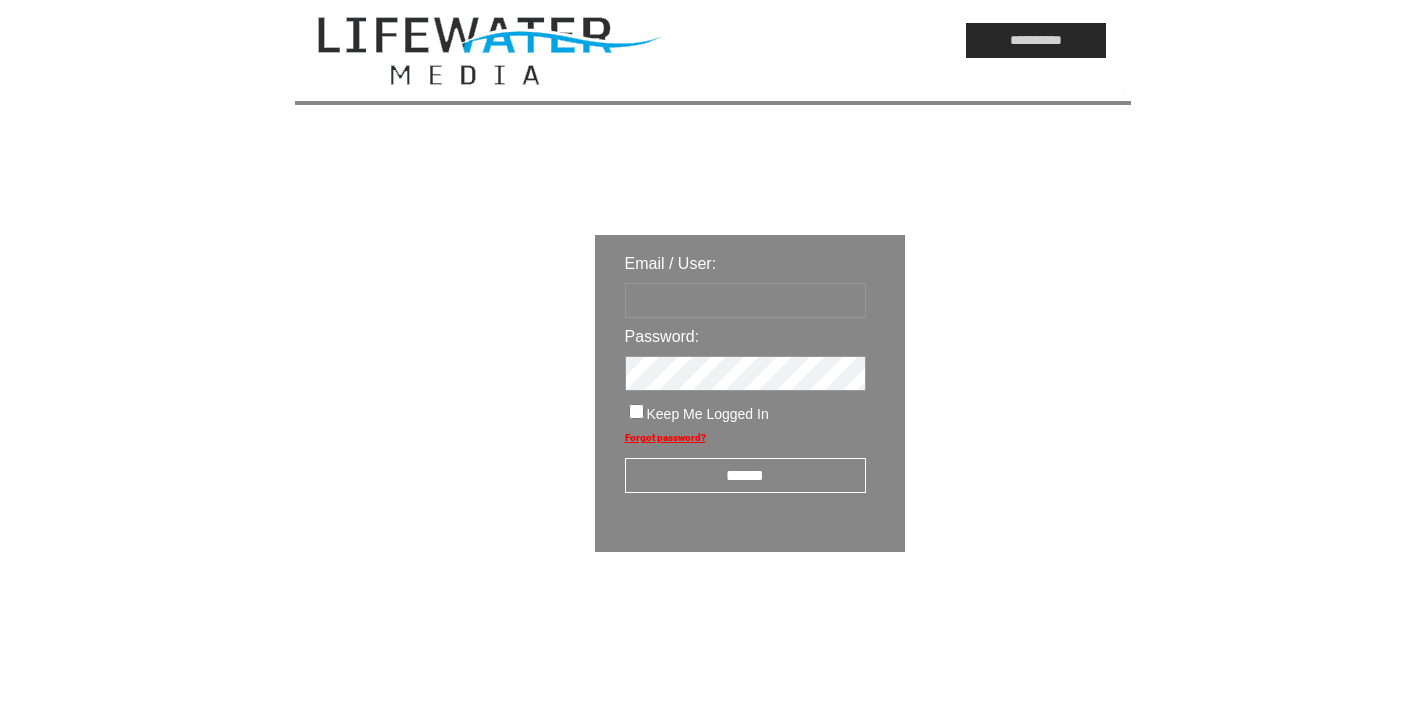 scroll, scrollTop: 0, scrollLeft: 0, axis: both 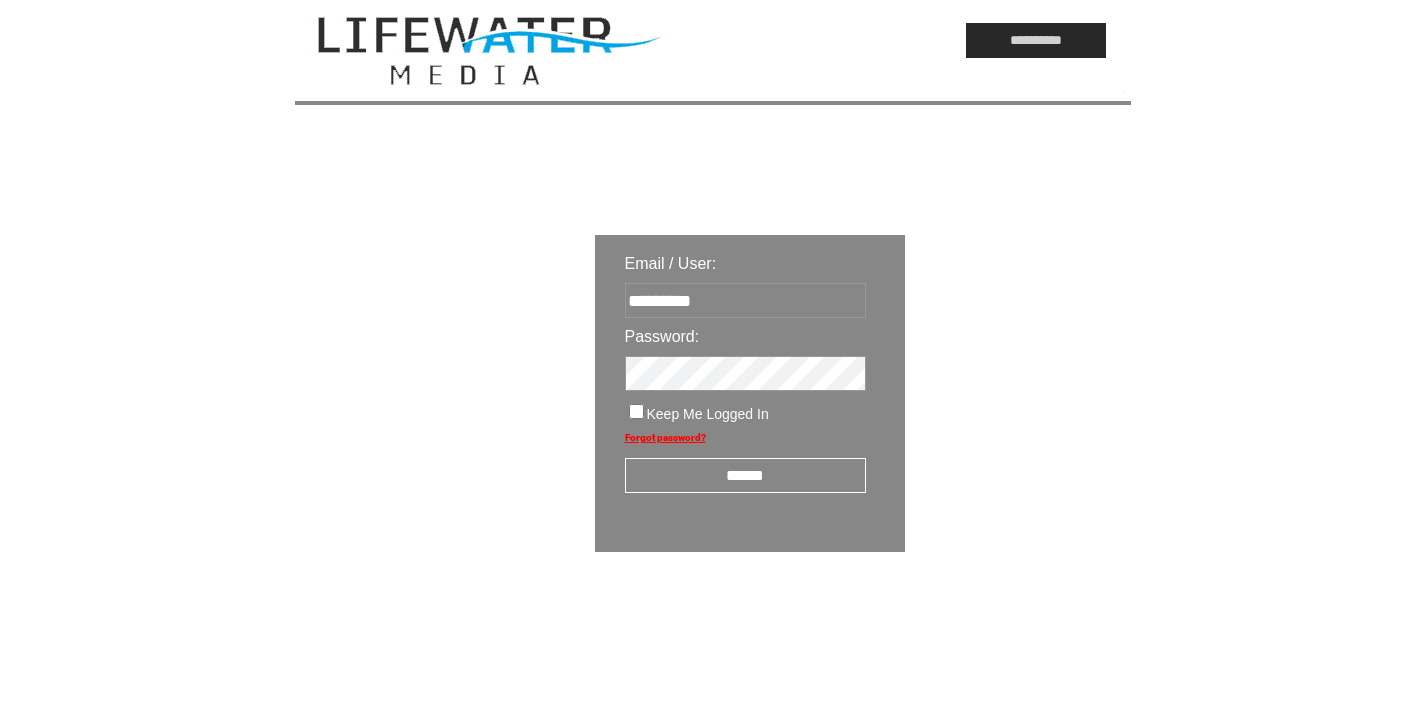 click on "******" at bounding box center [745, 475] 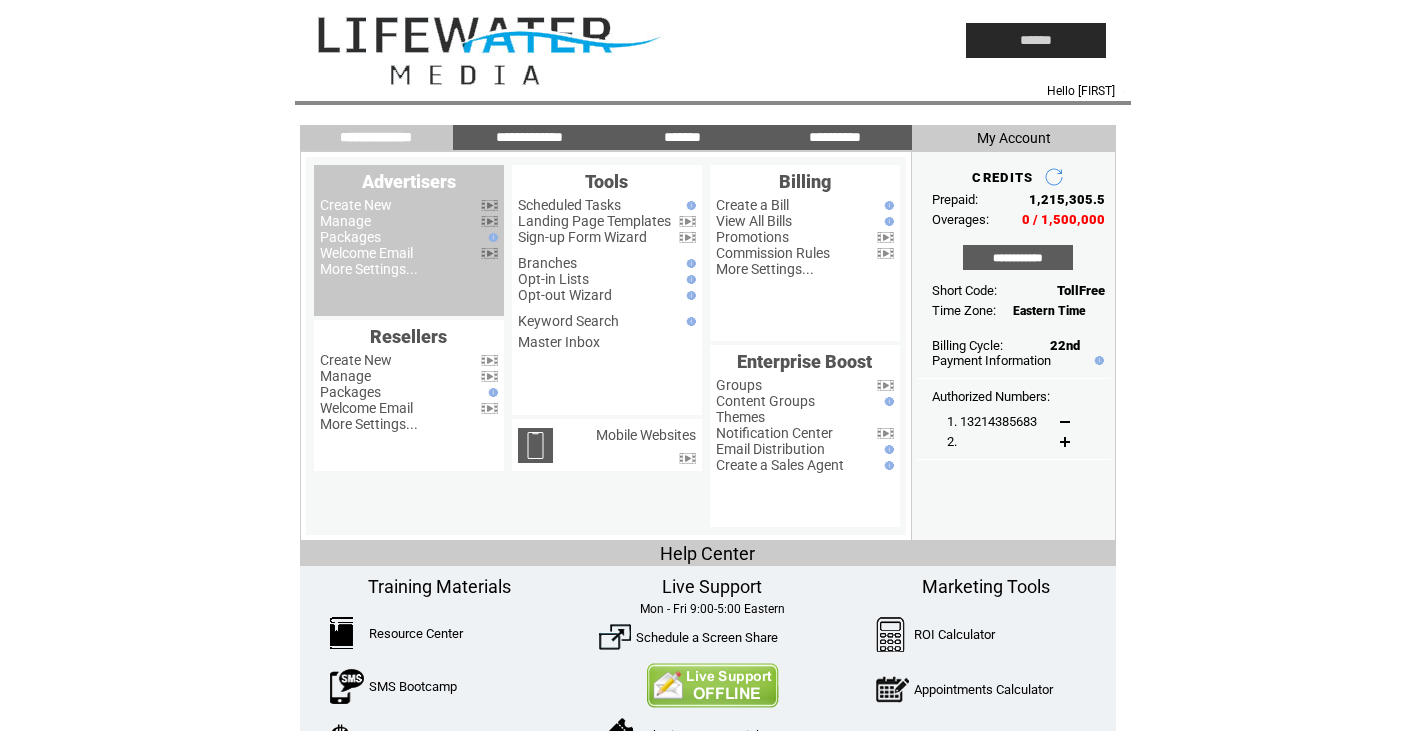 scroll, scrollTop: 0, scrollLeft: 0, axis: both 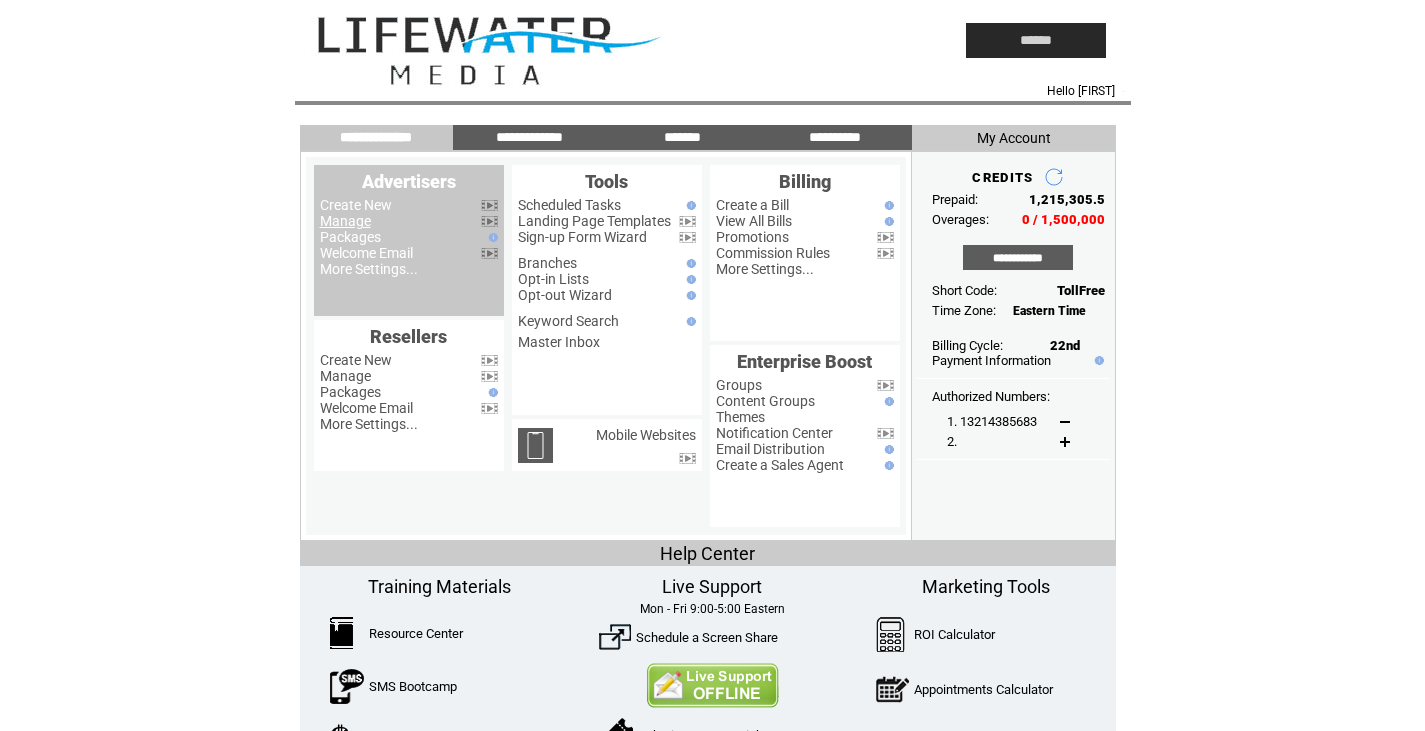 click on "Manage" at bounding box center [345, 221] 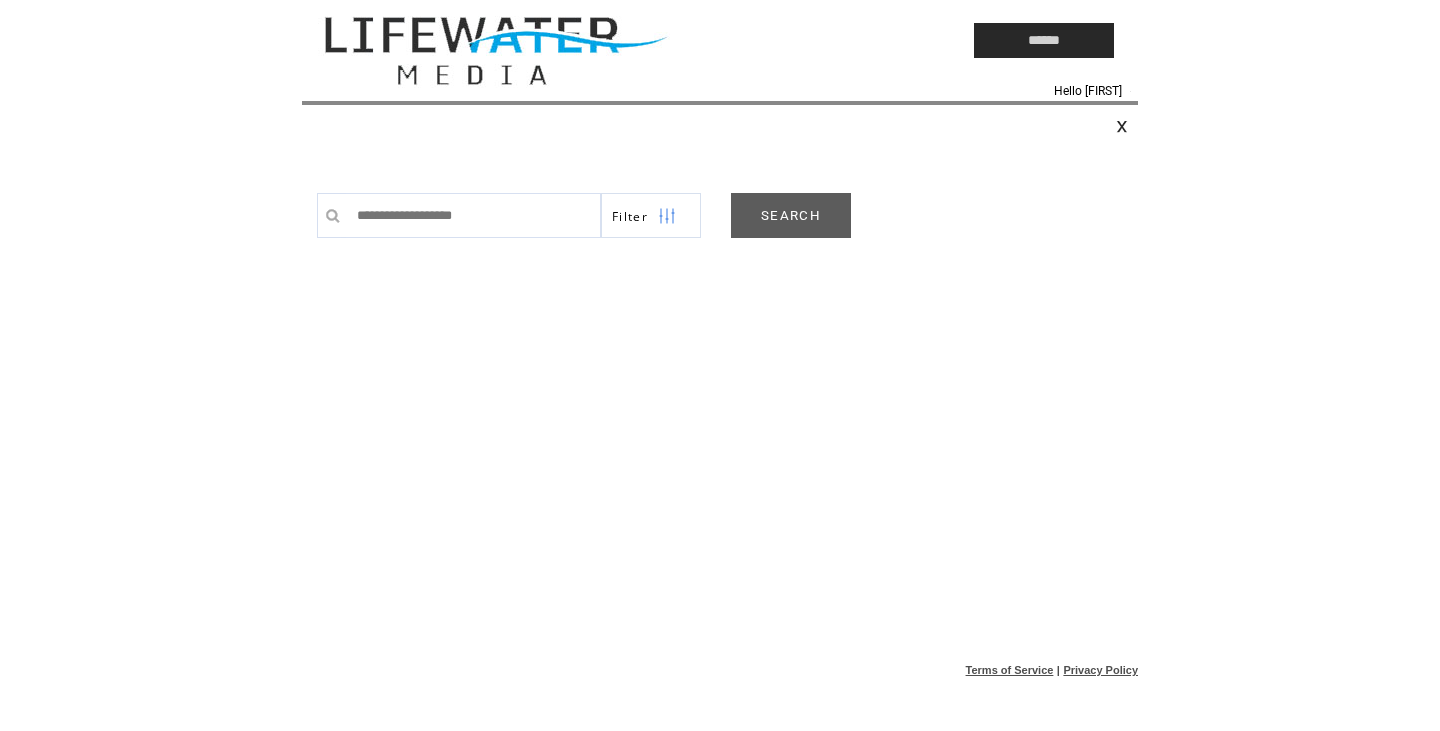 scroll, scrollTop: 0, scrollLeft: 0, axis: both 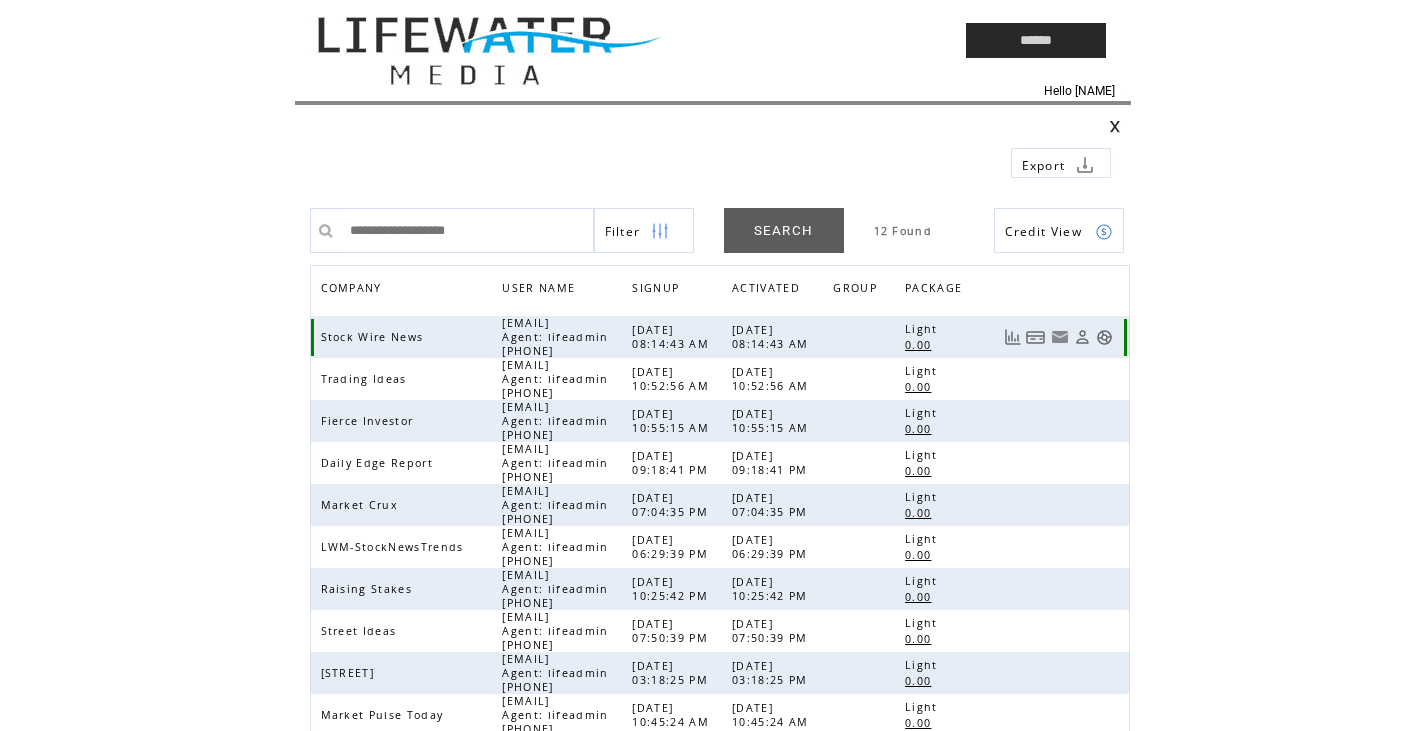 click at bounding box center (1104, 337) 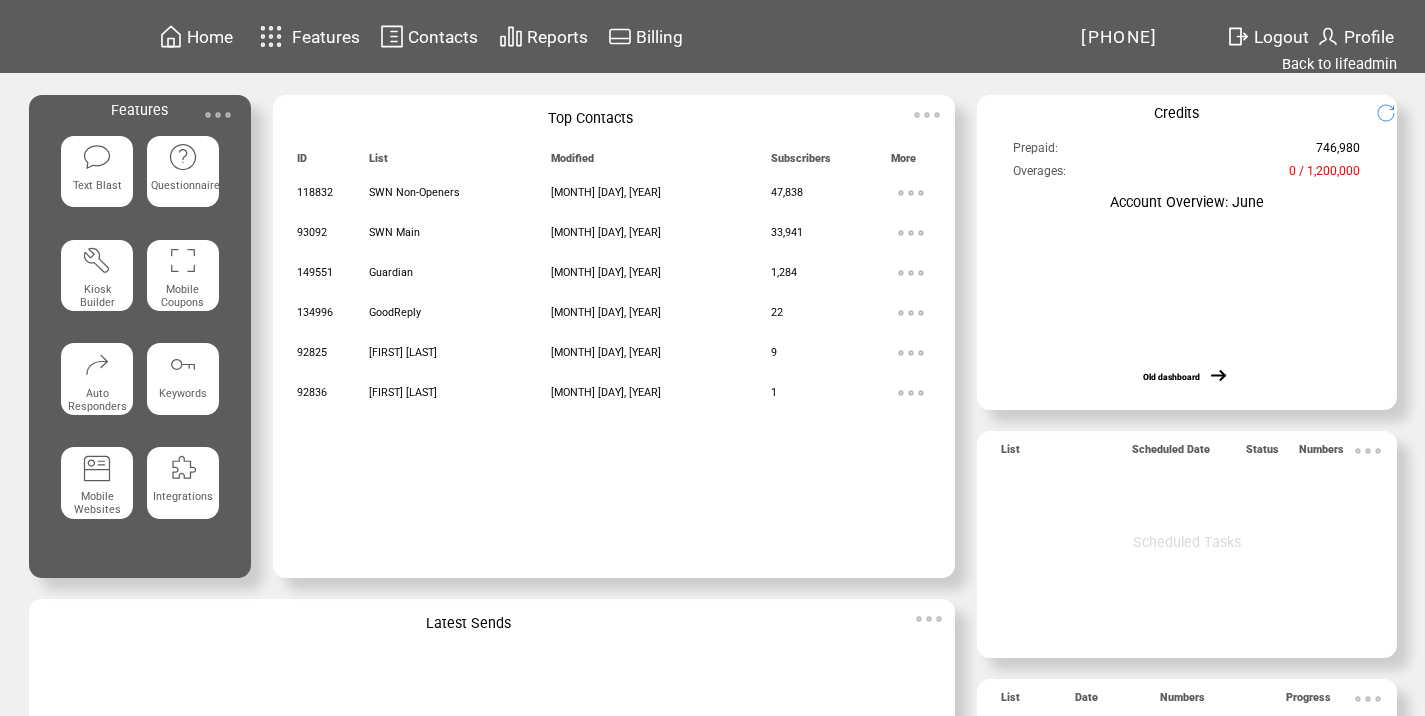 scroll, scrollTop: 0, scrollLeft: 0, axis: both 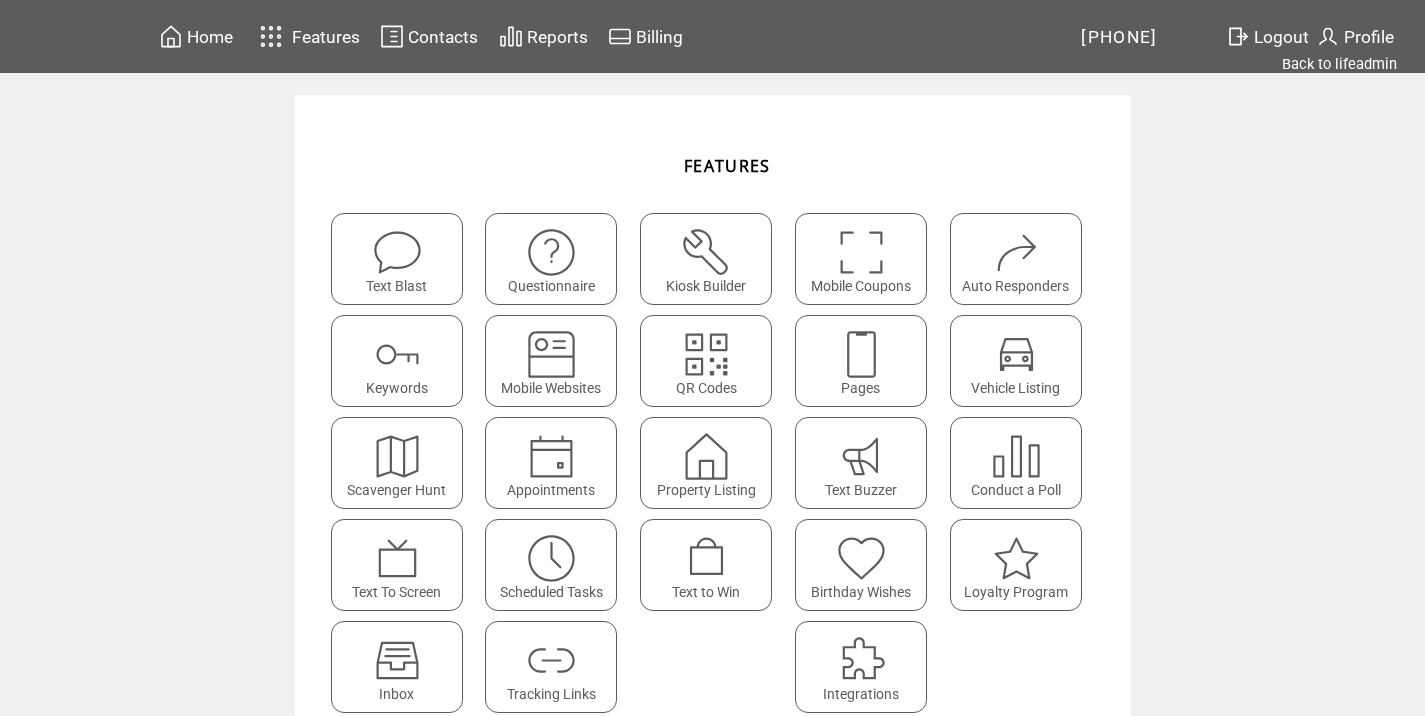 click at bounding box center (551, 660) 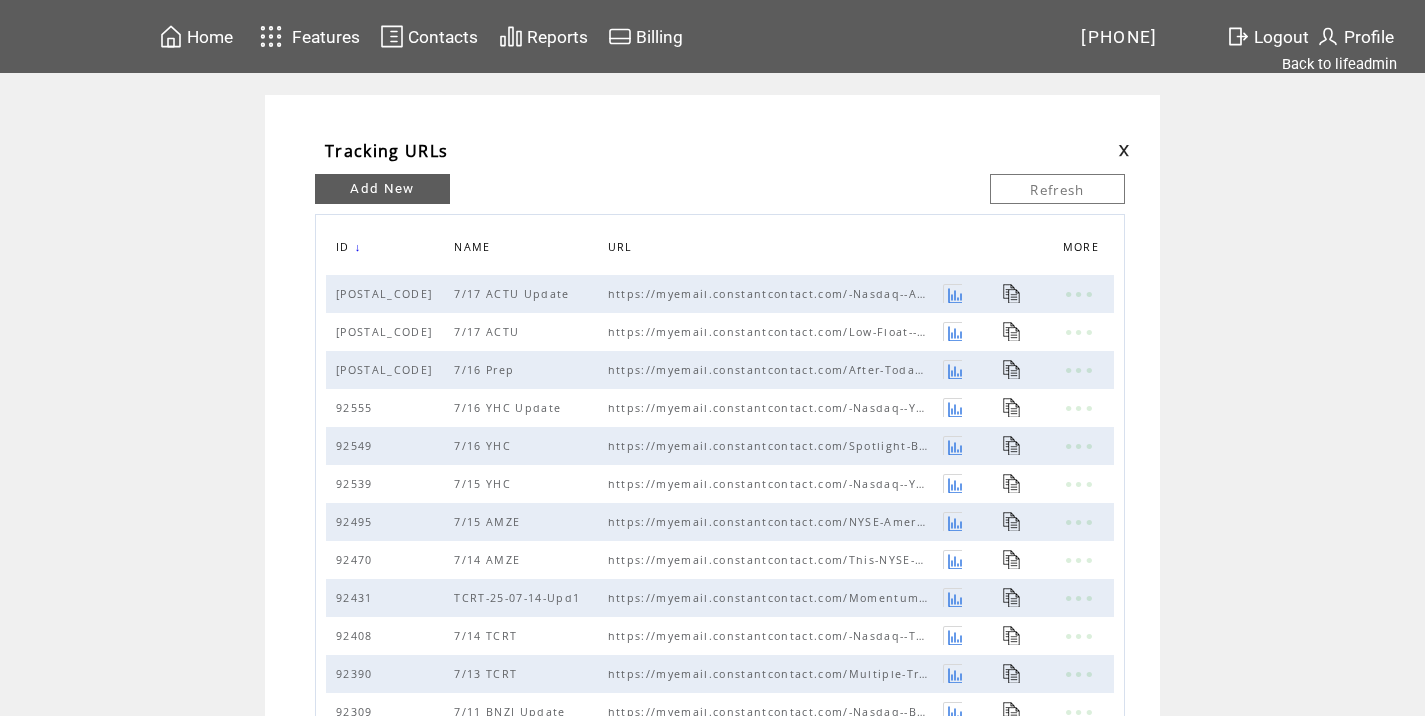 scroll, scrollTop: 0, scrollLeft: 0, axis: both 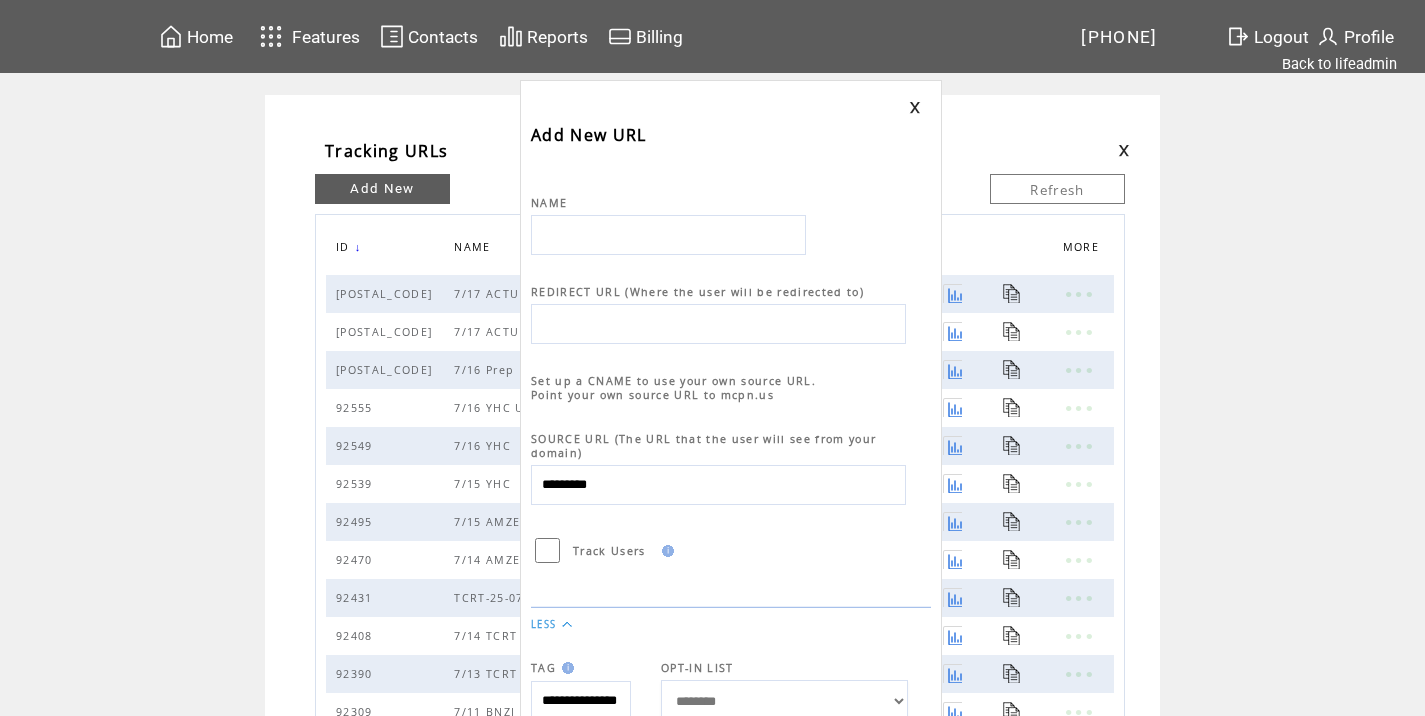 click at bounding box center [668, 235] 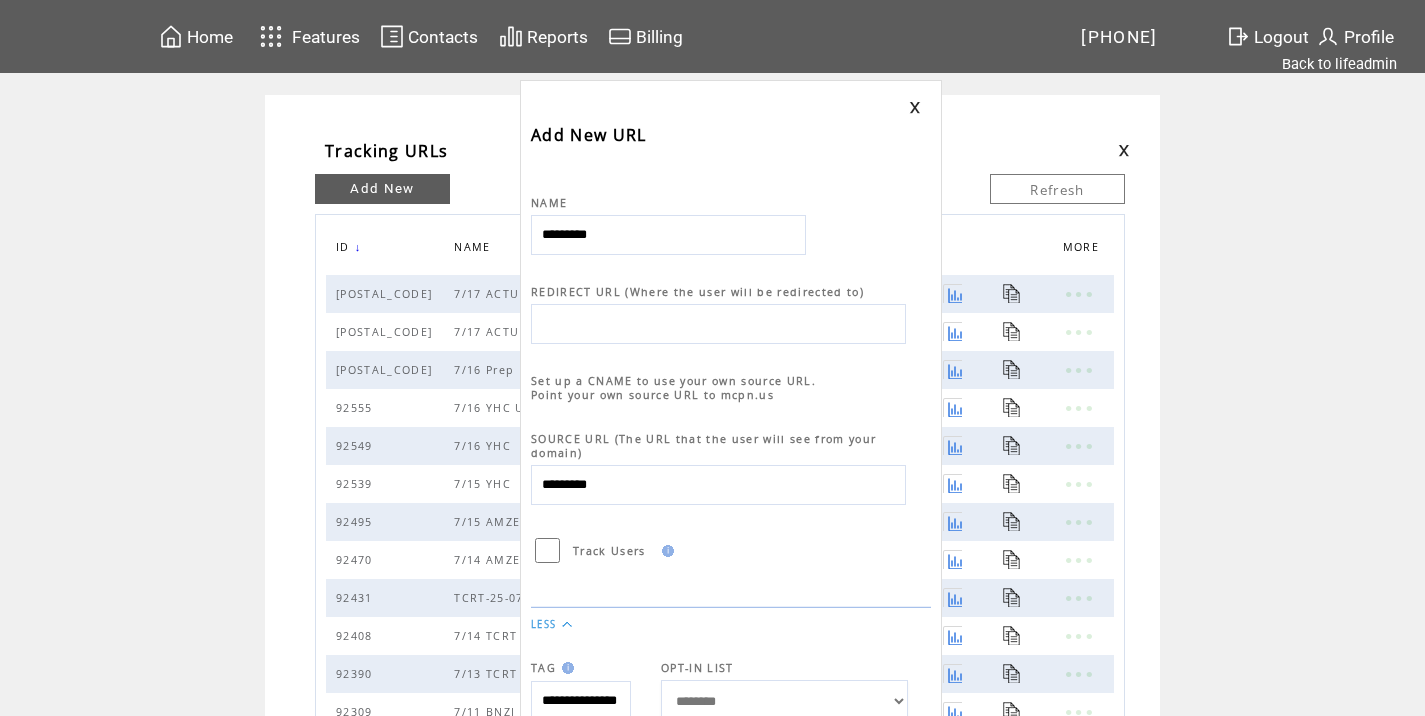 click on "*********" at bounding box center (668, 235) 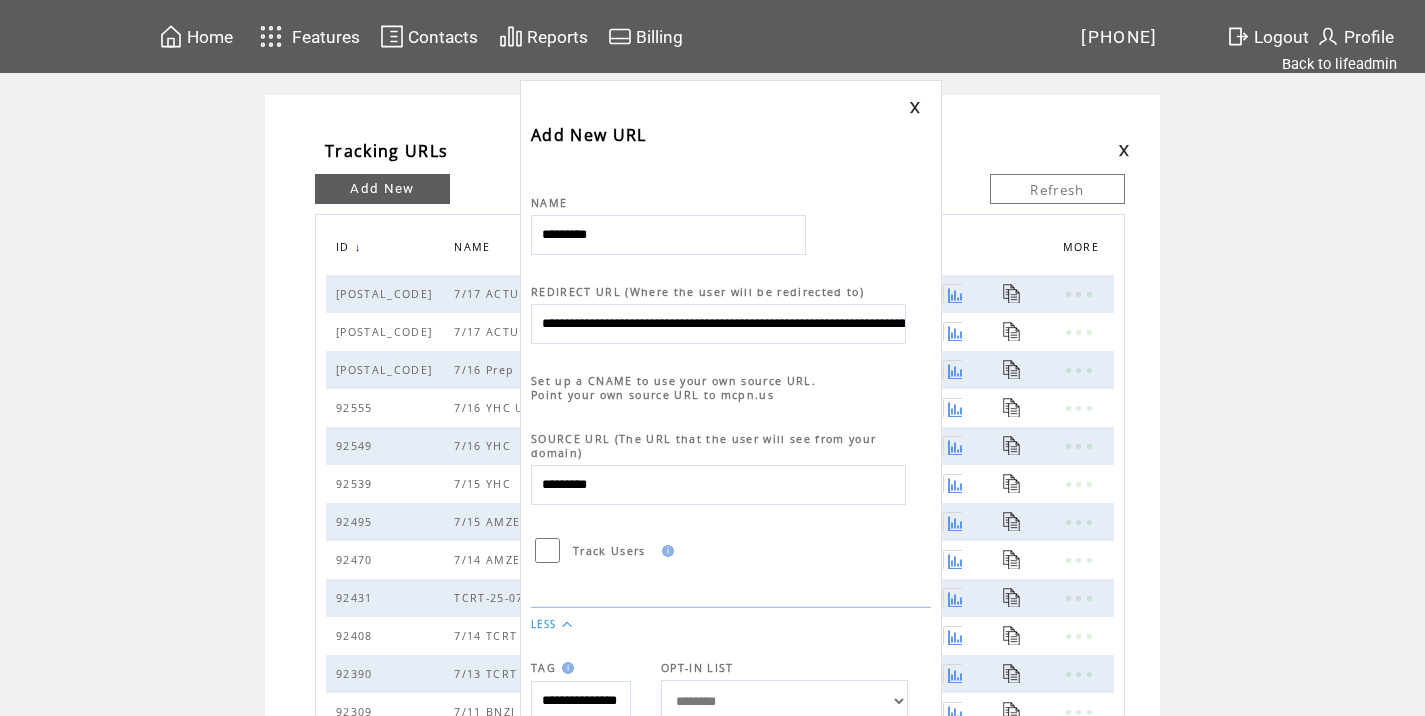 scroll, scrollTop: 0, scrollLeft: 899, axis: horizontal 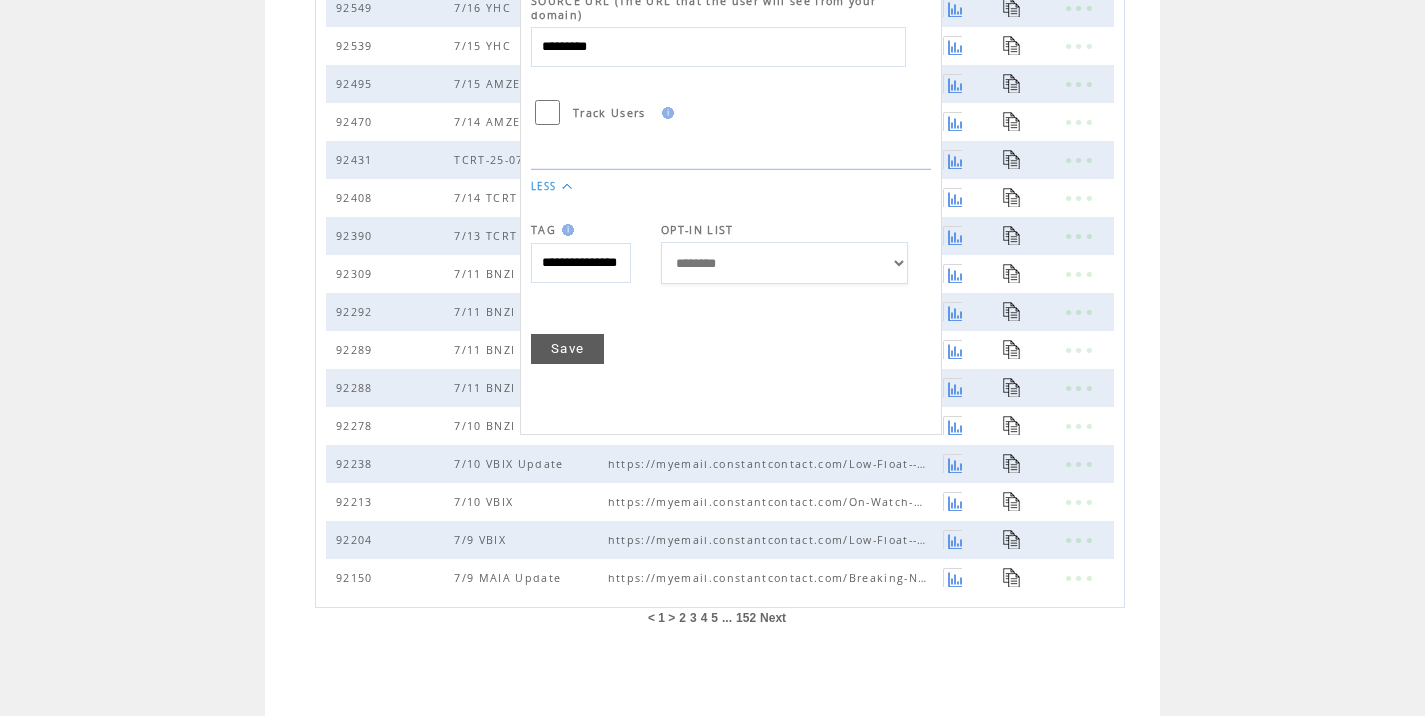 type on "**********" 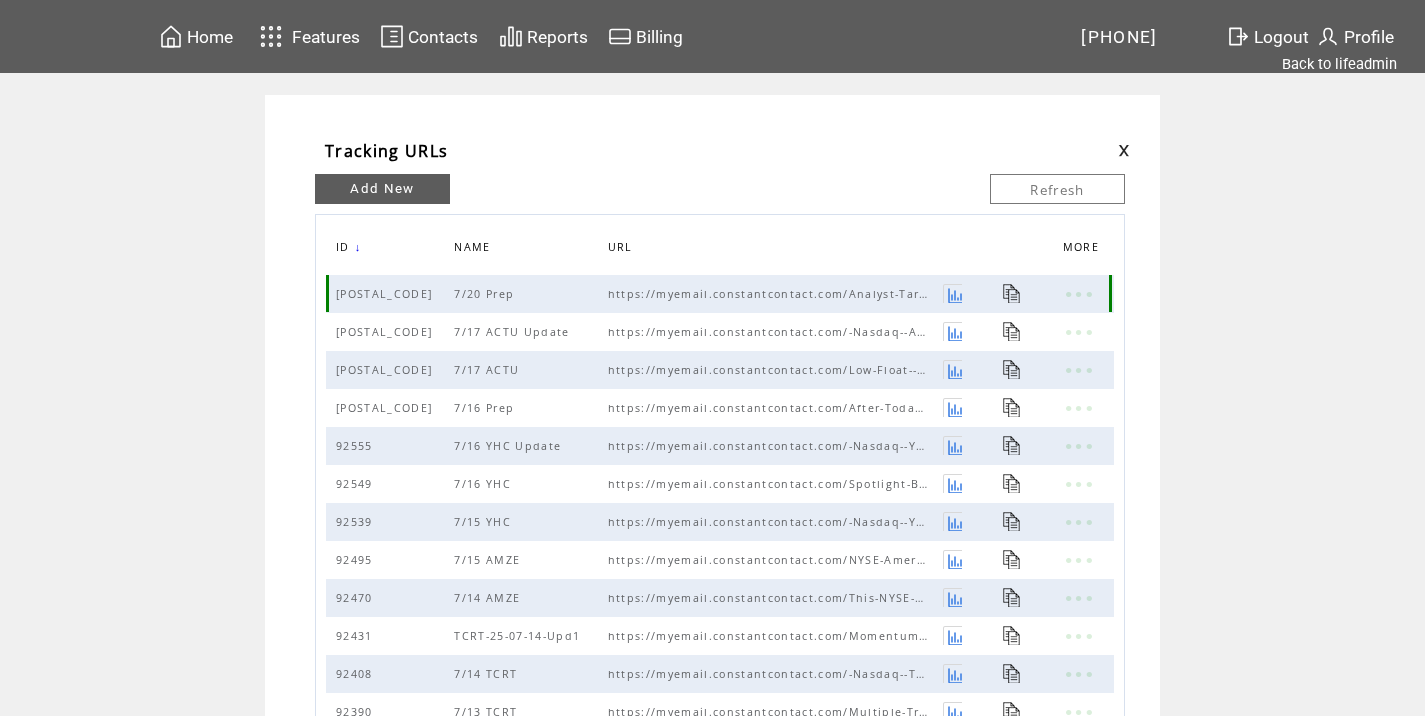click at bounding box center [1012, 293] 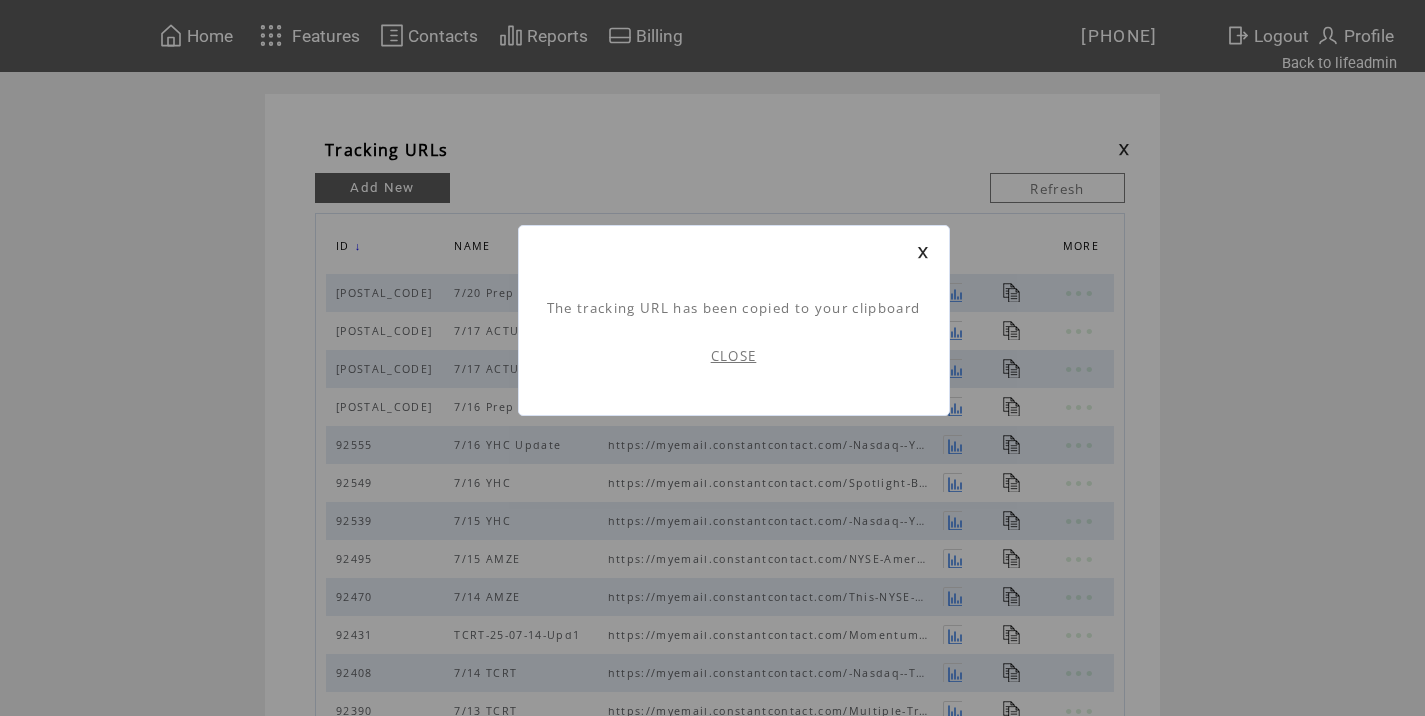 click on "CLOSE" at bounding box center (734, 356) 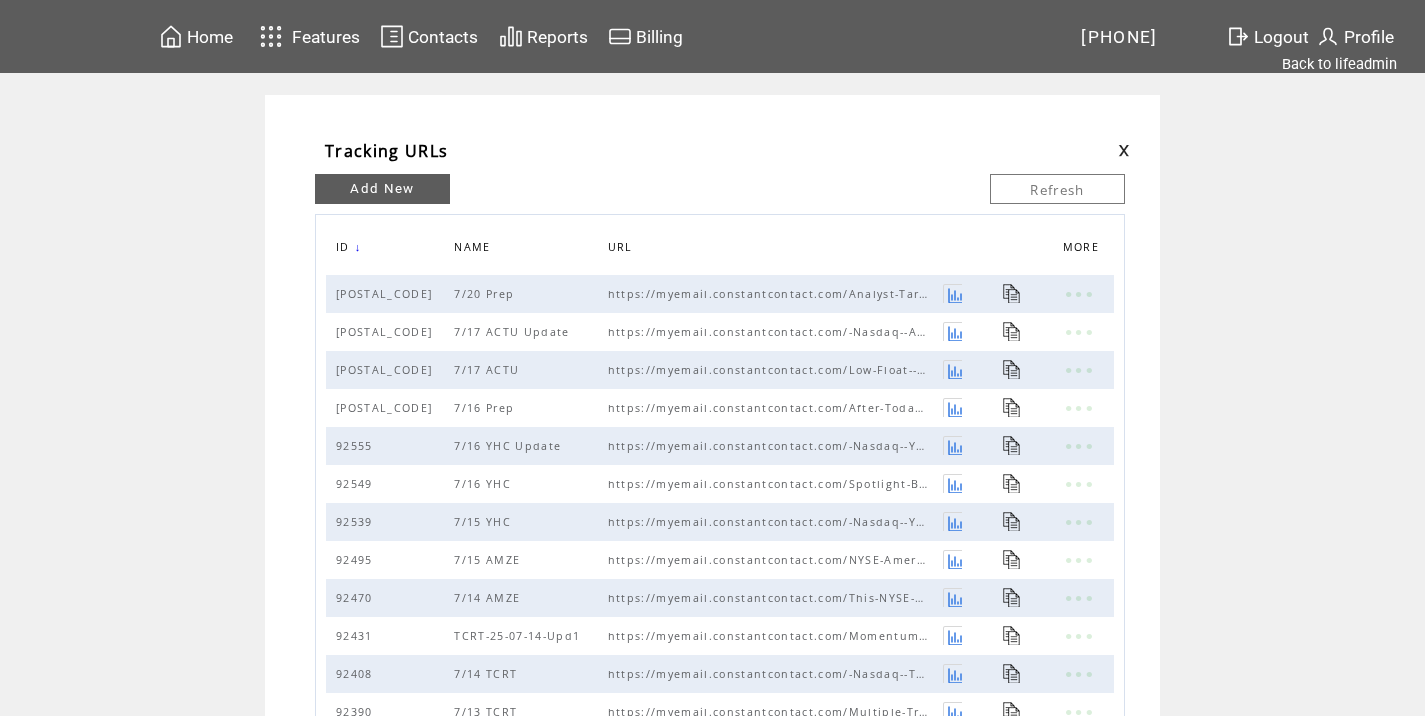 click at bounding box center [1124, 150] 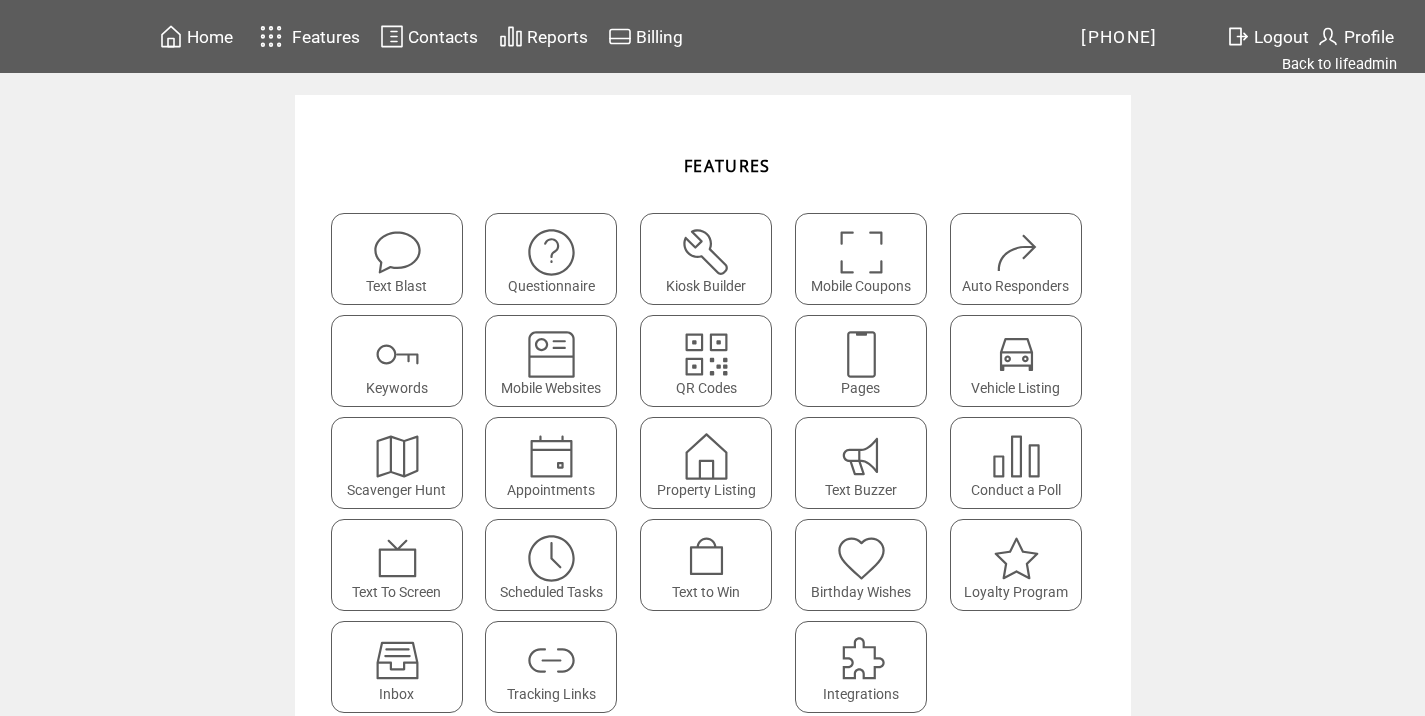 scroll, scrollTop: 0, scrollLeft: 0, axis: both 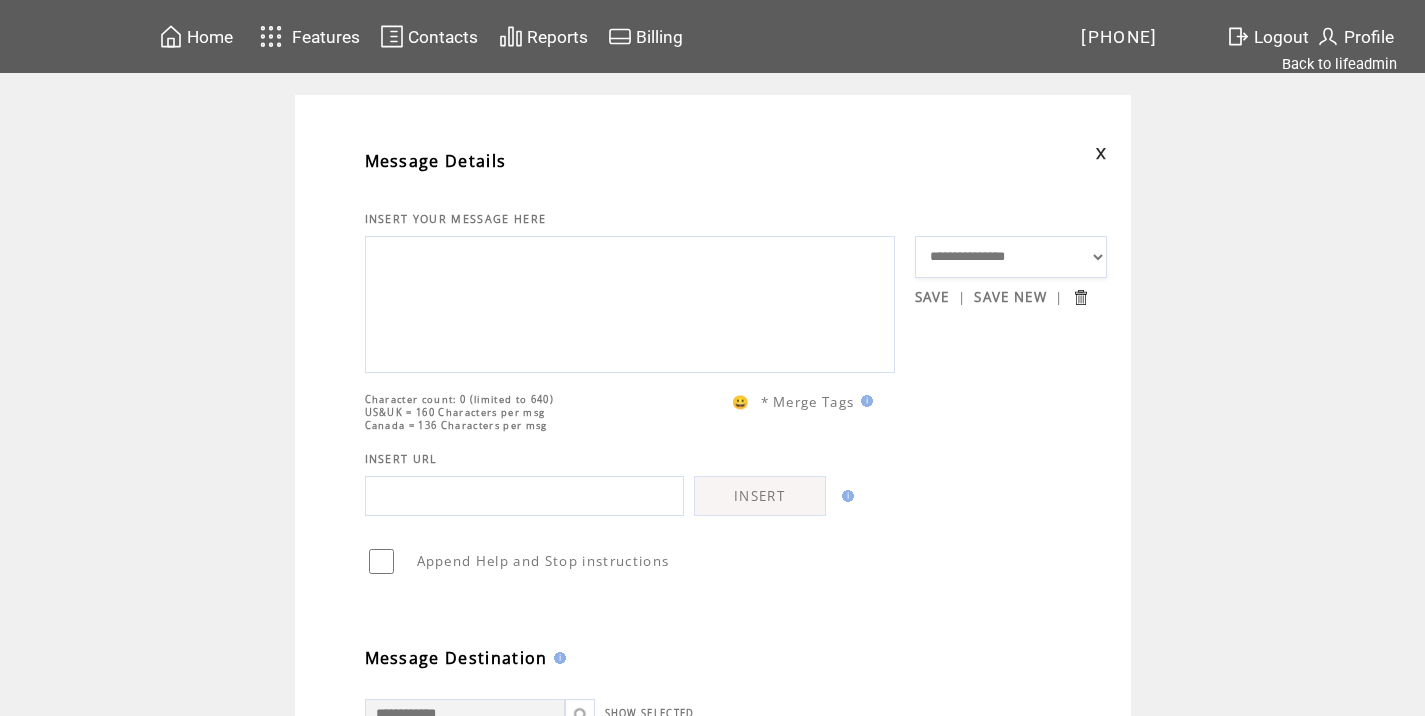 click at bounding box center [630, 302] 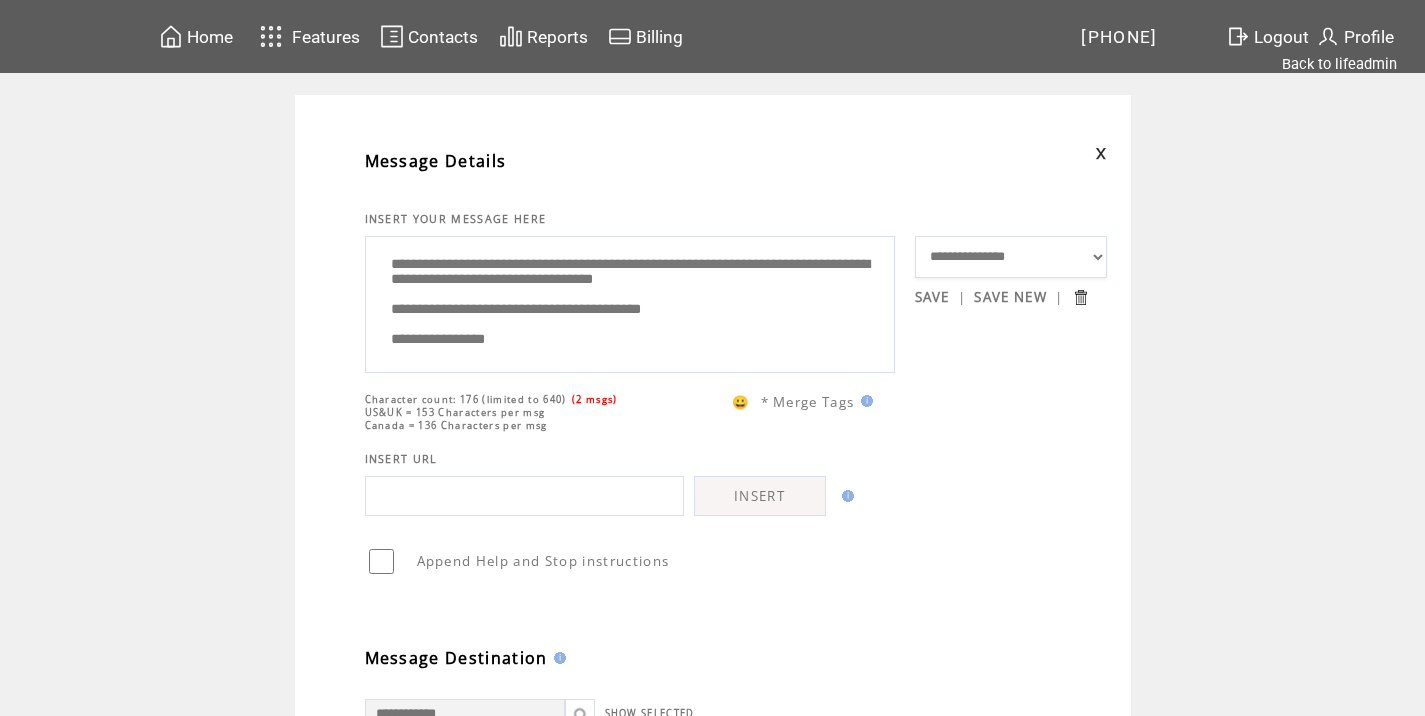 drag, startPoint x: 468, startPoint y: 285, endPoint x: 359, endPoint y: 292, distance: 109.22454 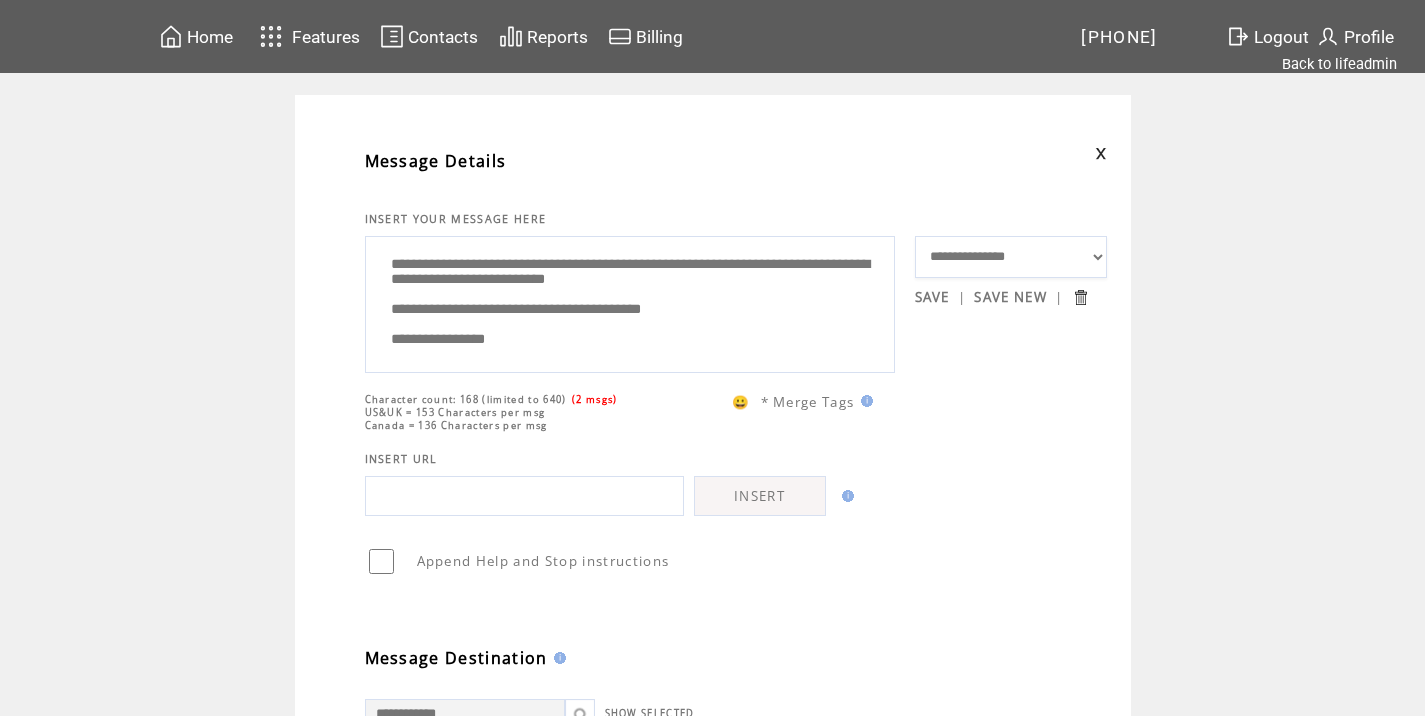 click on "**********" at bounding box center [630, 302] 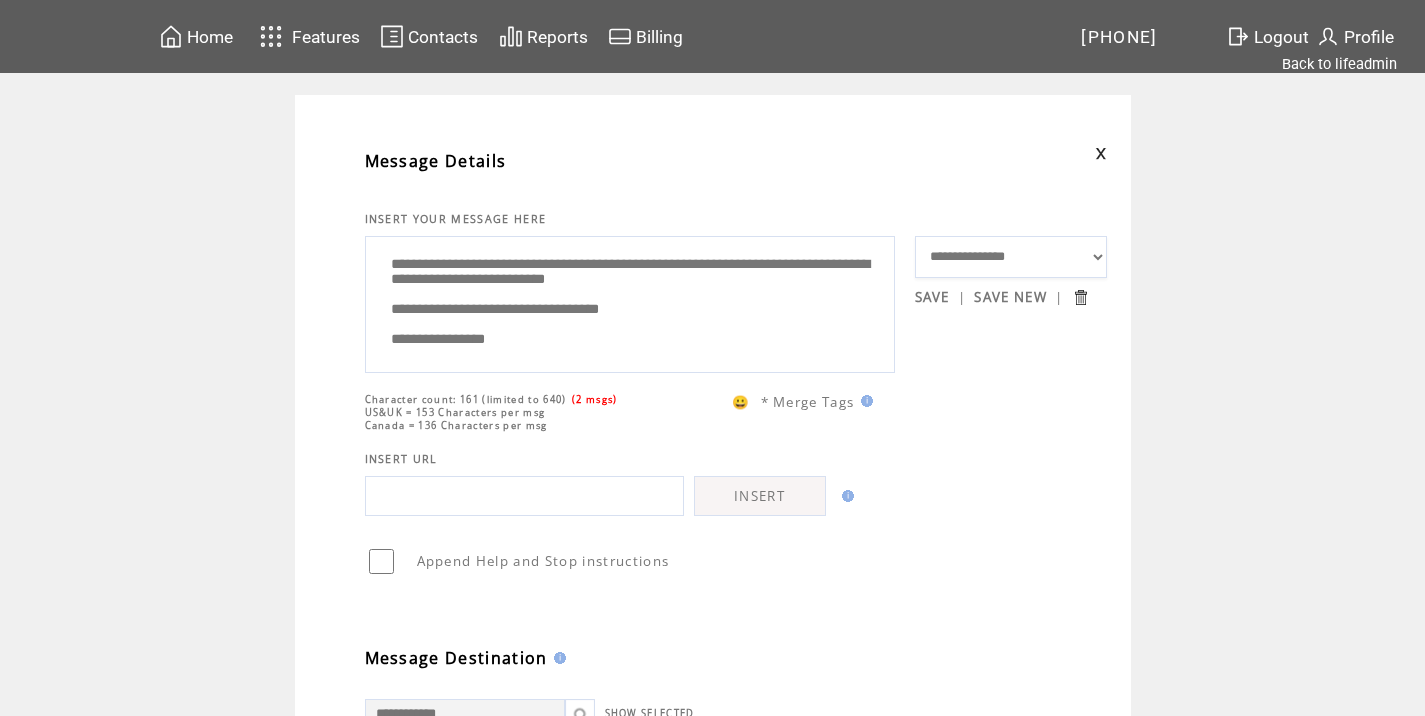 click on "**********" at bounding box center (630, 302) 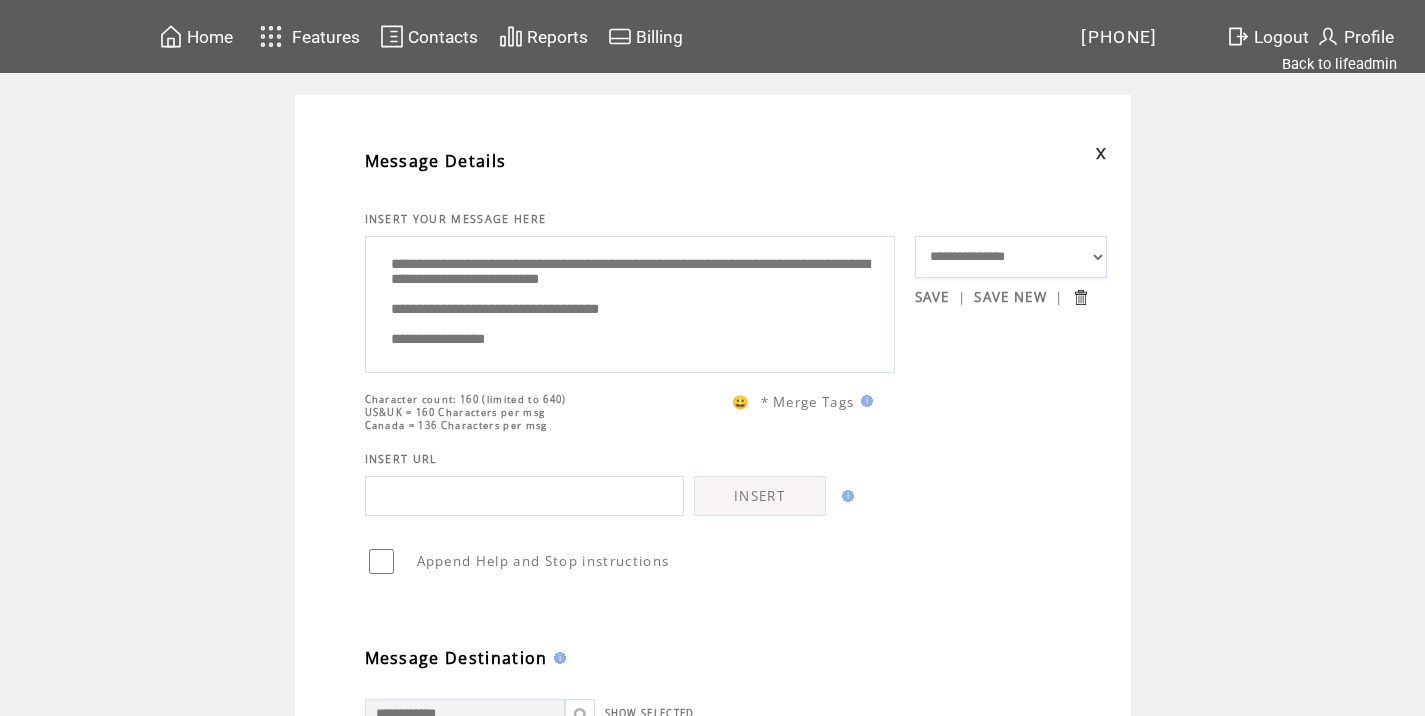 drag, startPoint x: 513, startPoint y: 290, endPoint x: 394, endPoint y: 287, distance: 119.03781 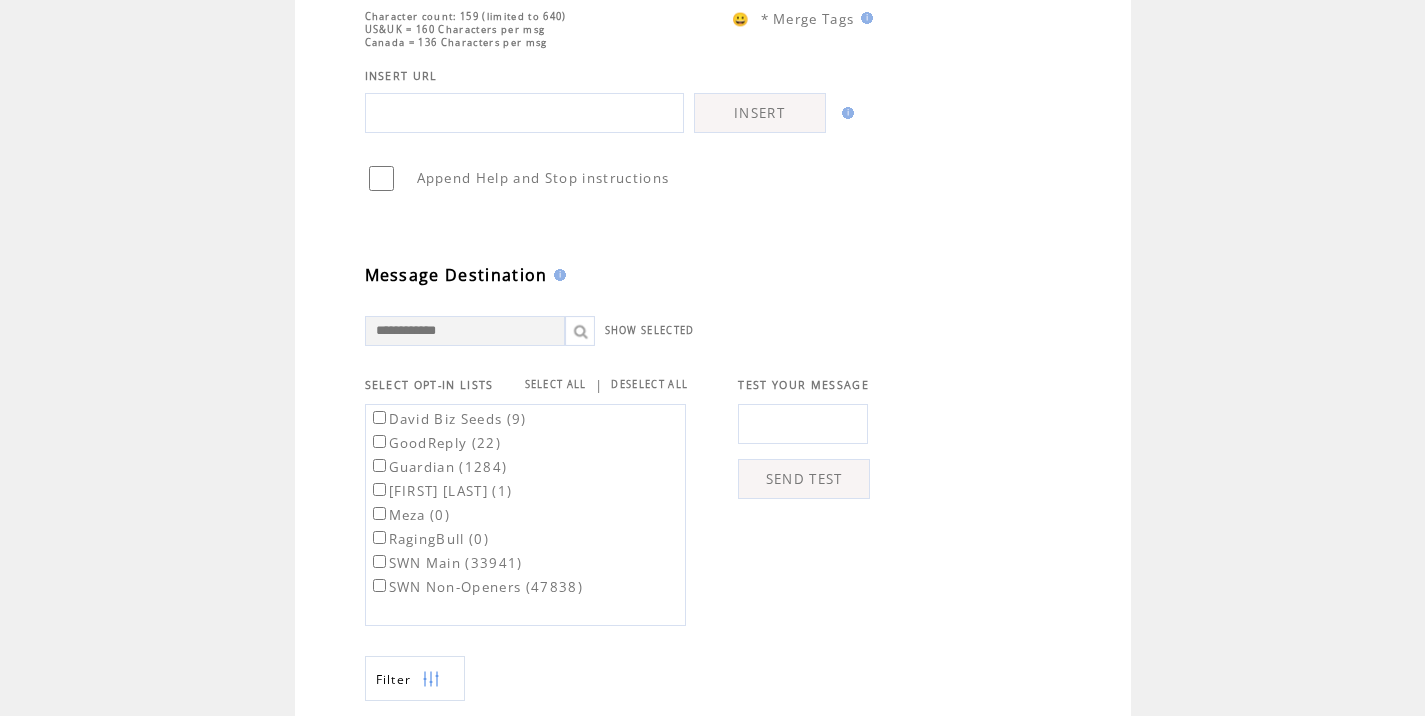 scroll, scrollTop: 384, scrollLeft: 0, axis: vertical 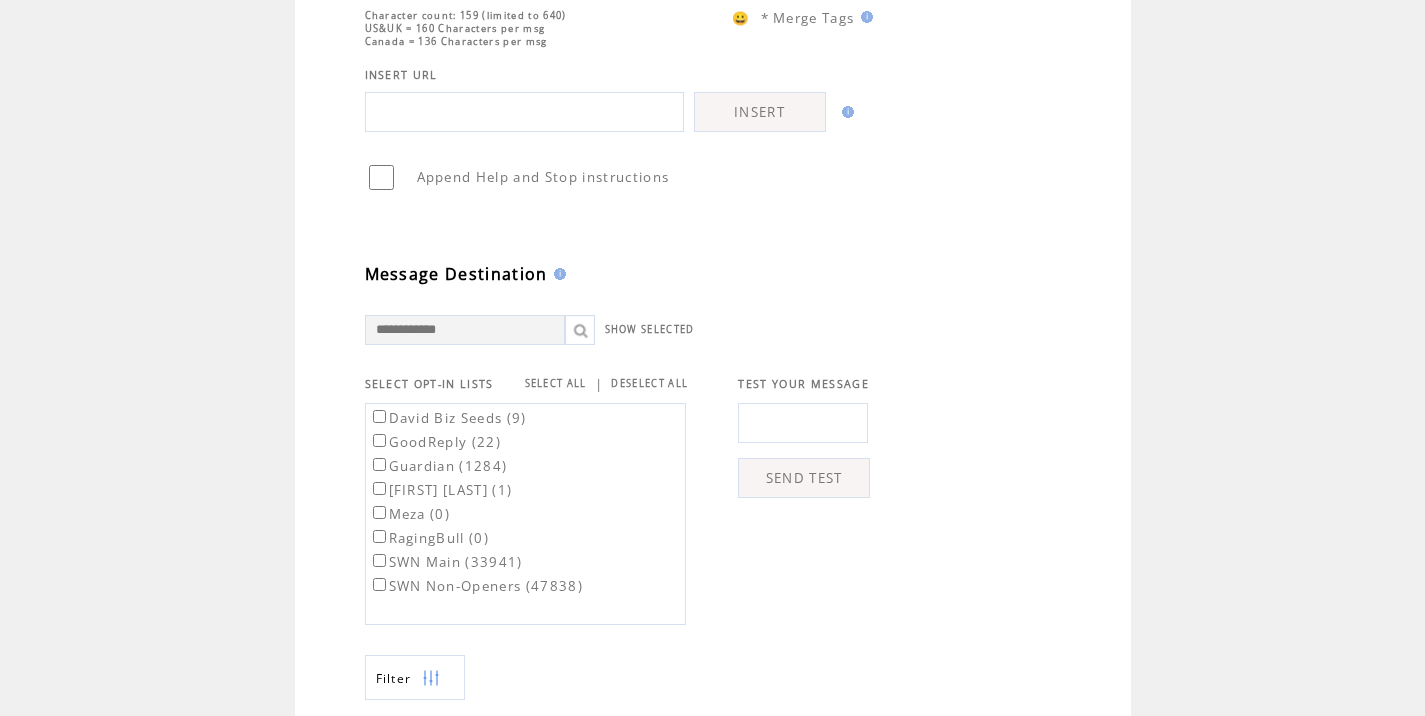 type on "**********" 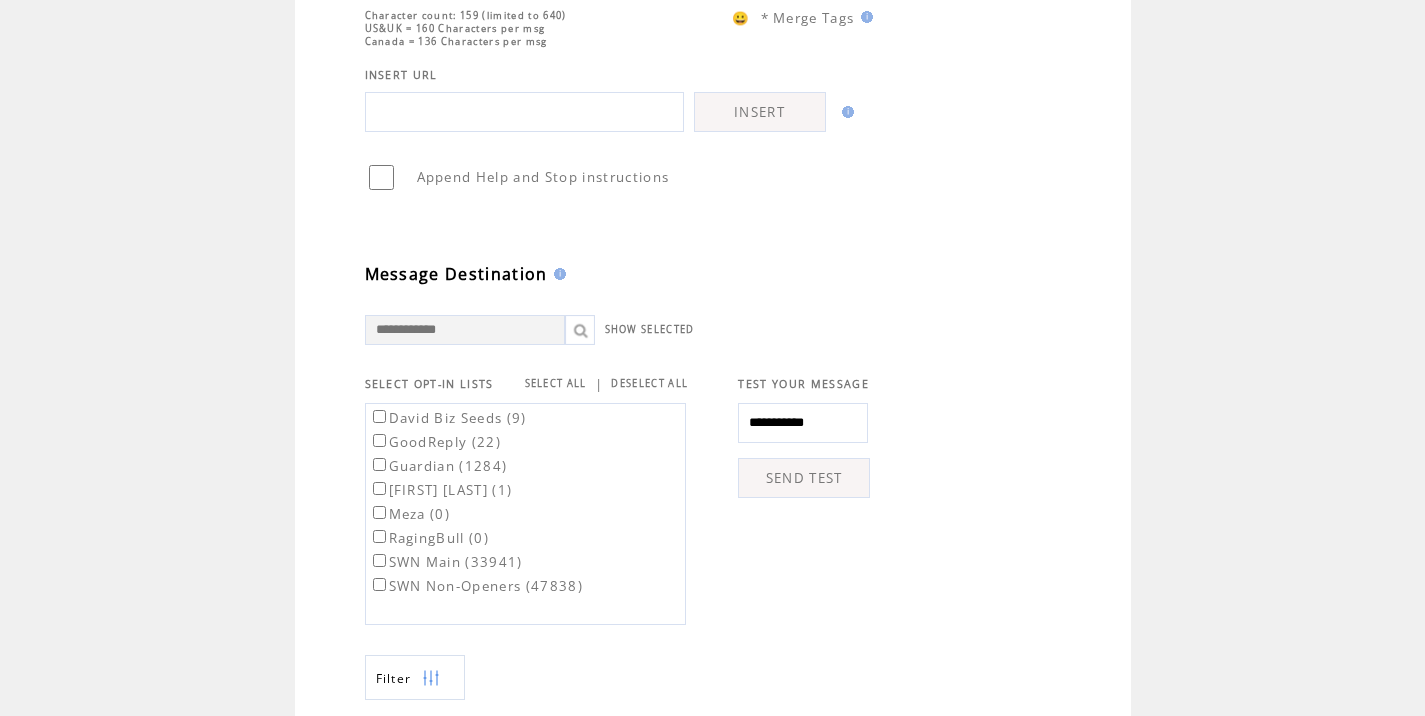 click on "SEND TEST" at bounding box center [804, 478] 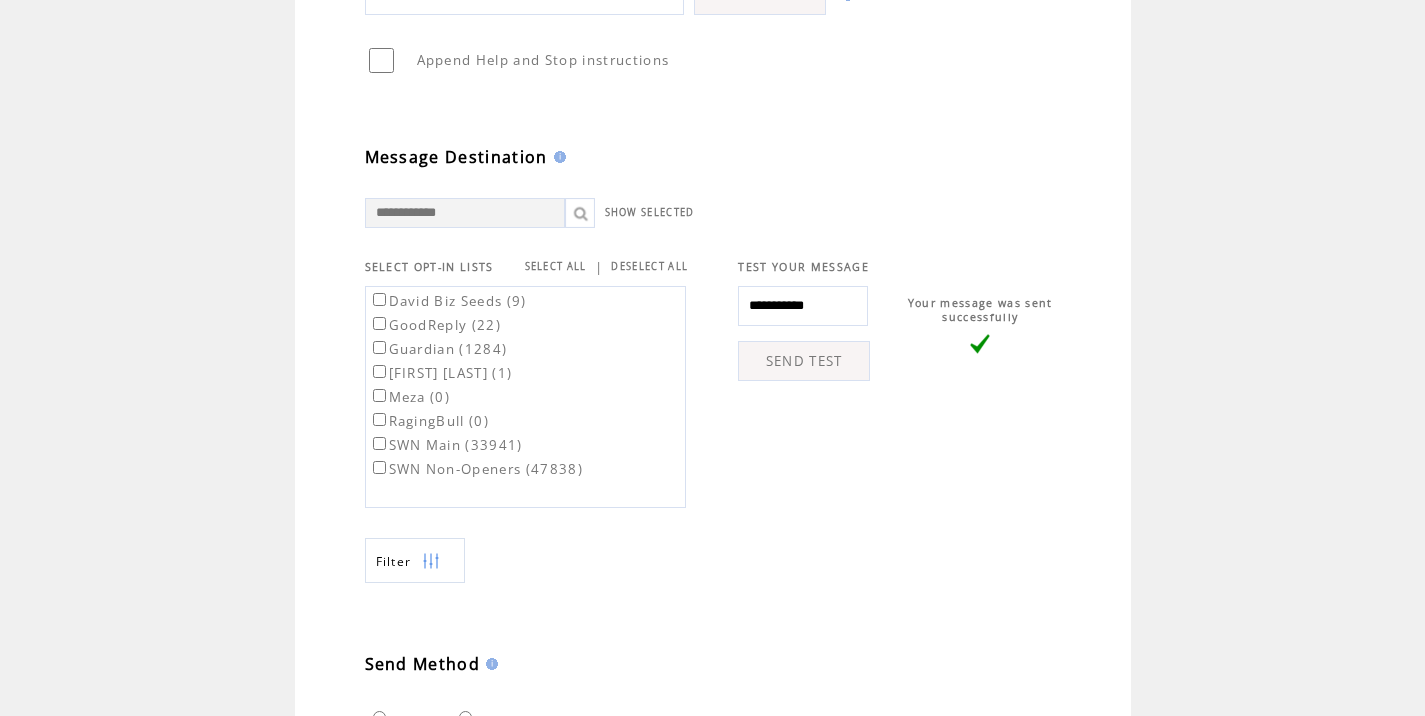 scroll, scrollTop: 774, scrollLeft: 0, axis: vertical 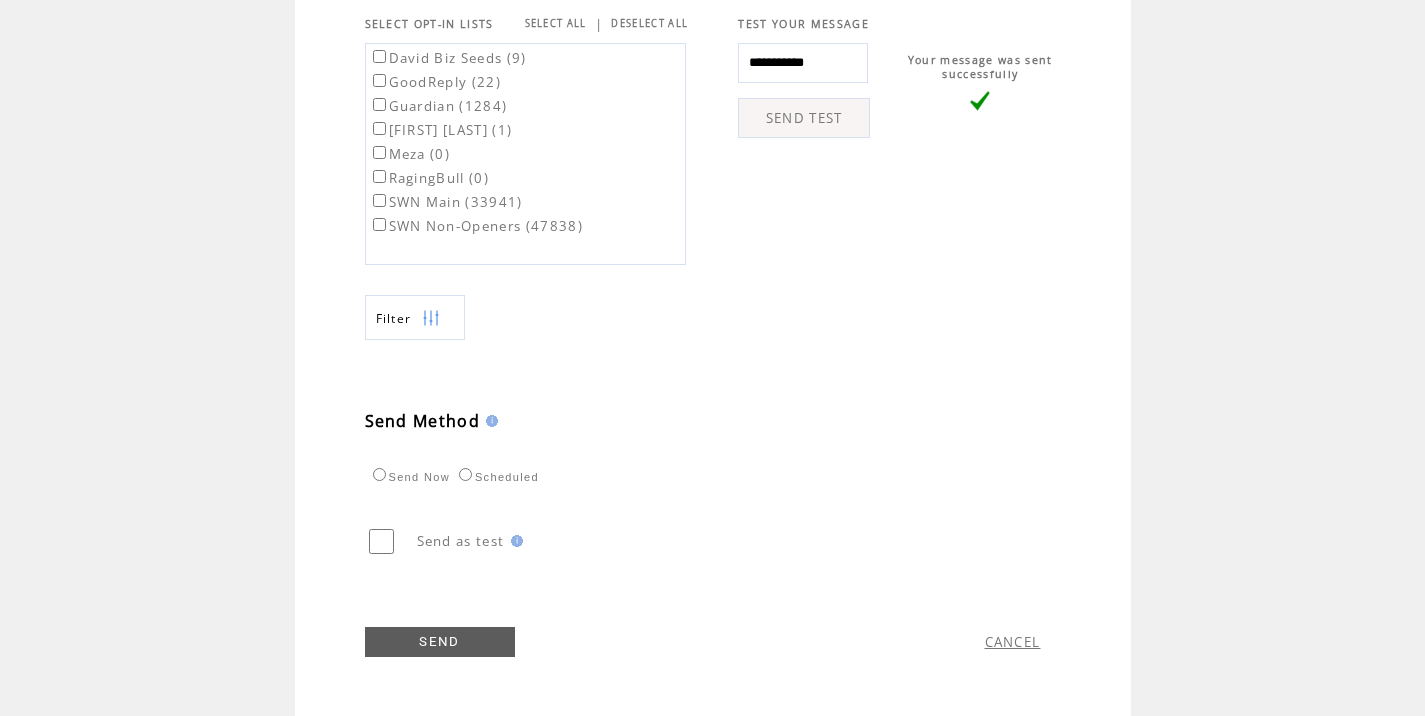 click on "SWN Main (33941)" at bounding box center (446, 202) 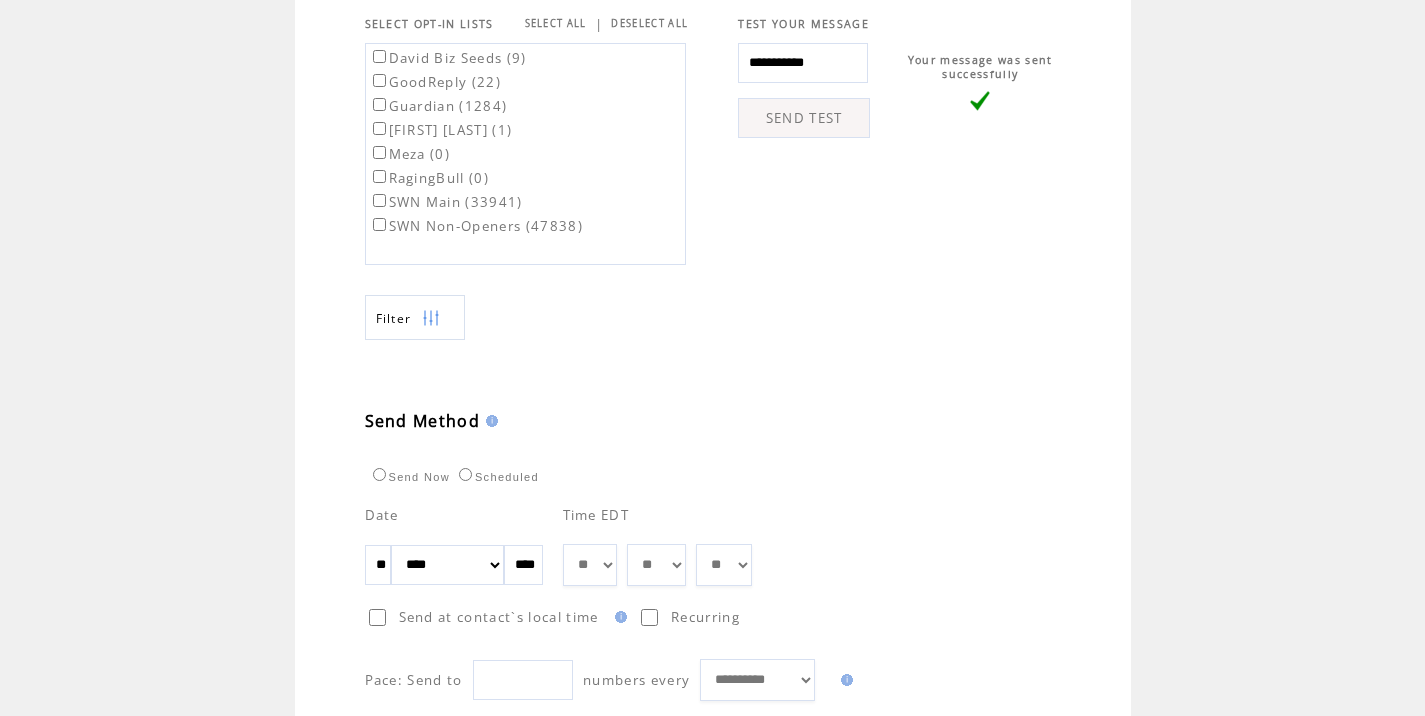 click on "** 	 ** 	 ** 	 ** 	 ** 	 ** 	 ** 	 ** 	 ** 	 ** 	 ** 	 ** 	 **" at bounding box center [590, 565] 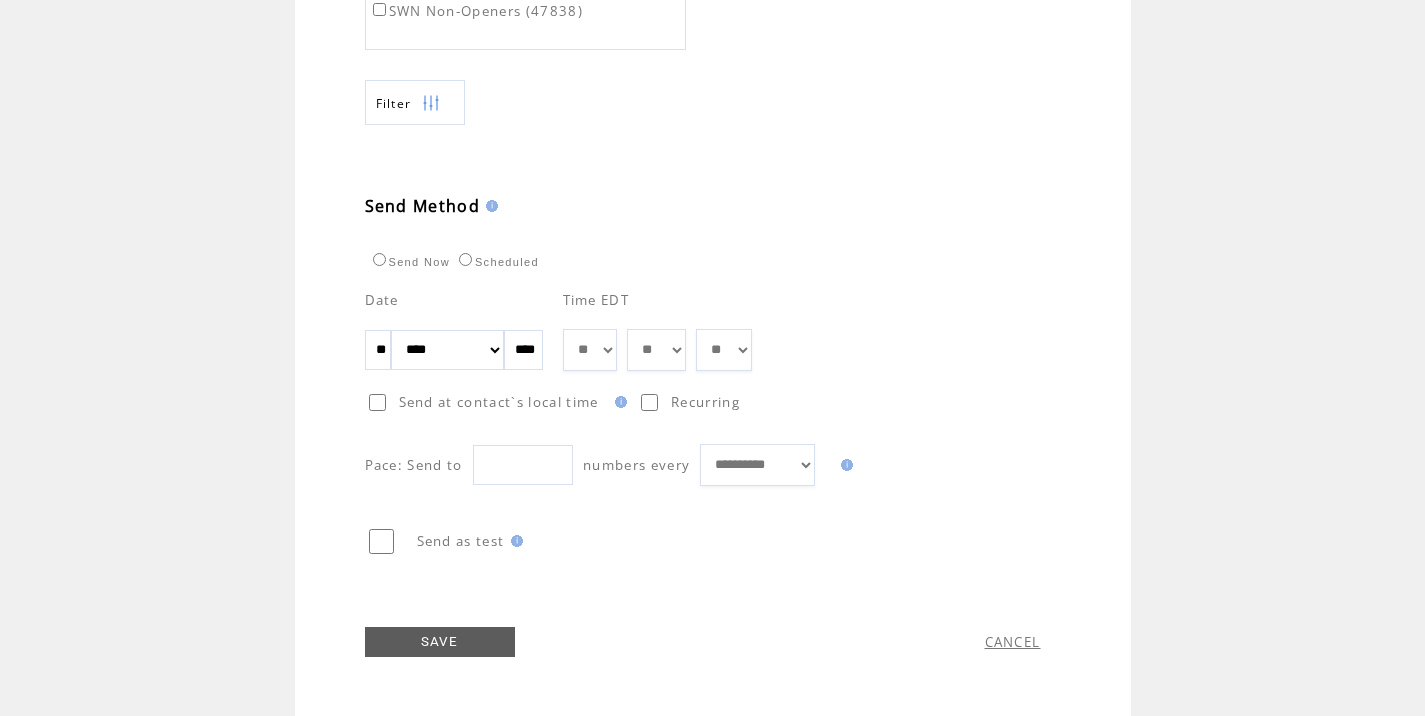 click on "SAVE" at bounding box center (440, 642) 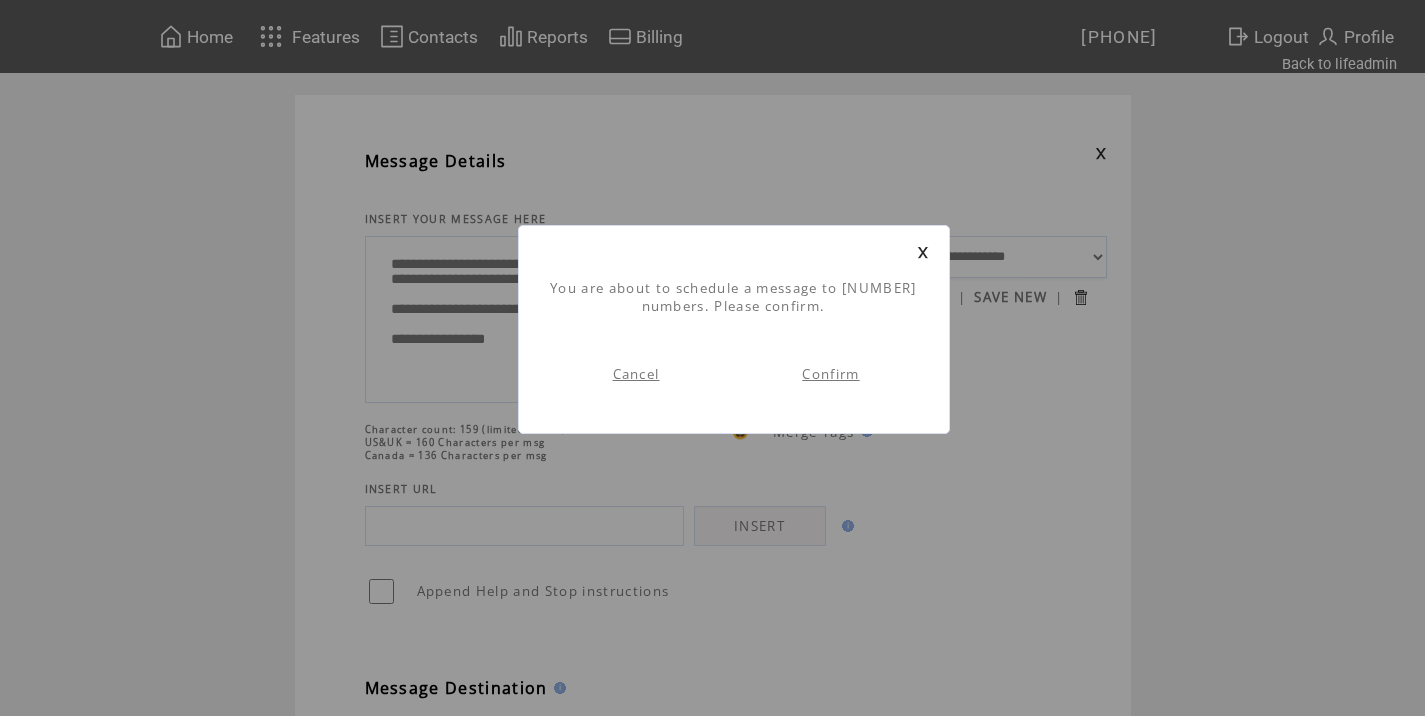 scroll, scrollTop: 1, scrollLeft: 0, axis: vertical 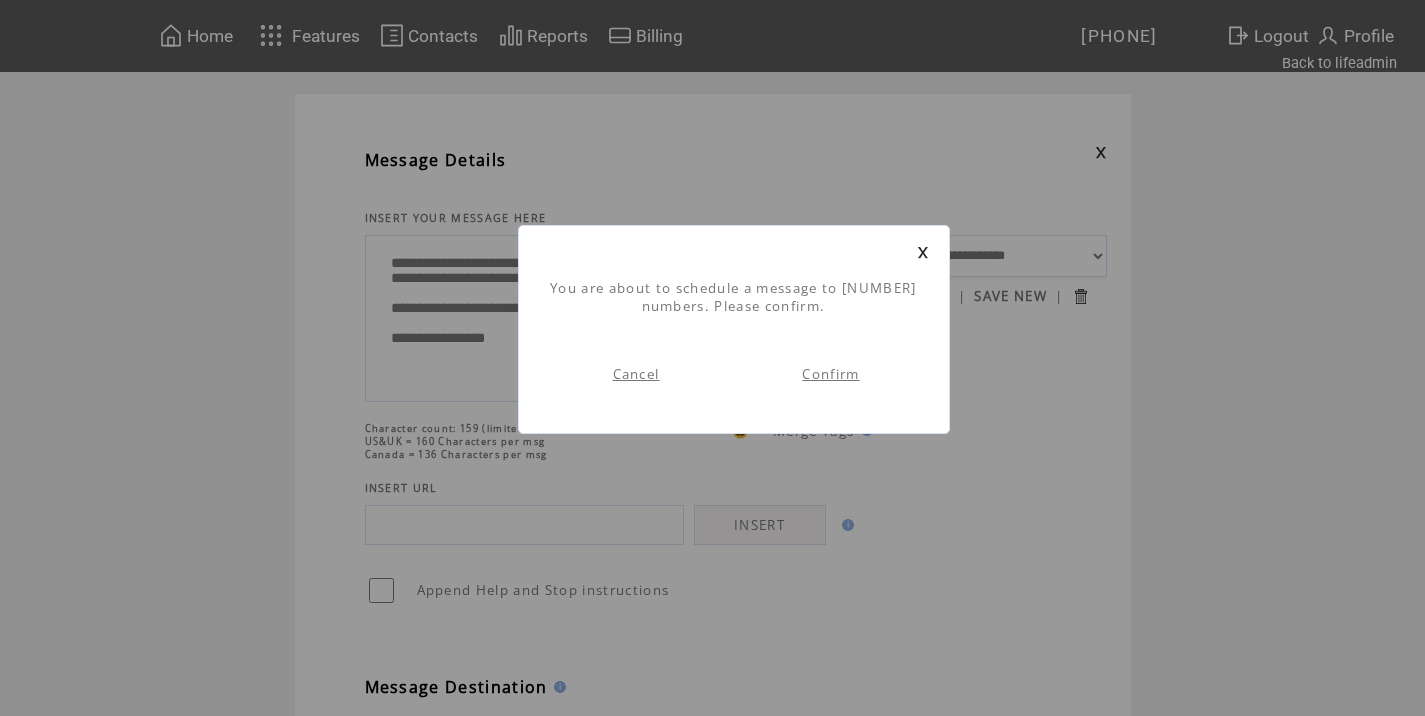 click on "Confirm" at bounding box center (830, 374) 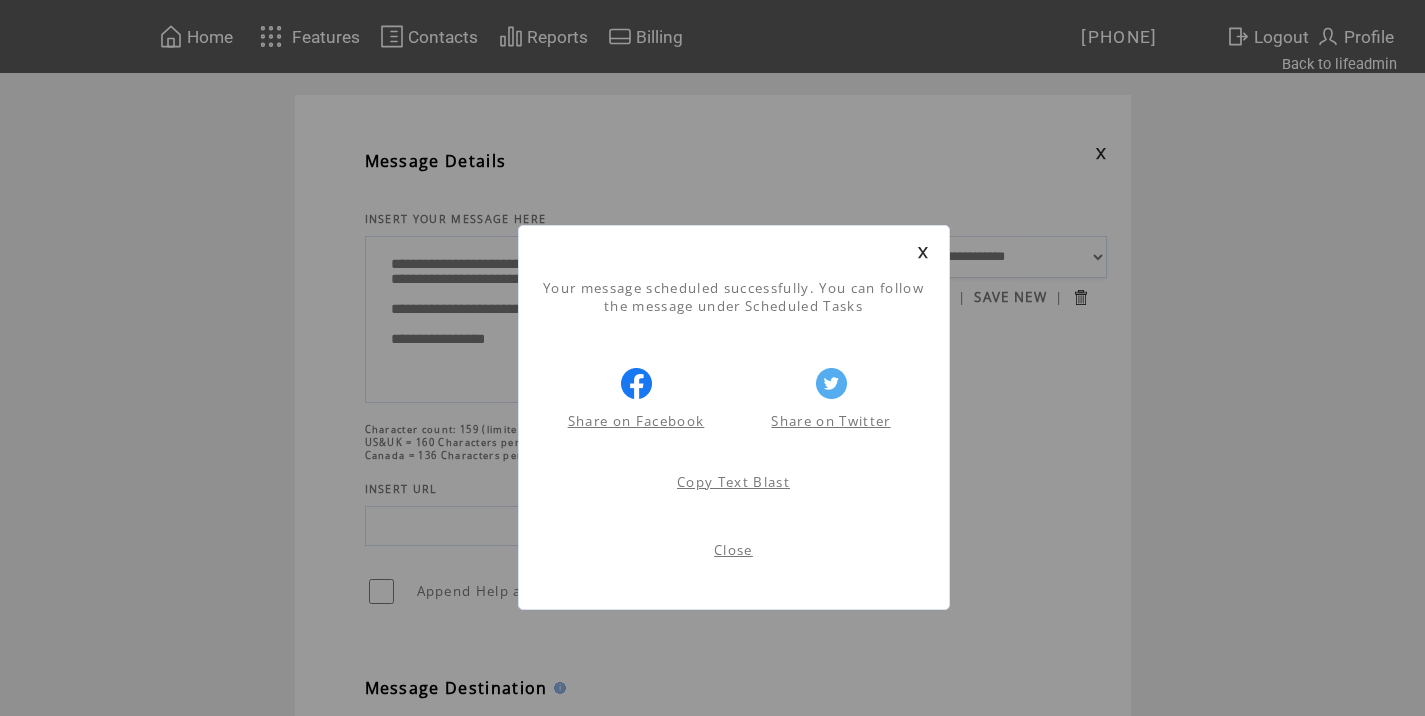 scroll, scrollTop: 1, scrollLeft: 0, axis: vertical 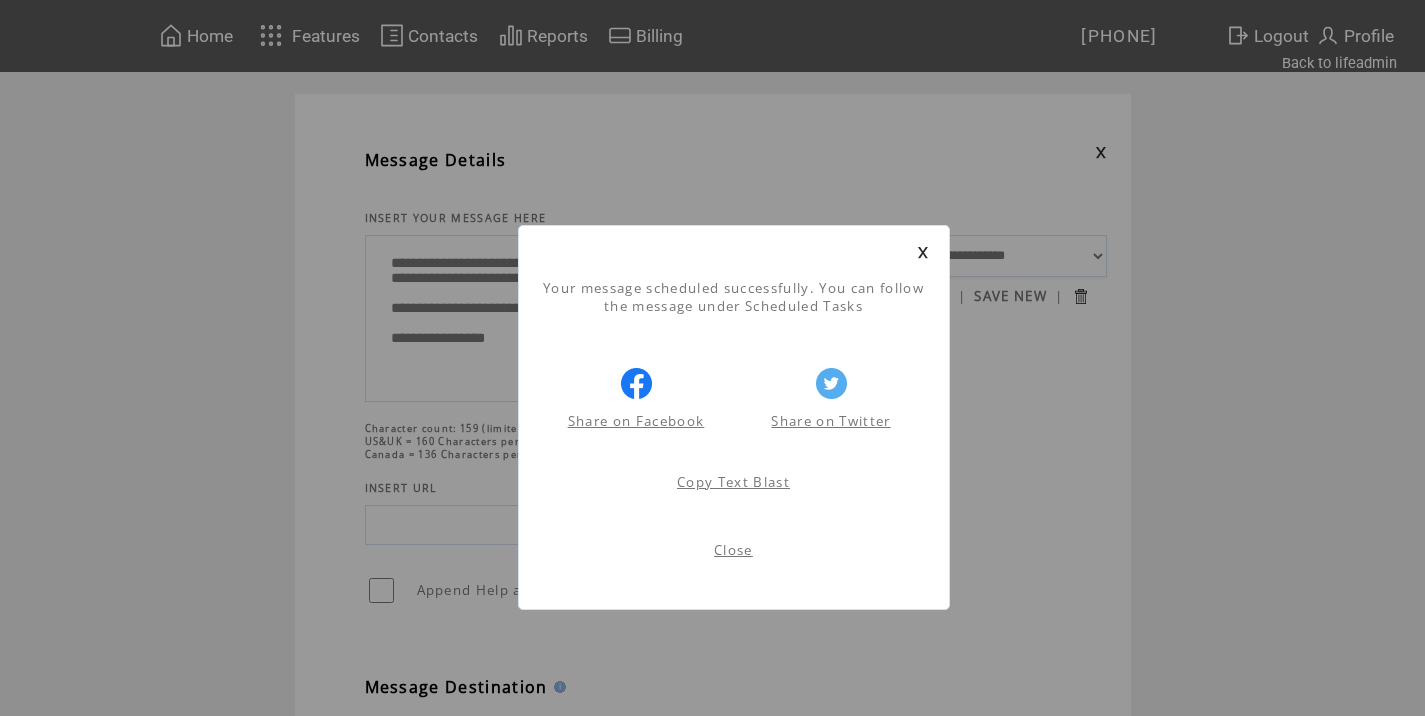 click on "Close" at bounding box center [733, 550] 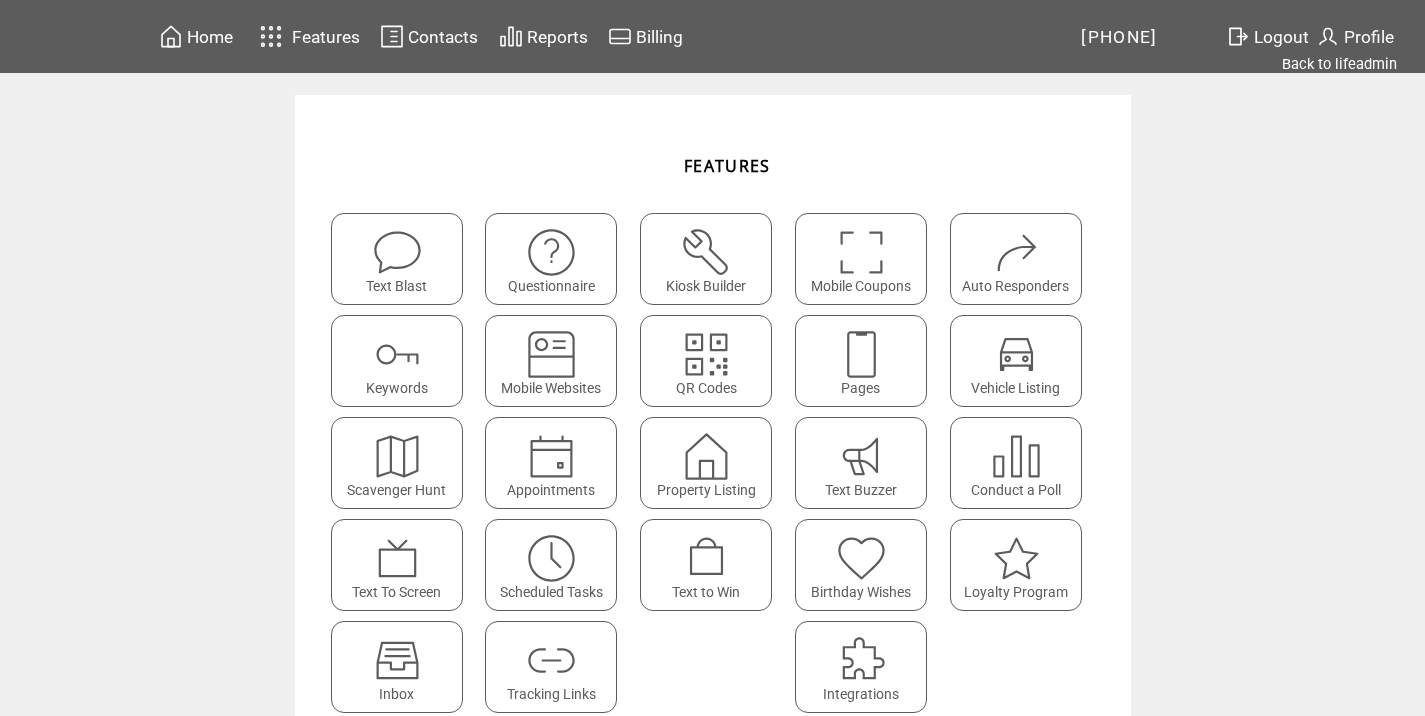 scroll, scrollTop: 0, scrollLeft: 0, axis: both 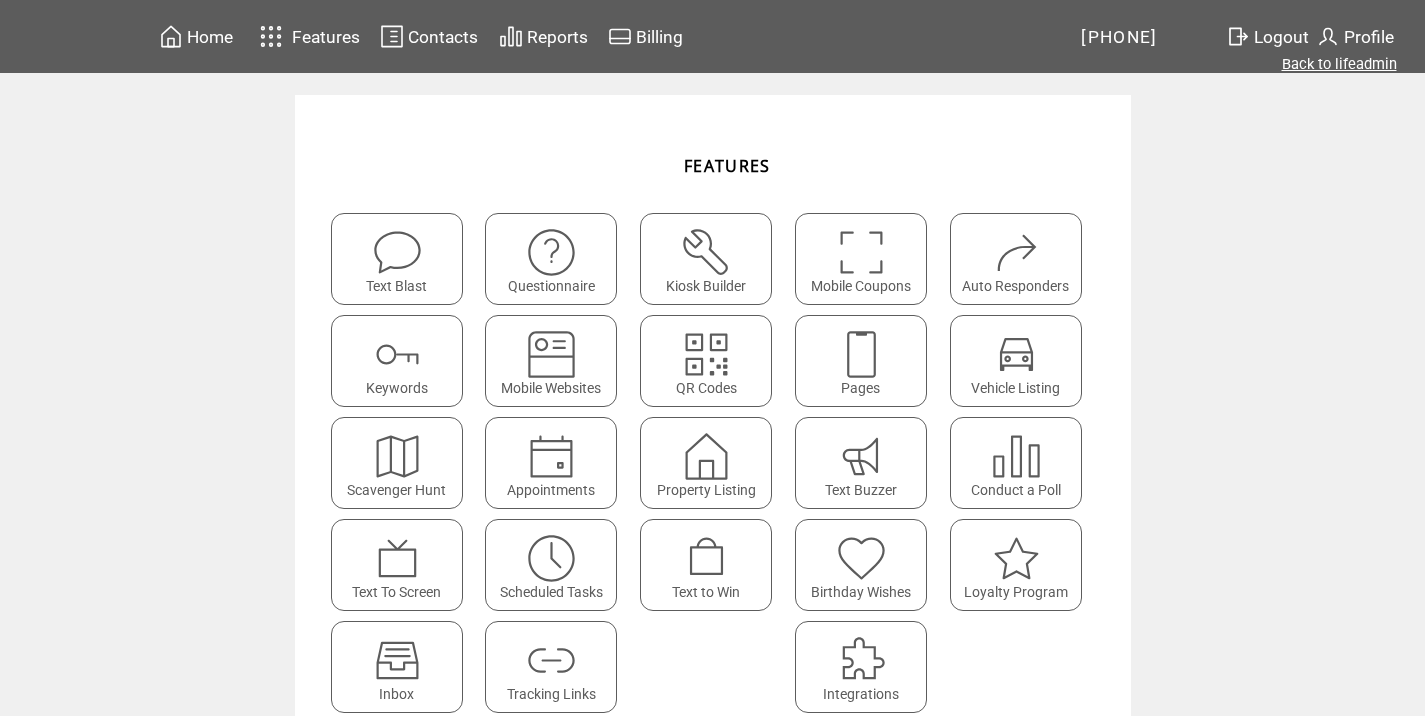 click on "Back to lifeadmin" at bounding box center (1339, 64) 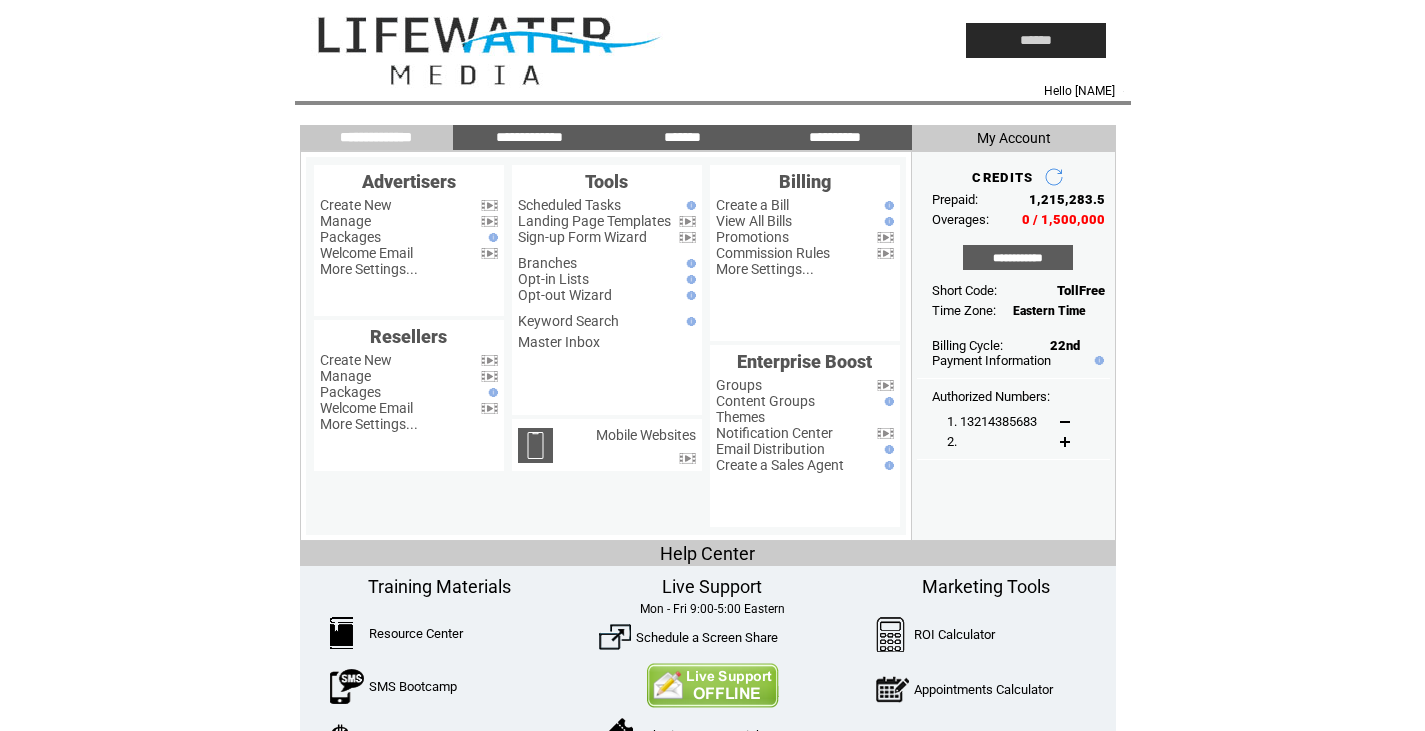 scroll, scrollTop: 0, scrollLeft: 0, axis: both 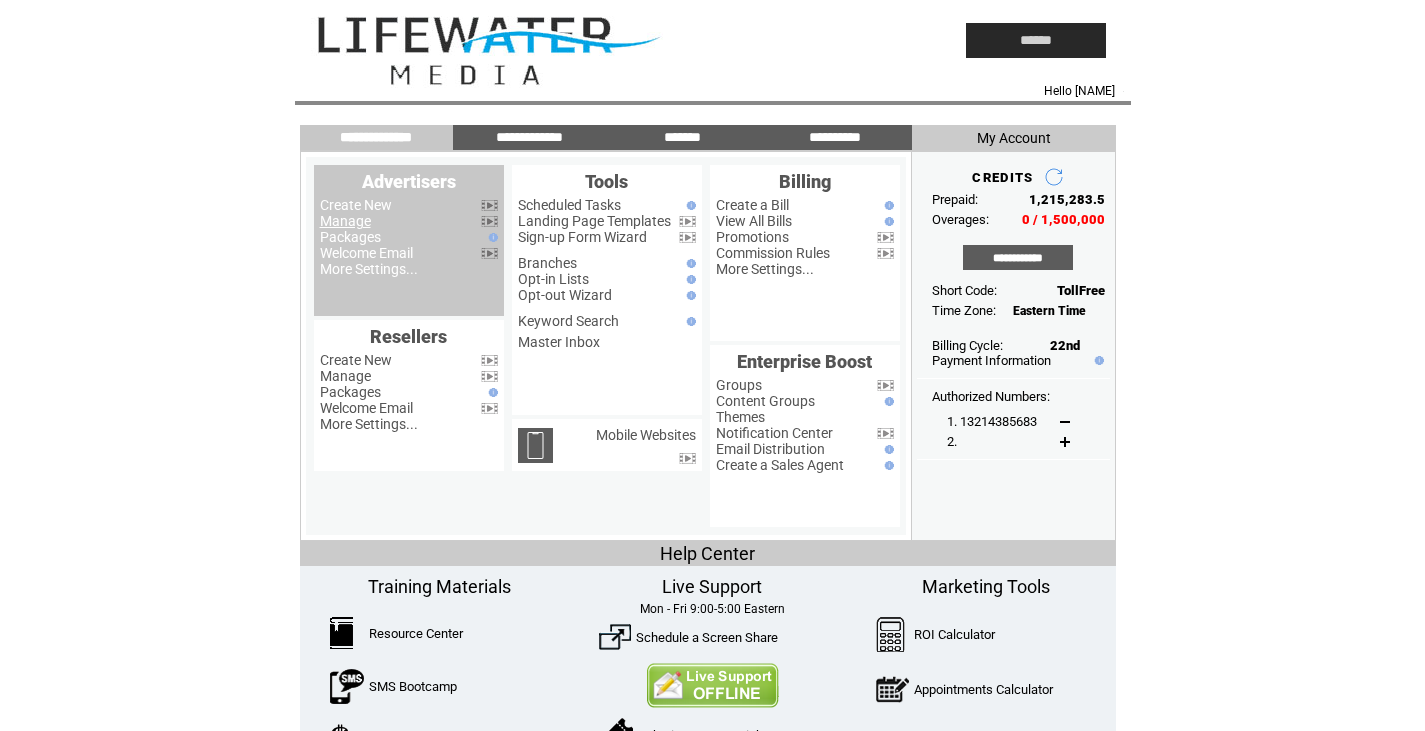 click on "Manage" at bounding box center (345, 221) 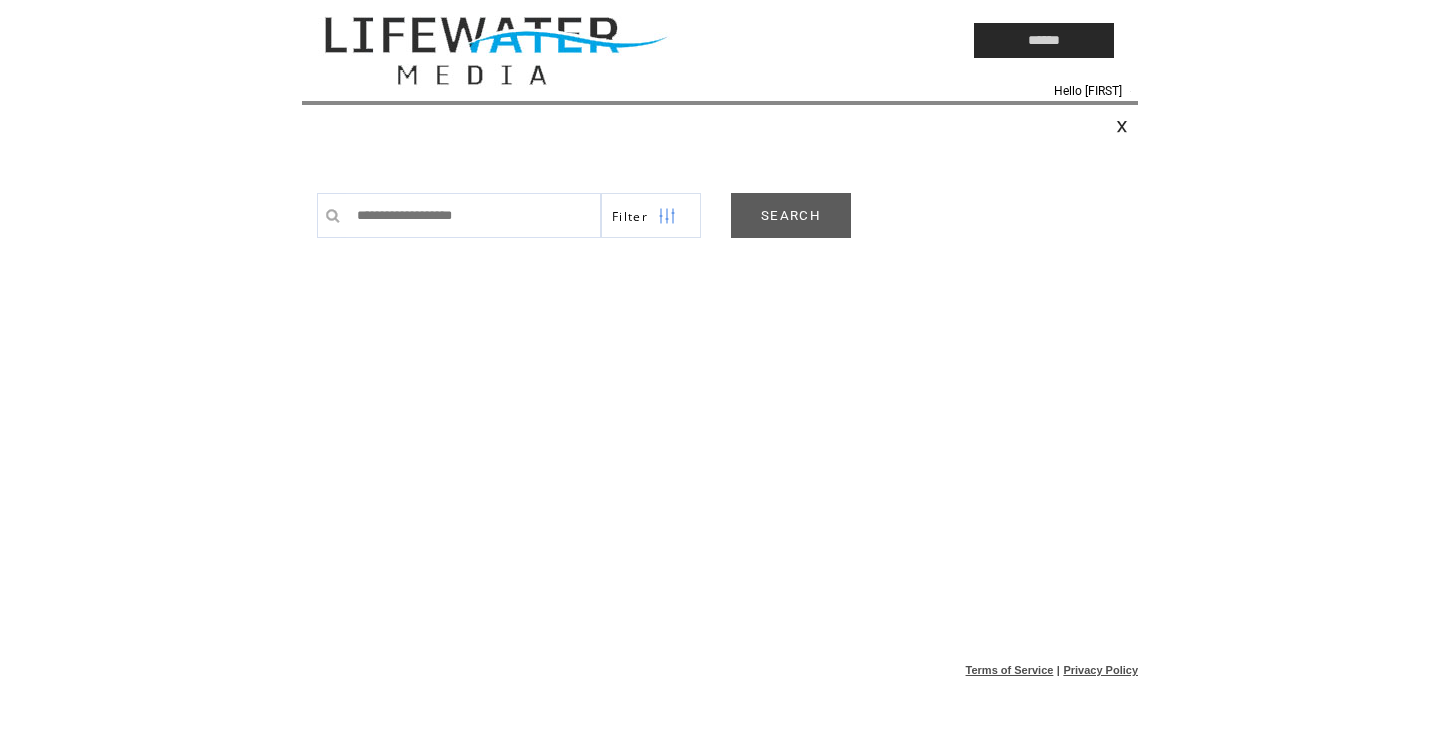 scroll, scrollTop: 0, scrollLeft: 0, axis: both 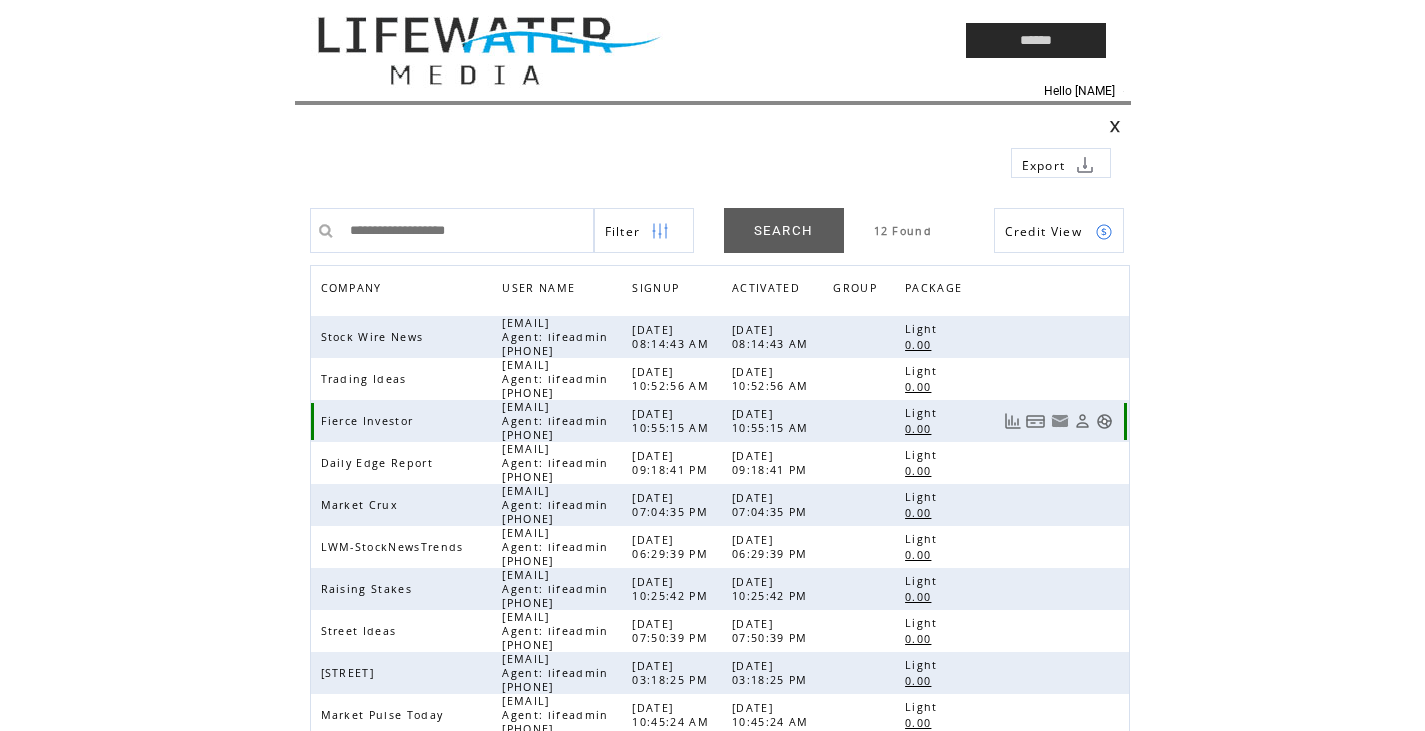 click at bounding box center (1104, 421) 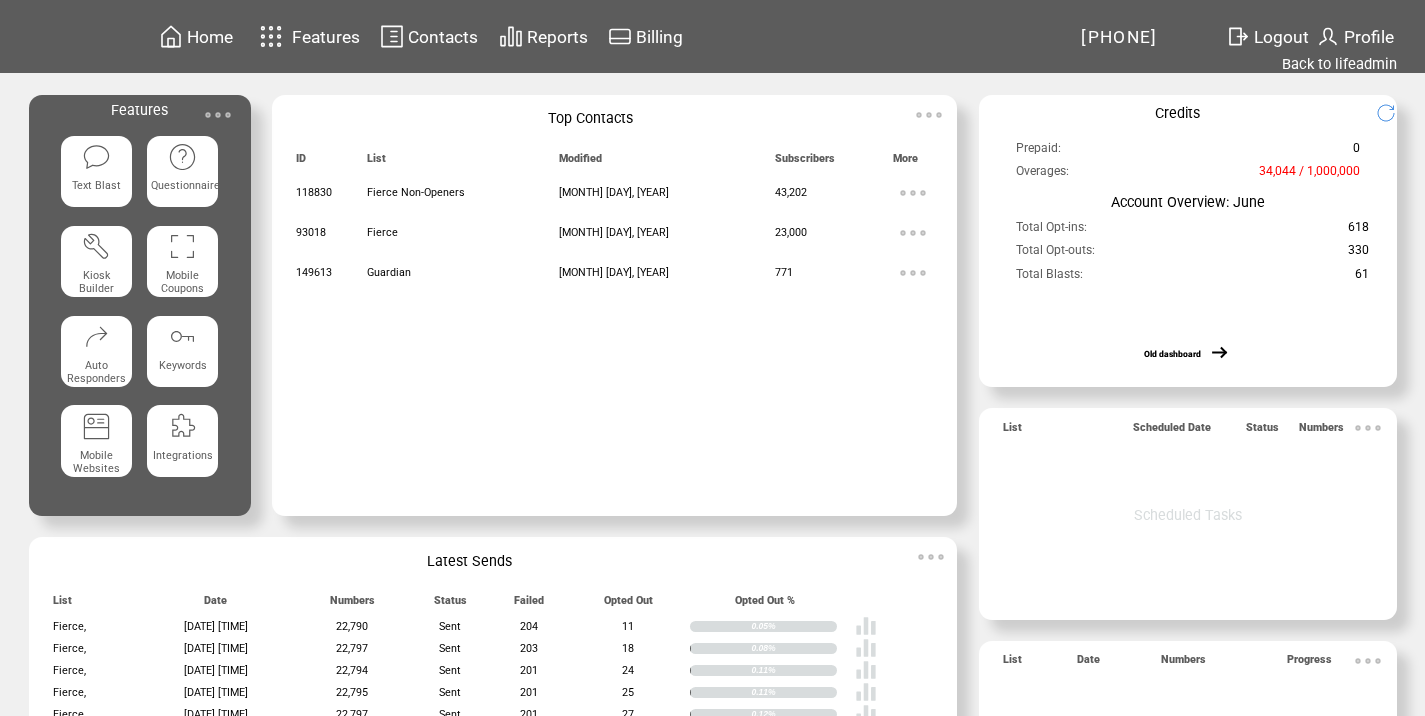 scroll, scrollTop: 0, scrollLeft: 0, axis: both 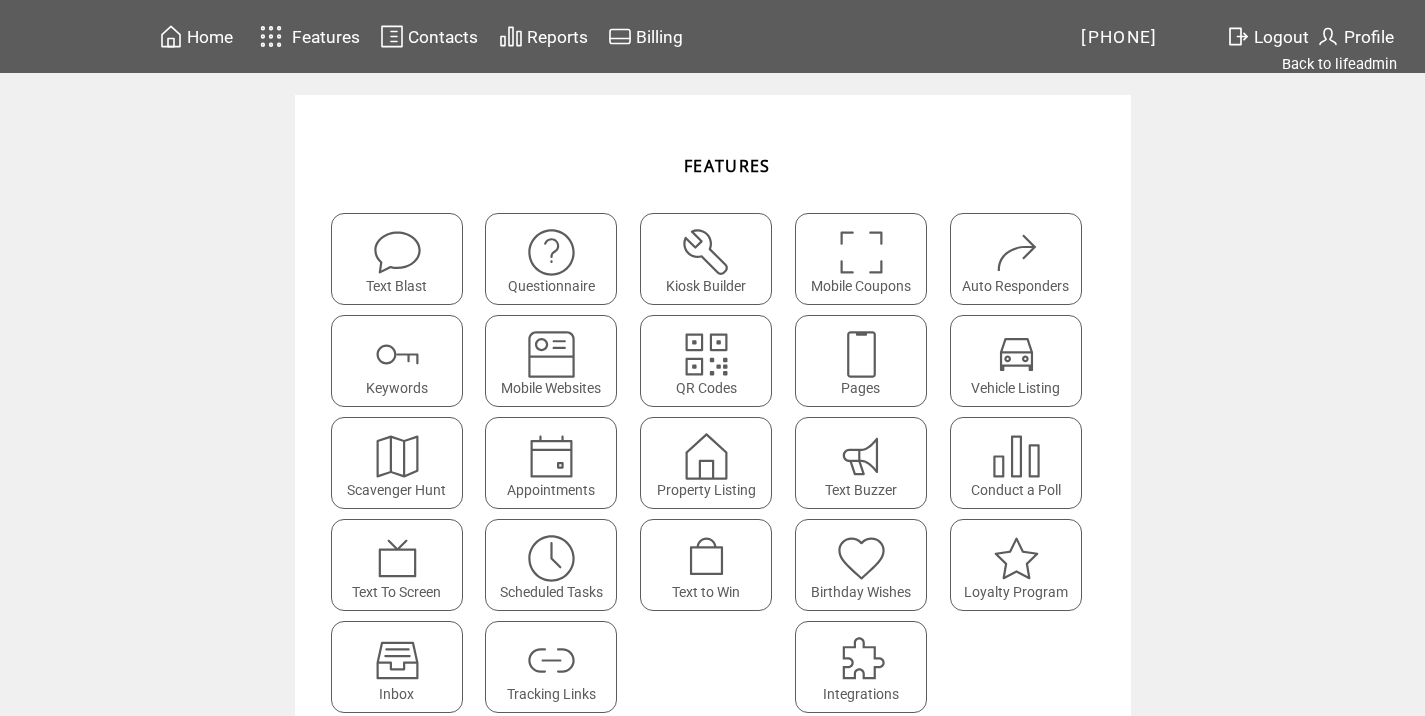 click at bounding box center (551, 660) 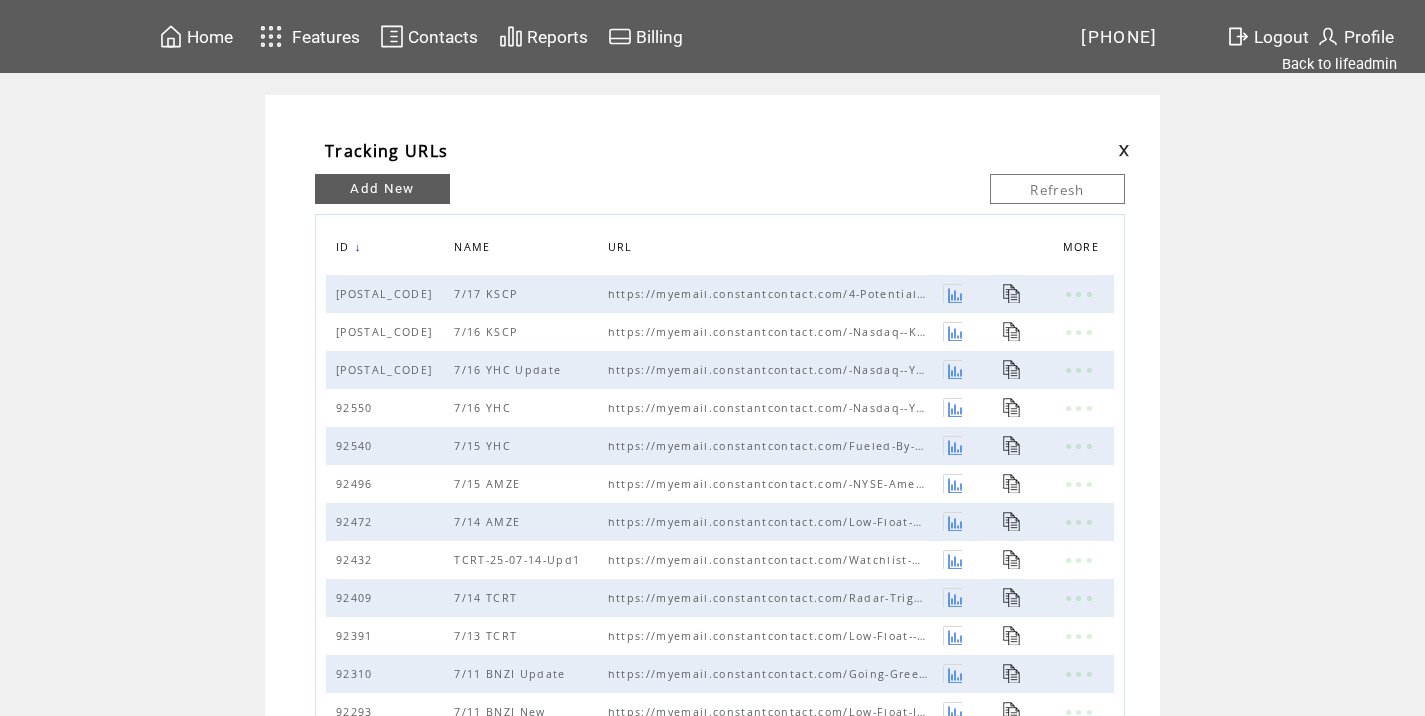 scroll, scrollTop: 0, scrollLeft: 0, axis: both 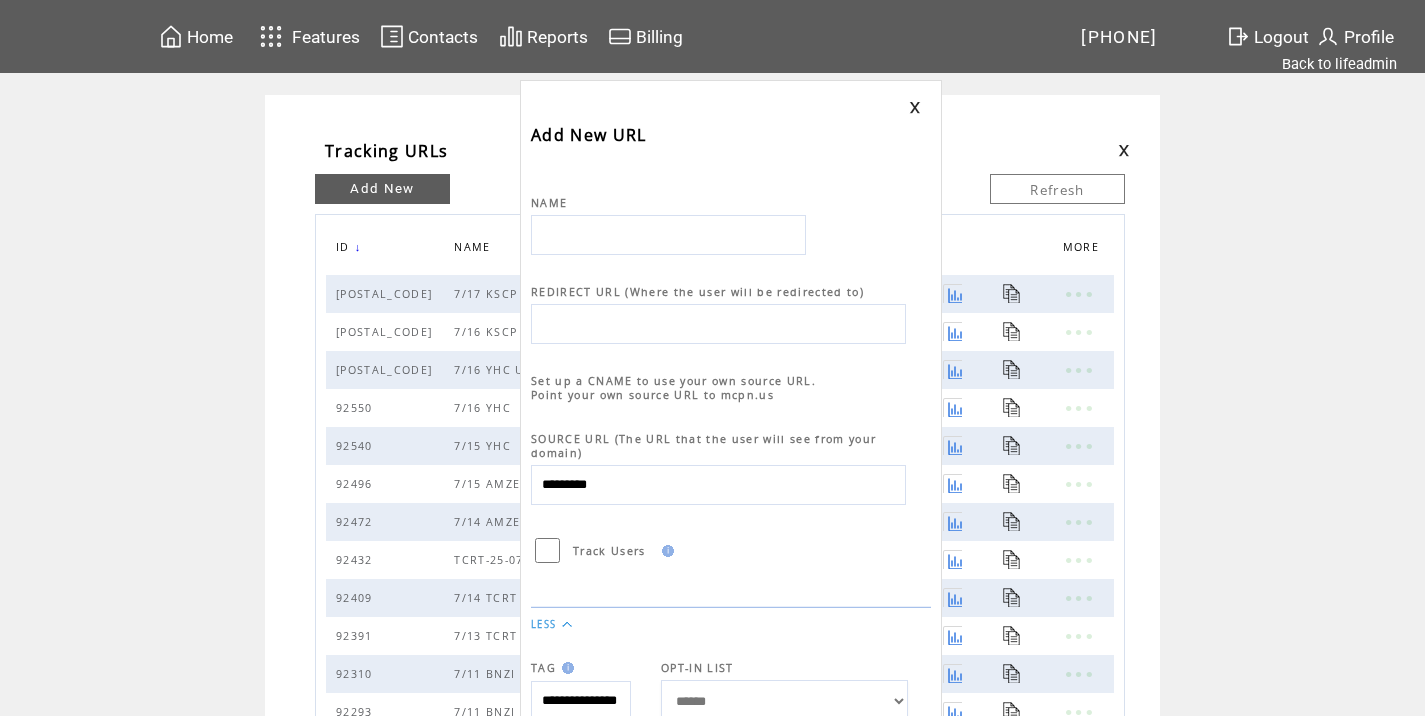 click at bounding box center [668, 235] 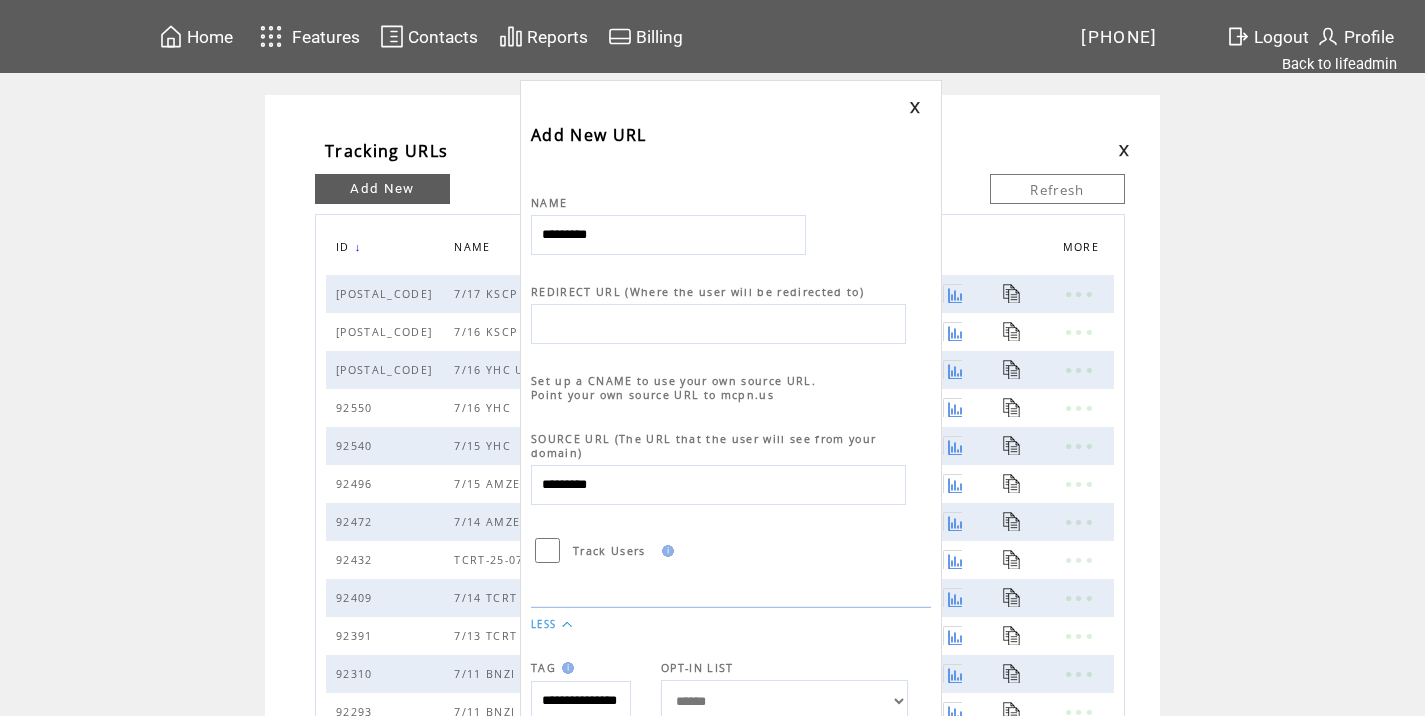 type on "*********" 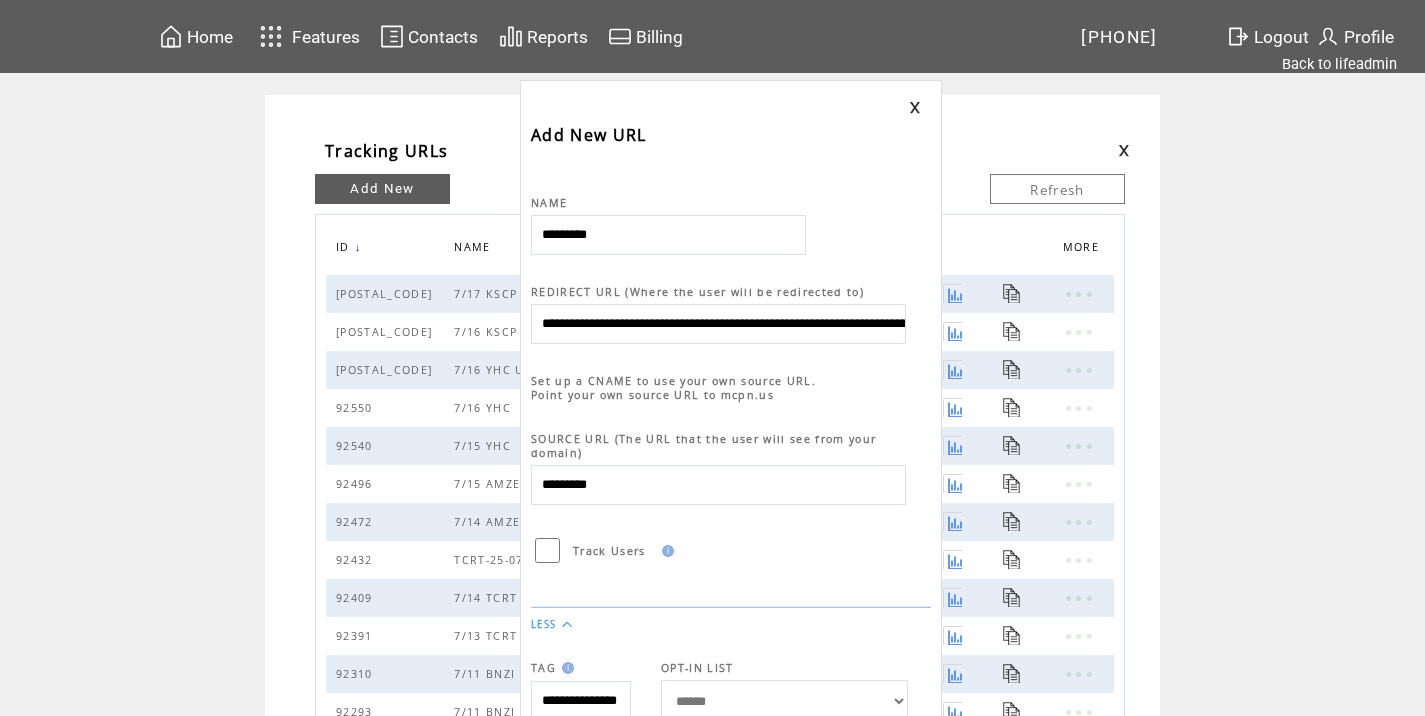 scroll, scrollTop: 0, scrollLeft: 829, axis: horizontal 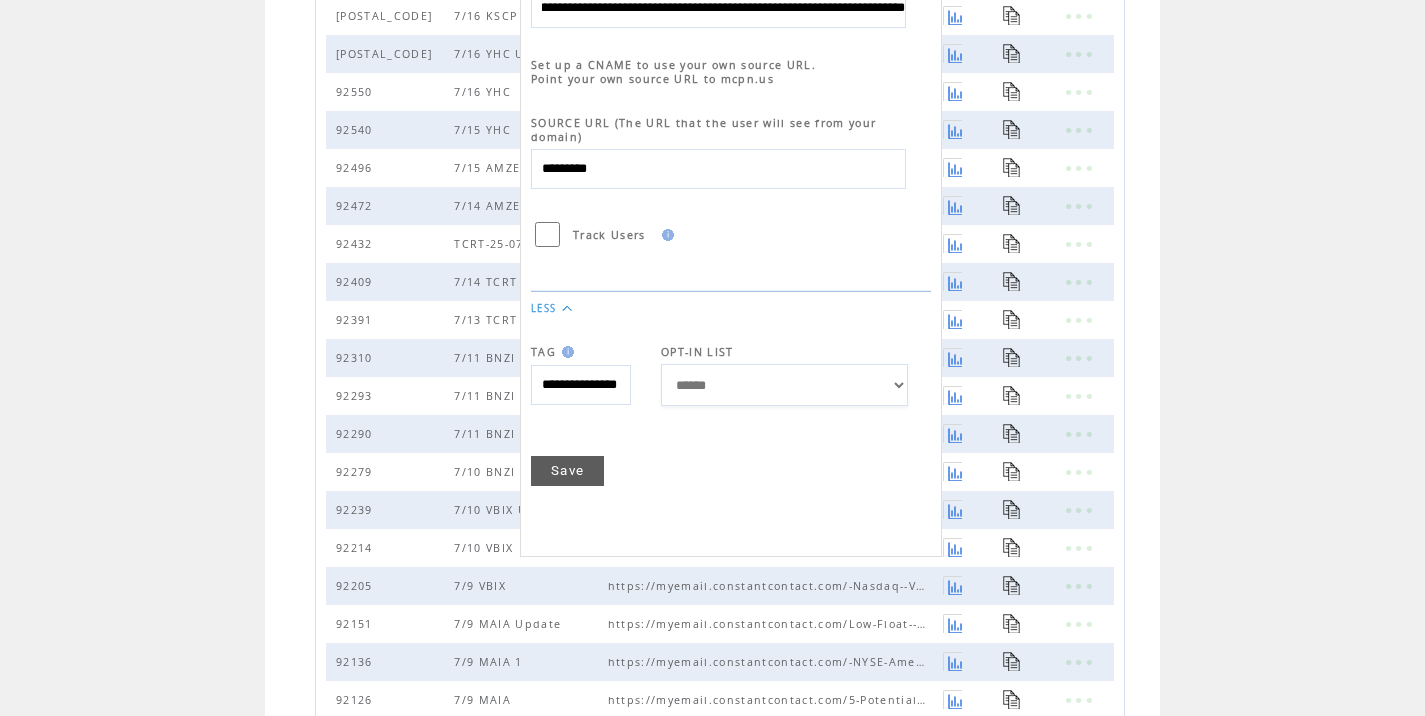type on "**********" 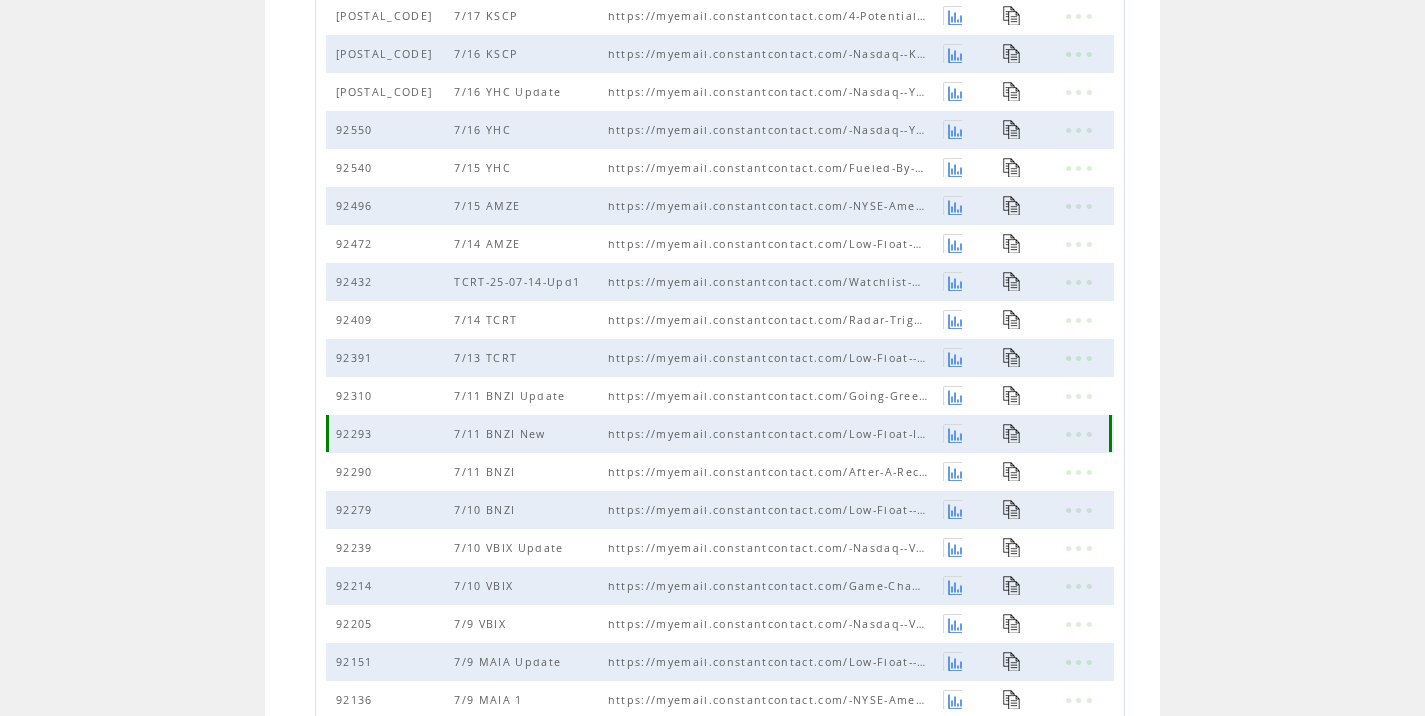scroll, scrollTop: 0, scrollLeft: 0, axis: both 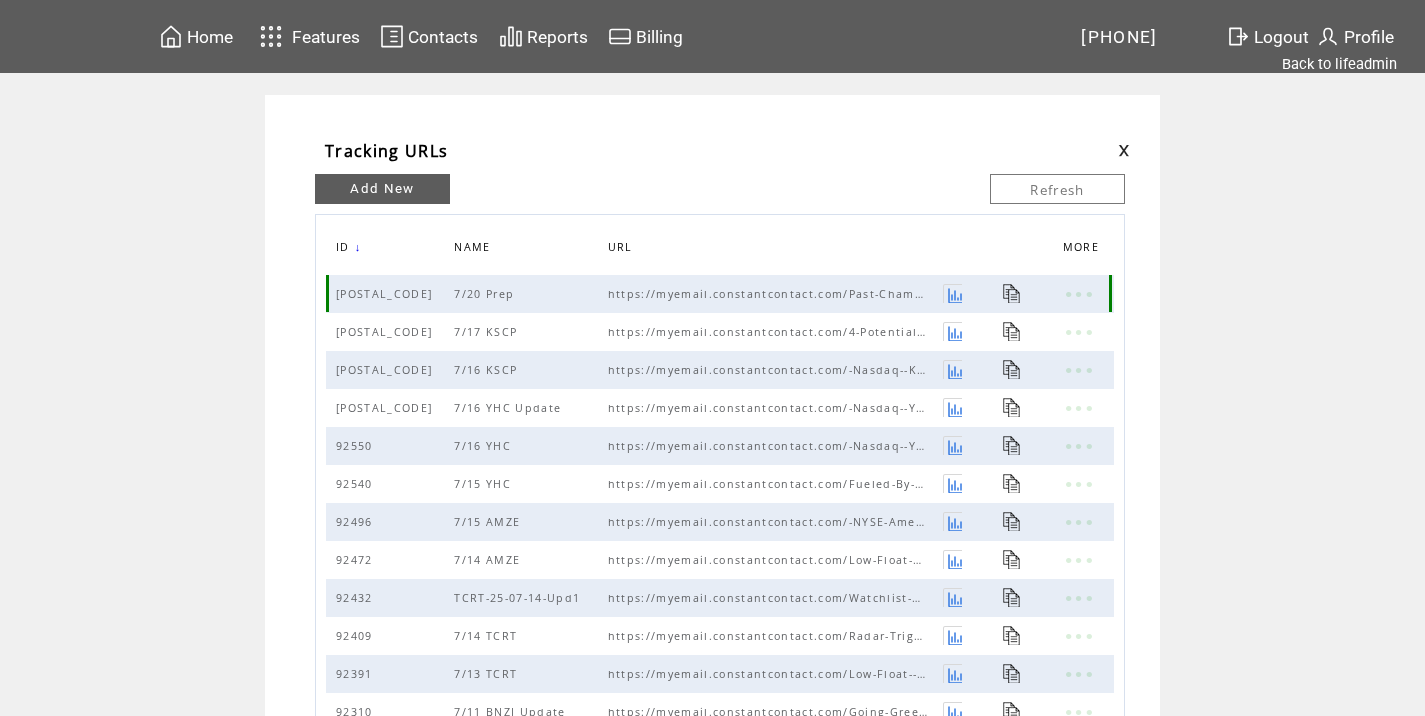click at bounding box center [1012, 293] 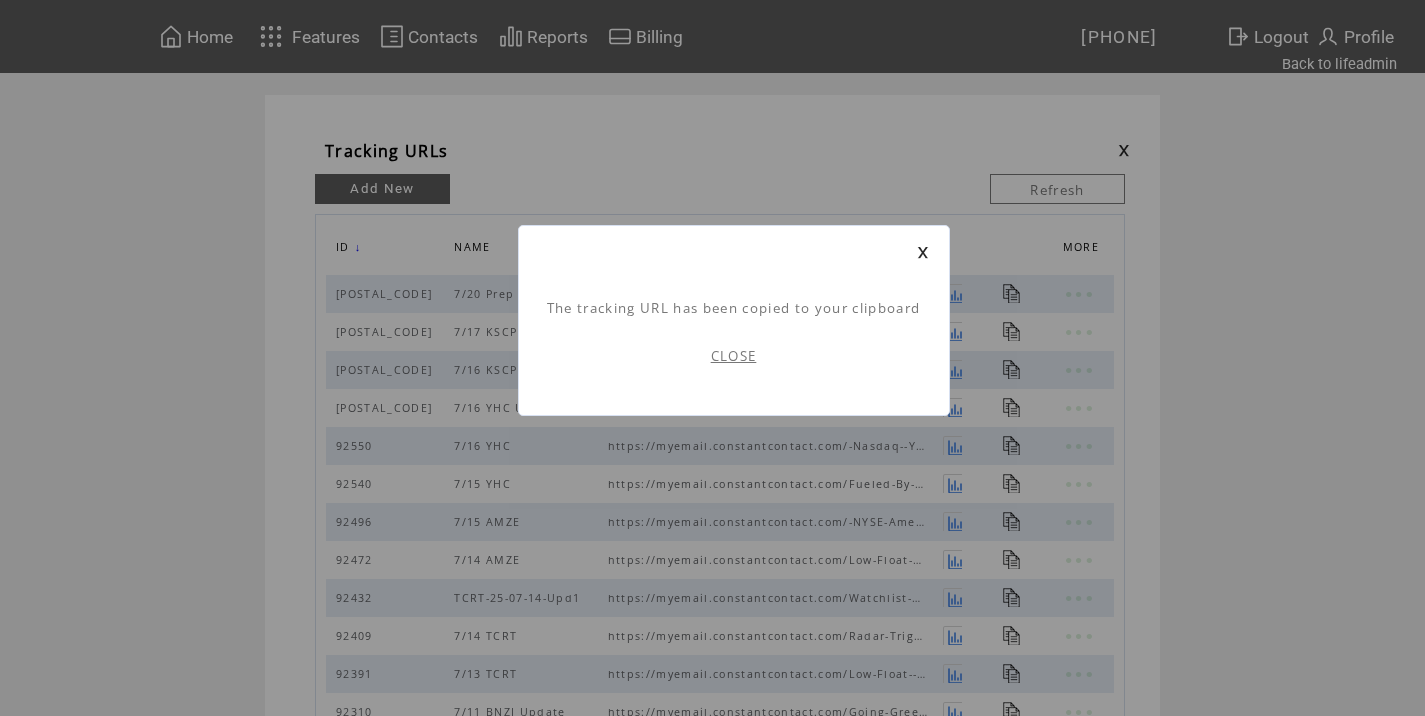 scroll, scrollTop: 1, scrollLeft: 0, axis: vertical 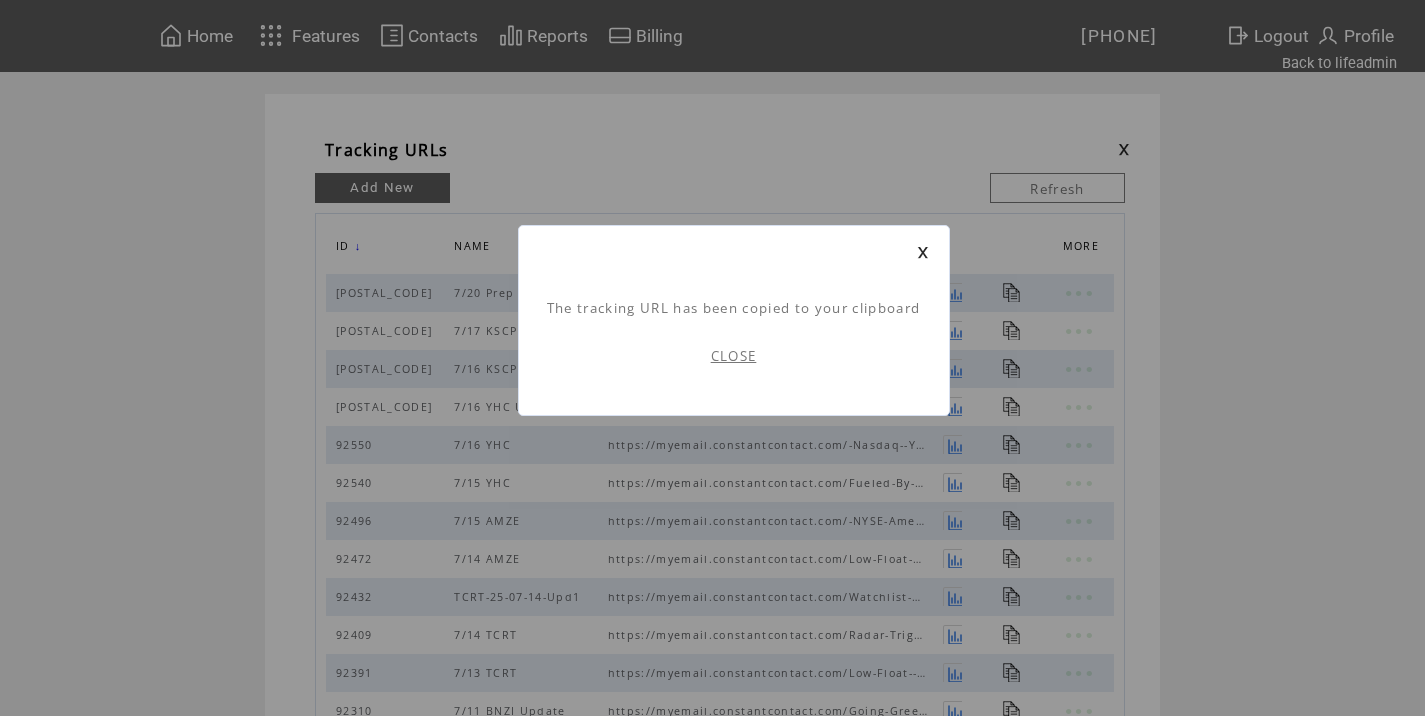 click on "CLOSE" at bounding box center (734, 356) 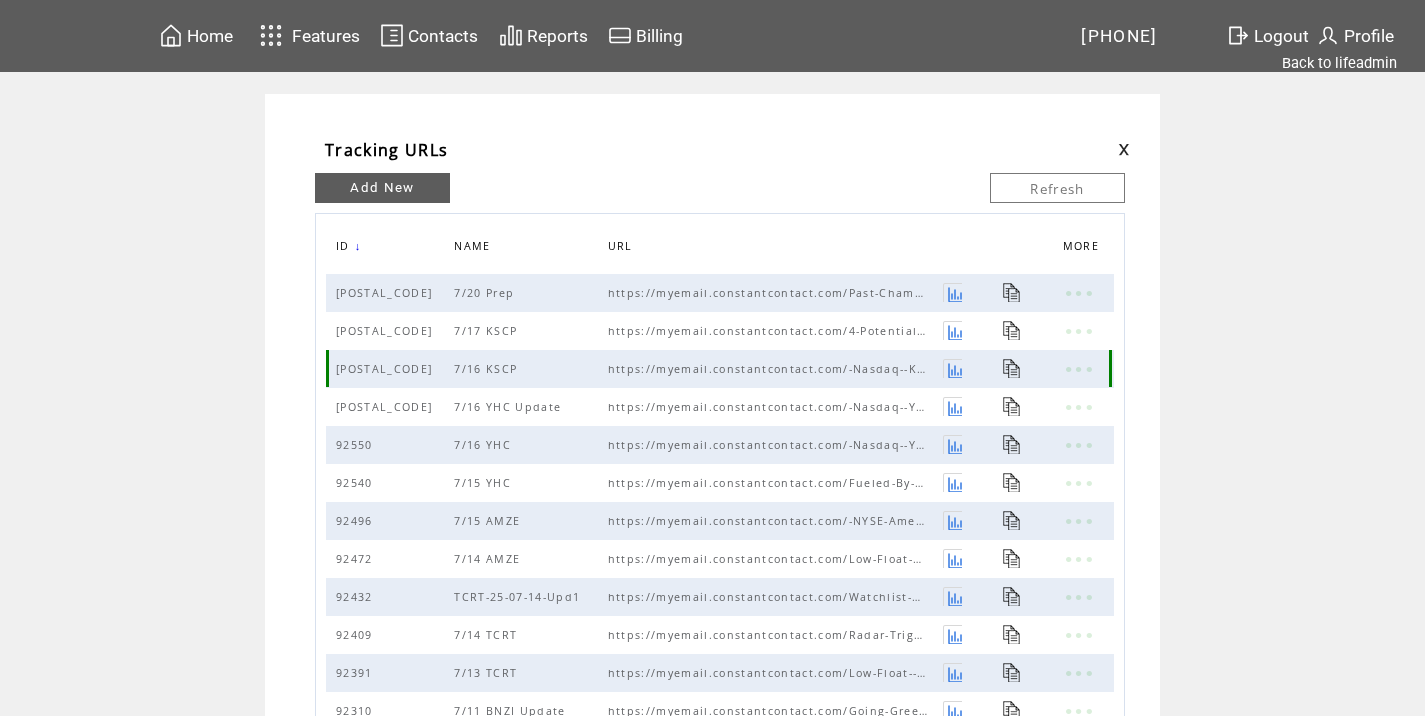scroll, scrollTop: 0, scrollLeft: 0, axis: both 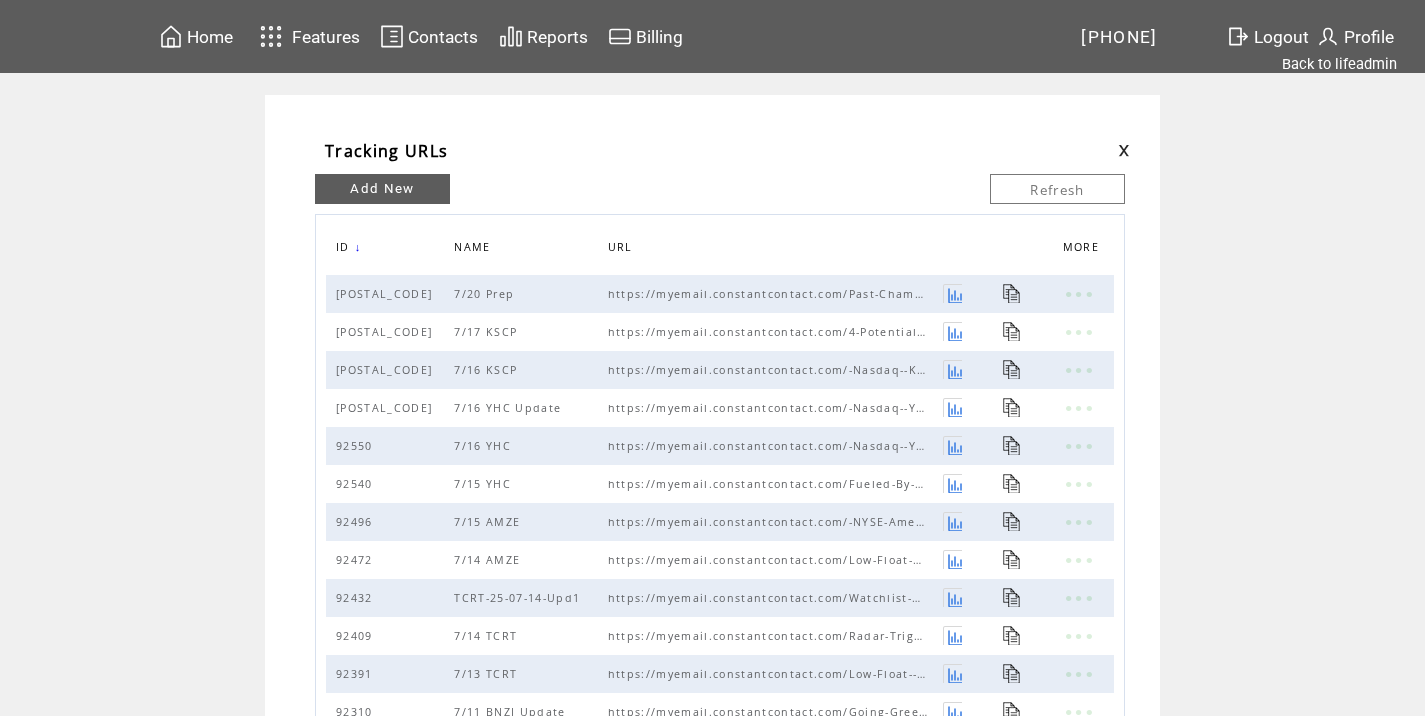 click at bounding box center (1124, 150) 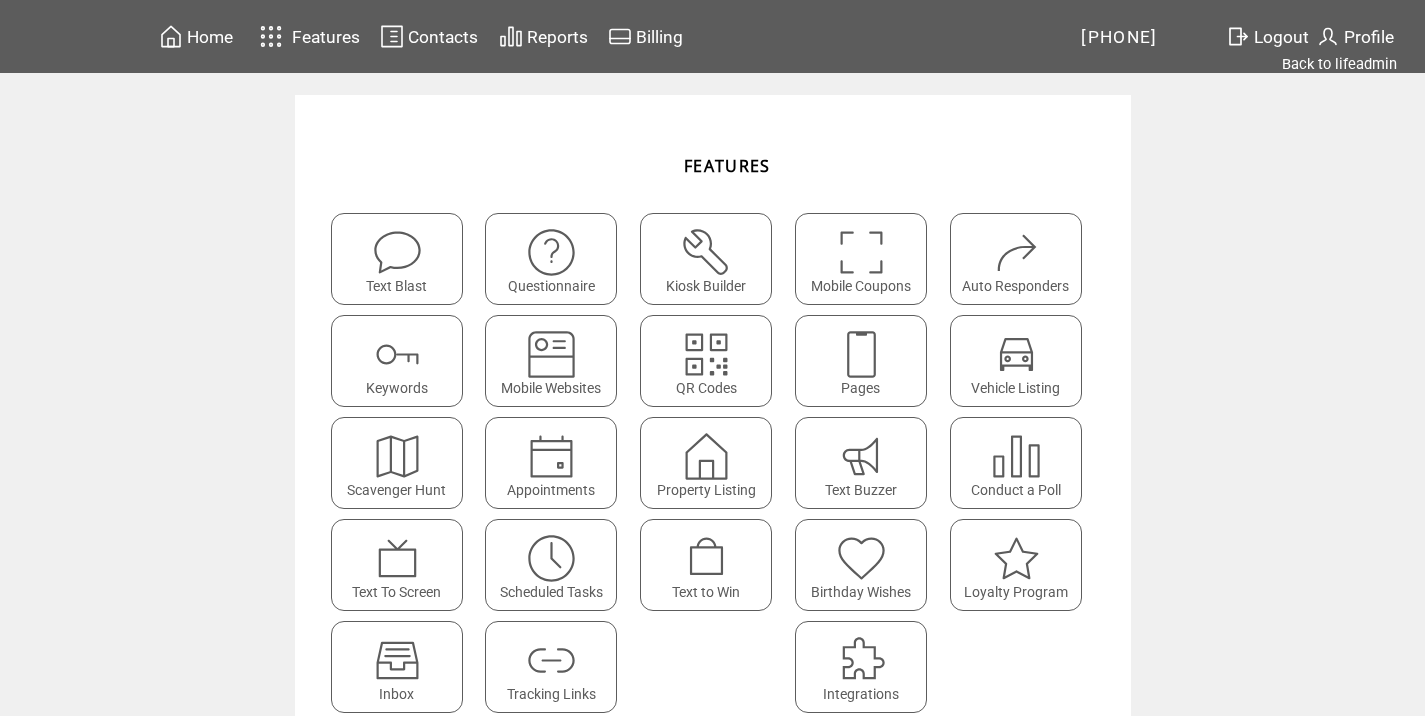 scroll, scrollTop: 0, scrollLeft: 0, axis: both 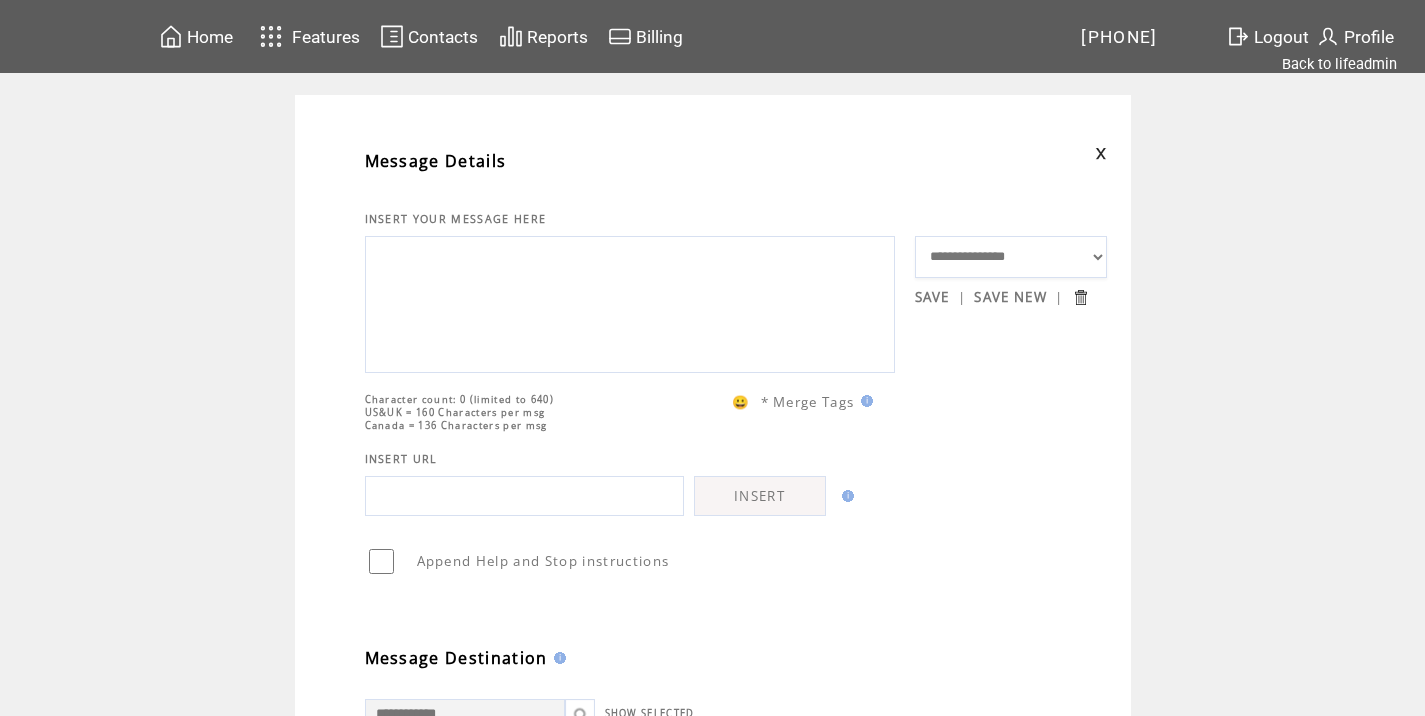 click at bounding box center (630, 302) 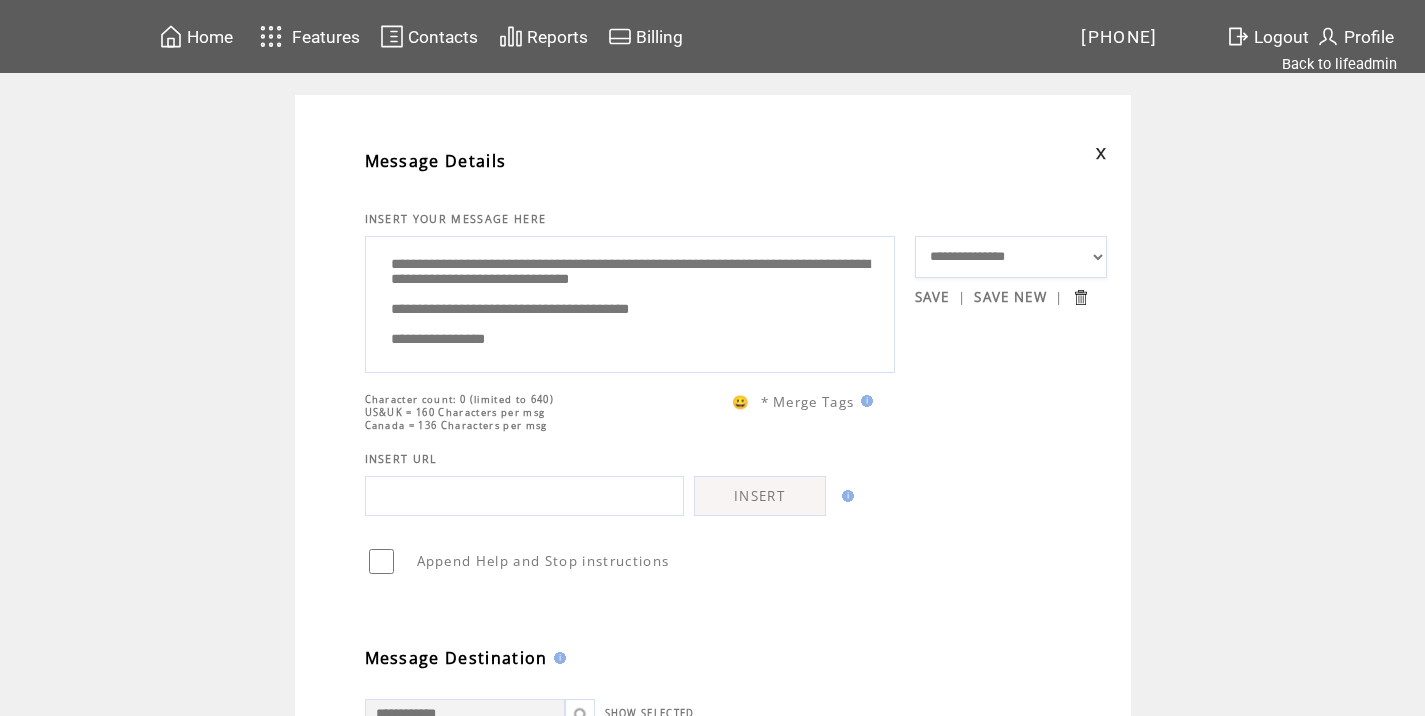 scroll, scrollTop: 5, scrollLeft: 0, axis: vertical 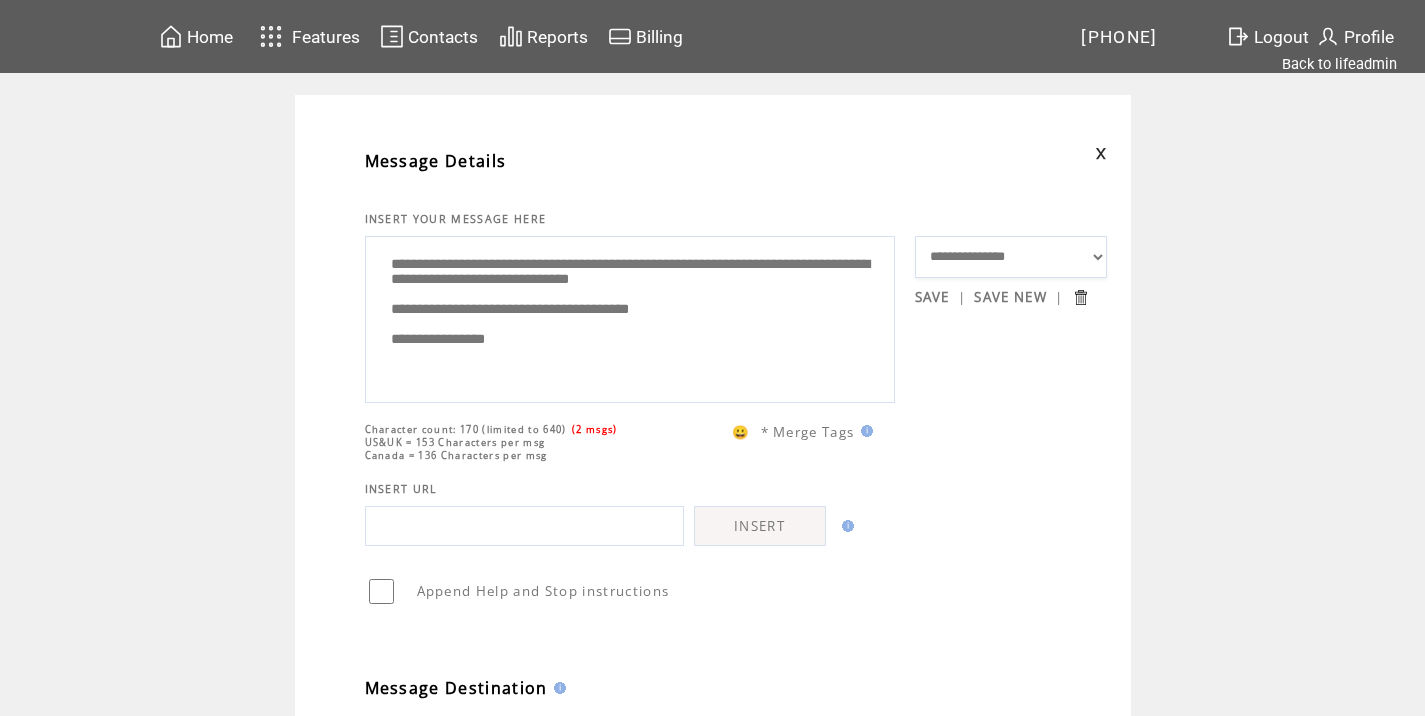 drag, startPoint x: 562, startPoint y: 261, endPoint x: 459, endPoint y: 258, distance: 103.04368 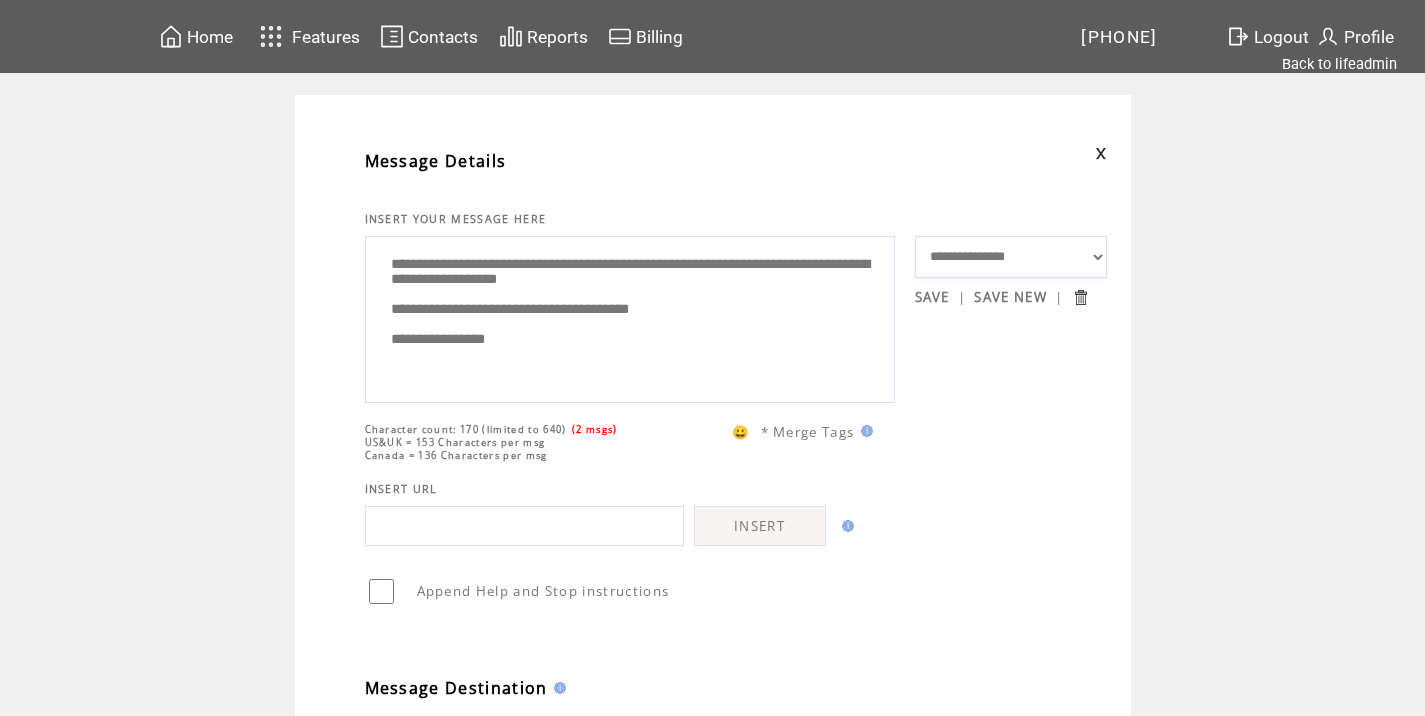scroll, scrollTop: 0, scrollLeft: 0, axis: both 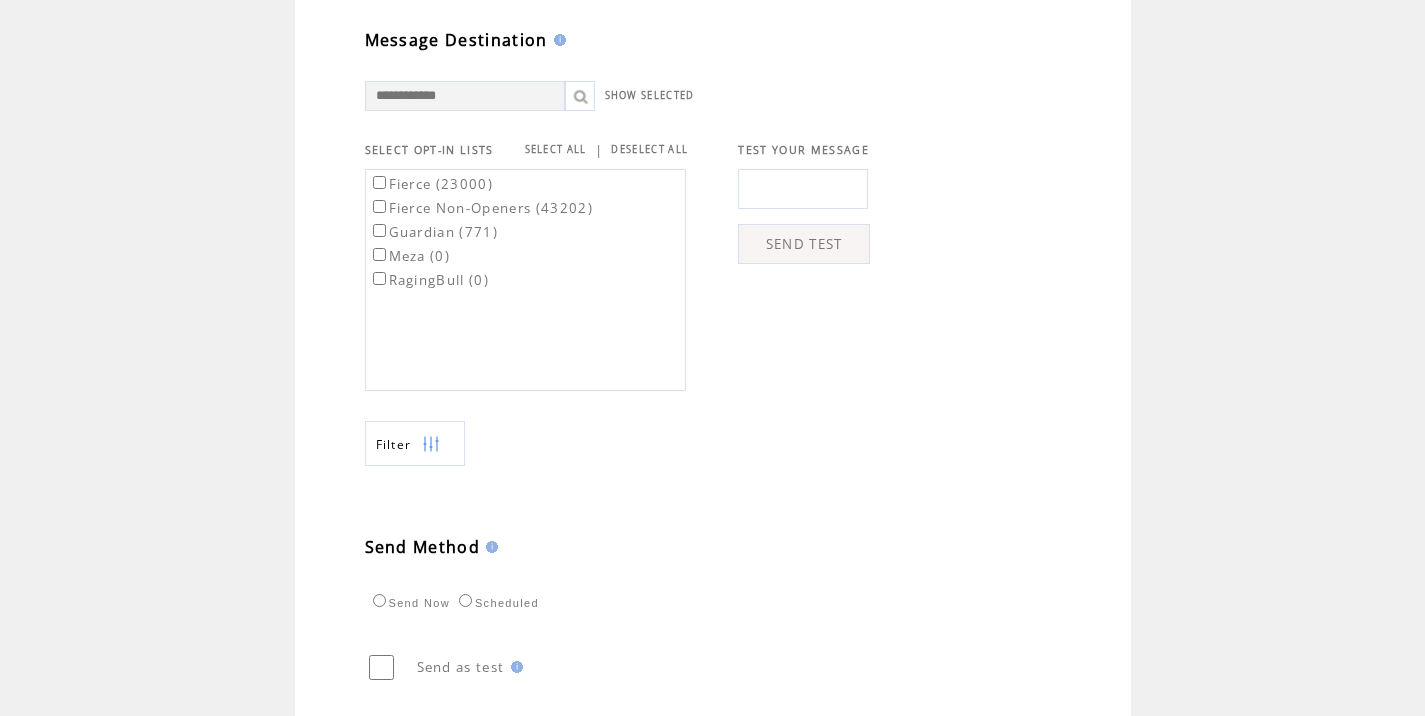 type on "**********" 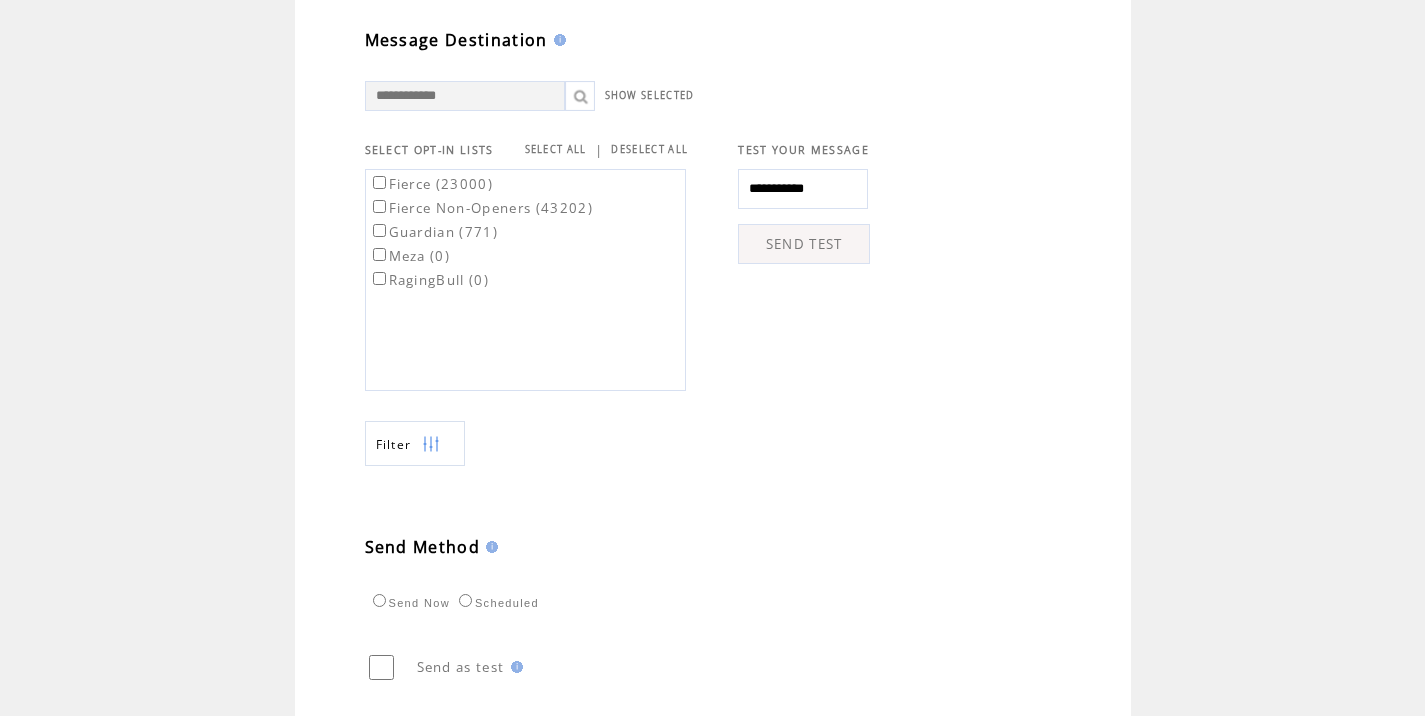click on "SEND TEST" at bounding box center [804, 244] 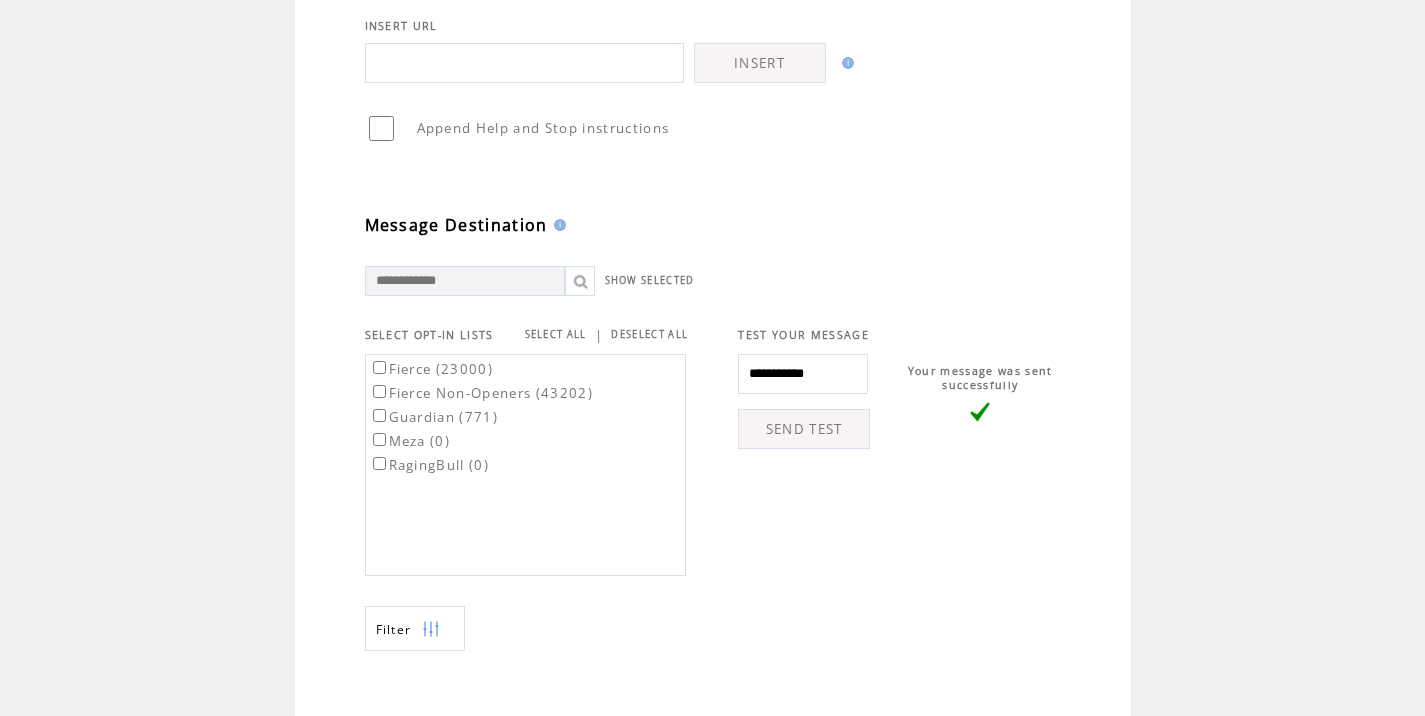 scroll, scrollTop: 464, scrollLeft: 0, axis: vertical 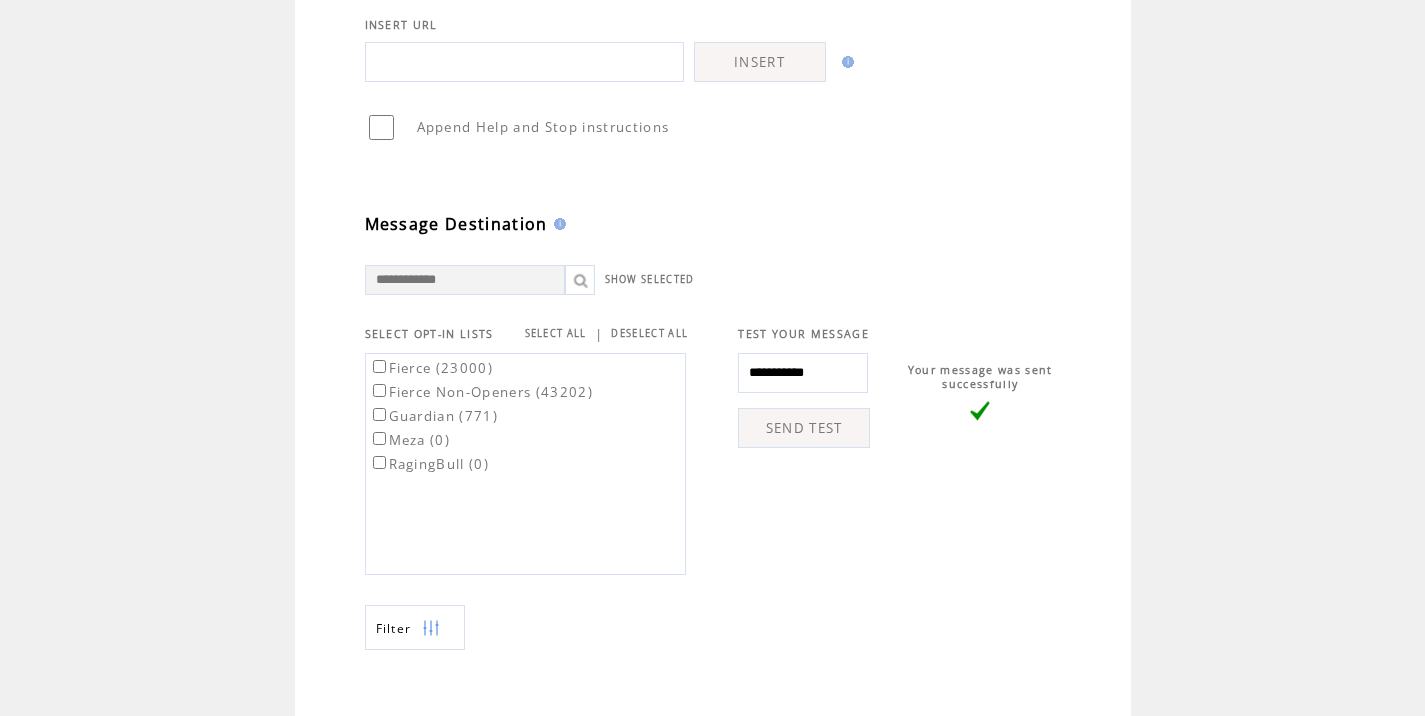 click on "Fierce (23000)" at bounding box center [431, 368] 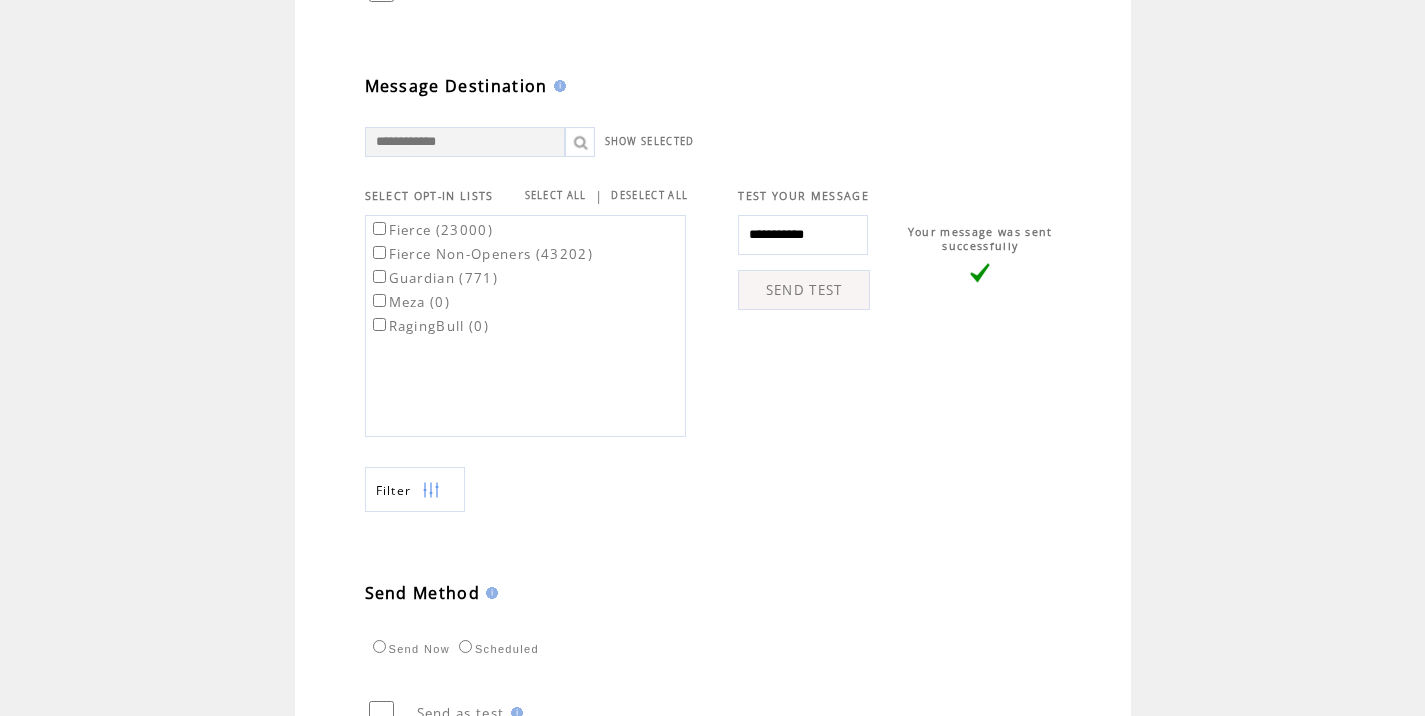 scroll, scrollTop: 612, scrollLeft: 0, axis: vertical 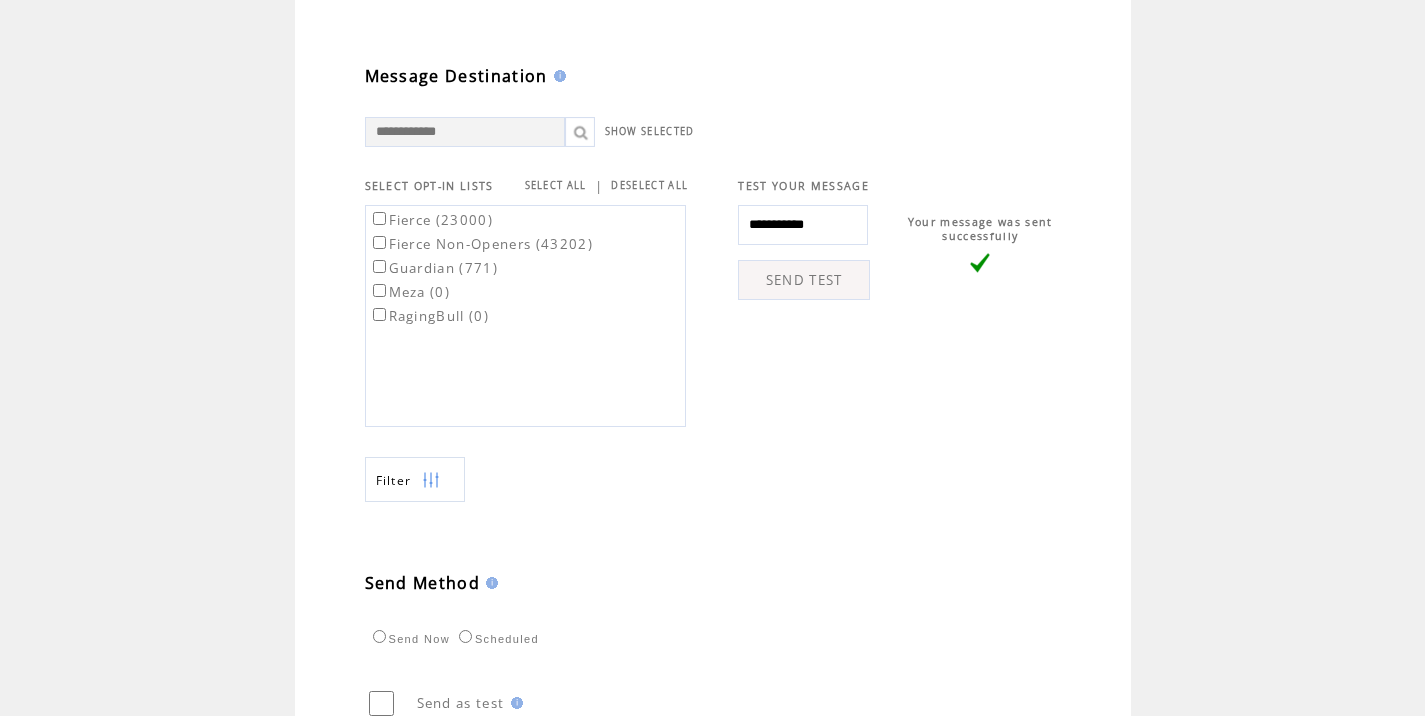 click on "Scheduled" at bounding box center (496, 639) 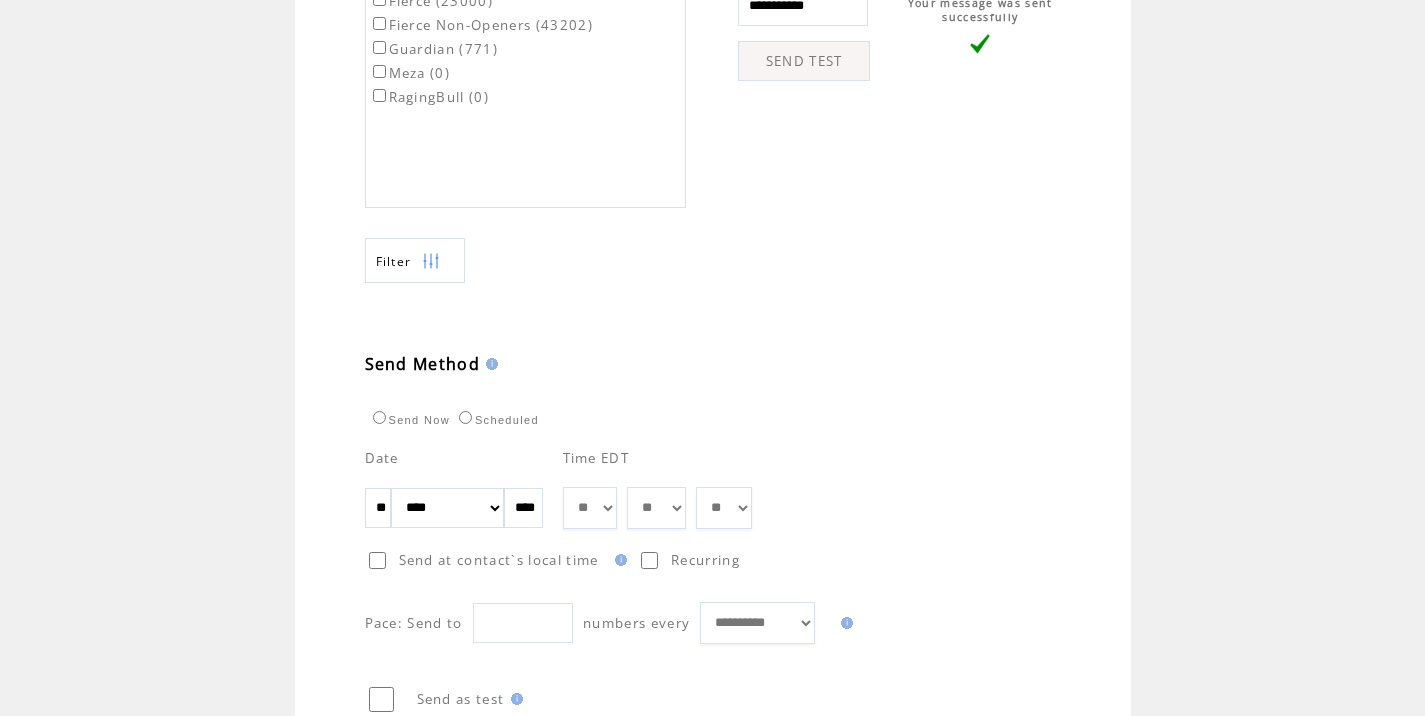scroll, scrollTop: 879, scrollLeft: 0, axis: vertical 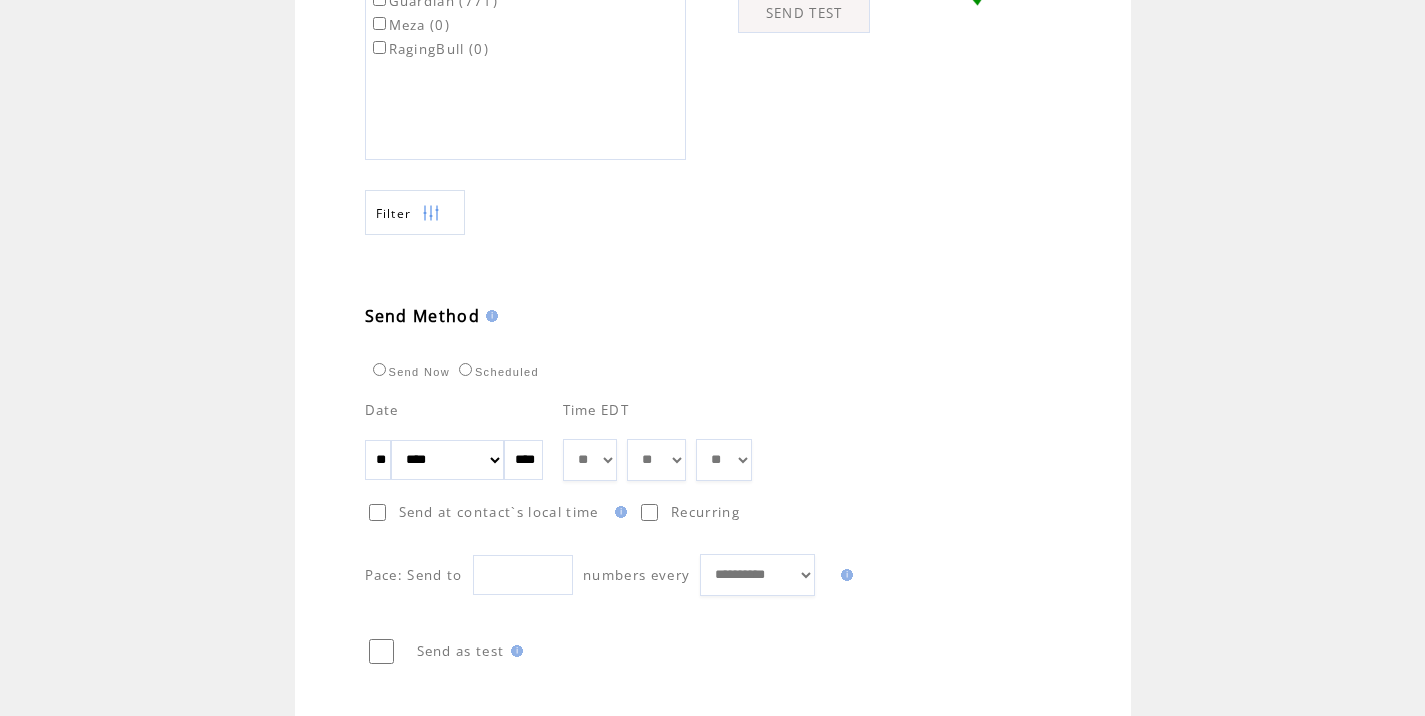 click on "** 	 ** 	 ** 	 ** 	 ** 	 ** 	 ** 	 ** 	 ** 	 ** 	 ** 	 ** 	 **" at bounding box center [590, 460] 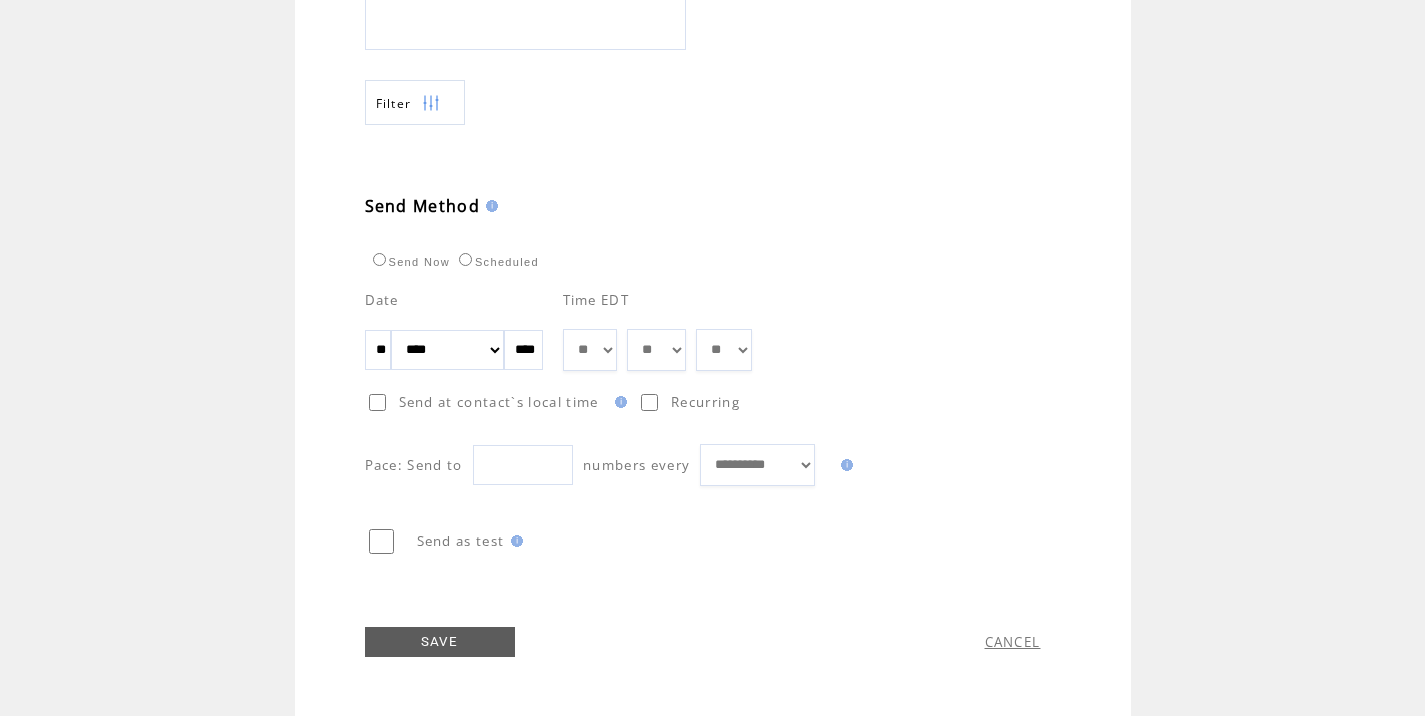 click on "SAVE" at bounding box center (440, 642) 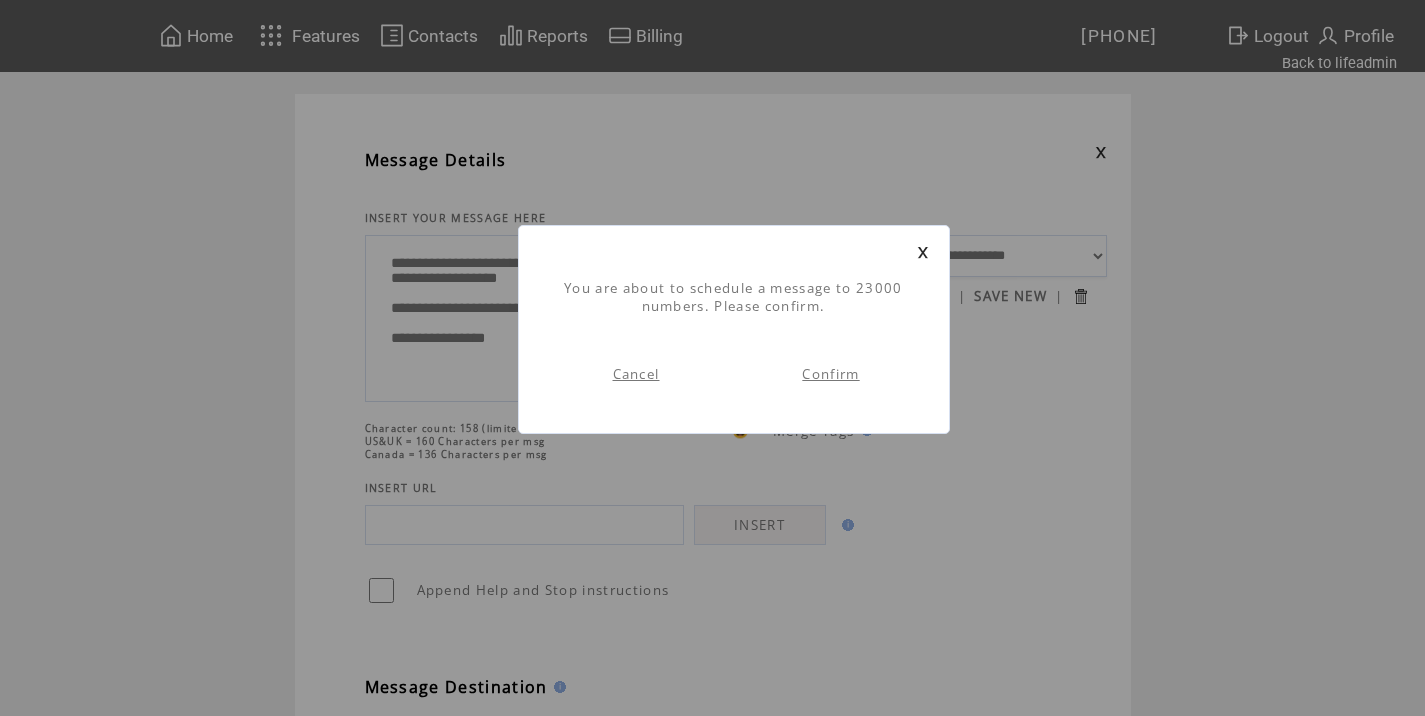 scroll, scrollTop: 1, scrollLeft: 0, axis: vertical 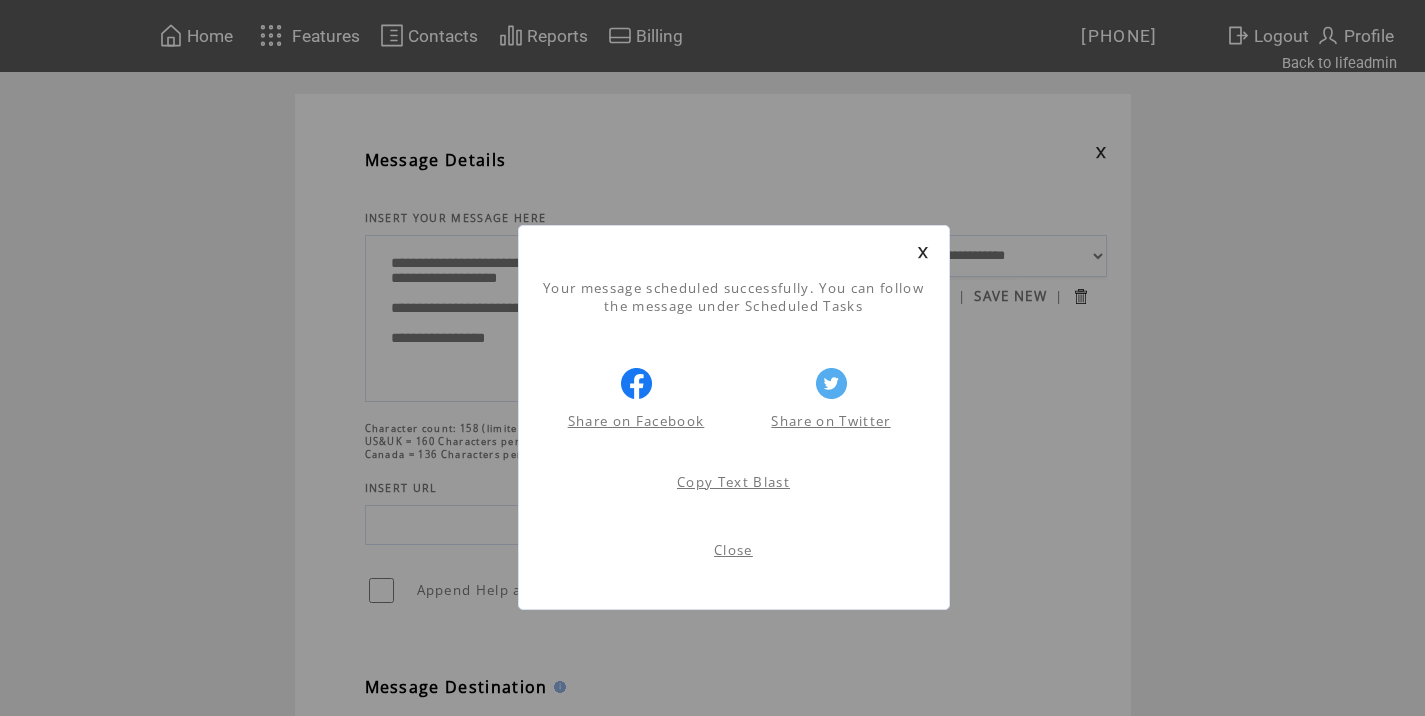 click on "Close" at bounding box center [733, 550] 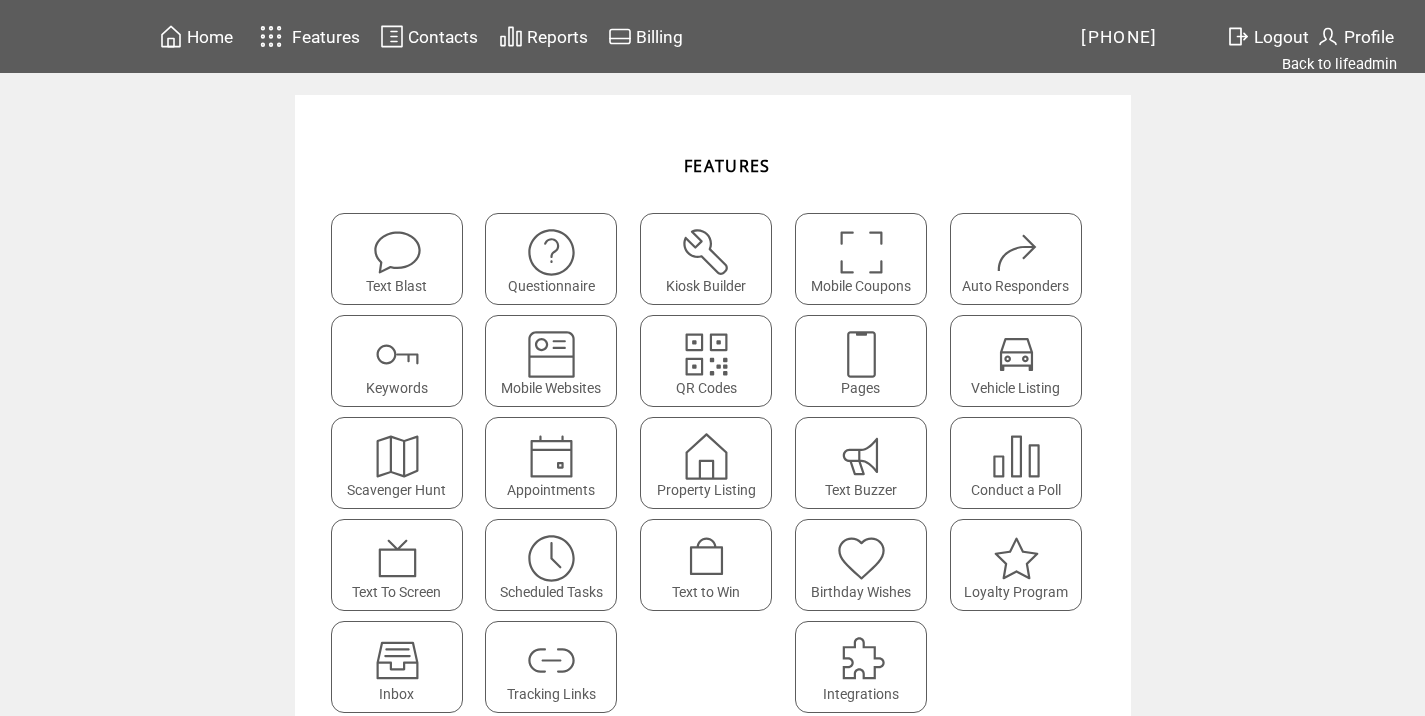 scroll, scrollTop: 0, scrollLeft: 0, axis: both 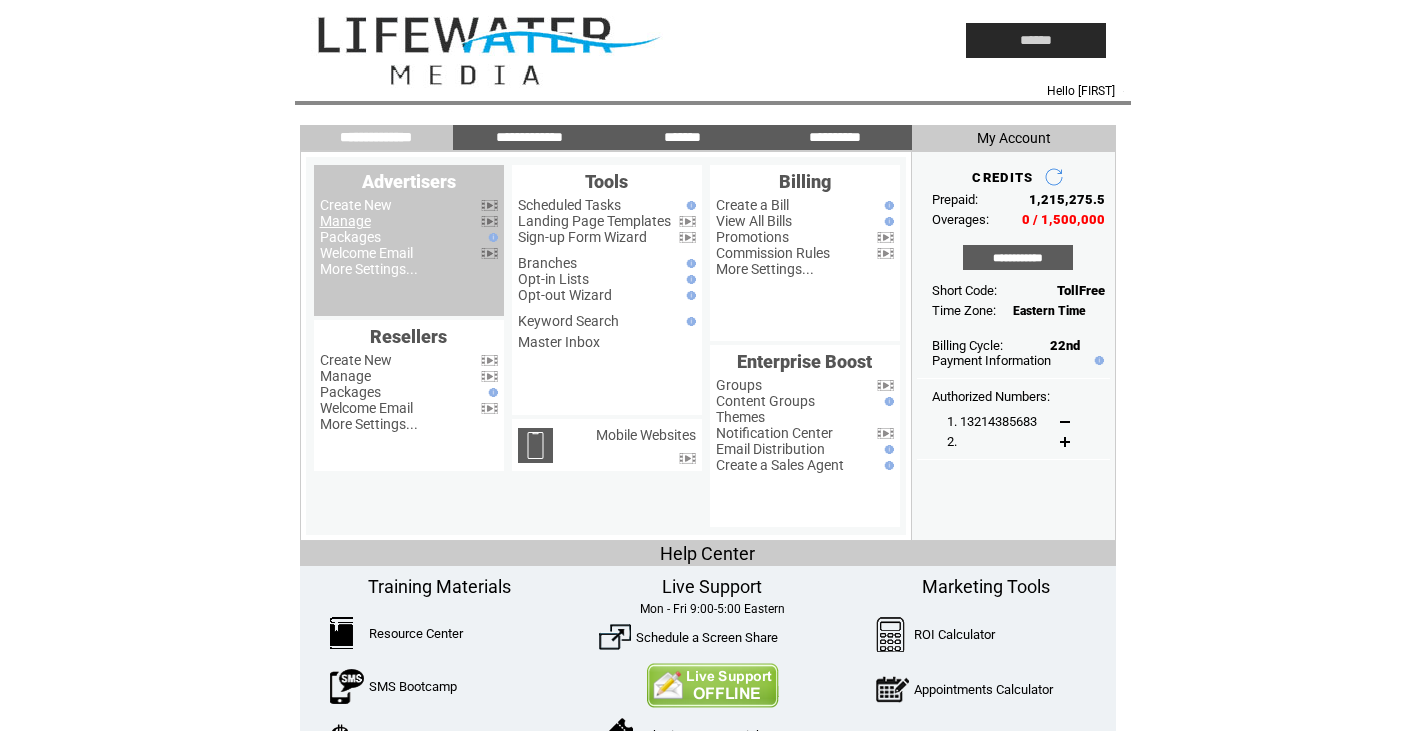 click on "Manage" at bounding box center (345, 221) 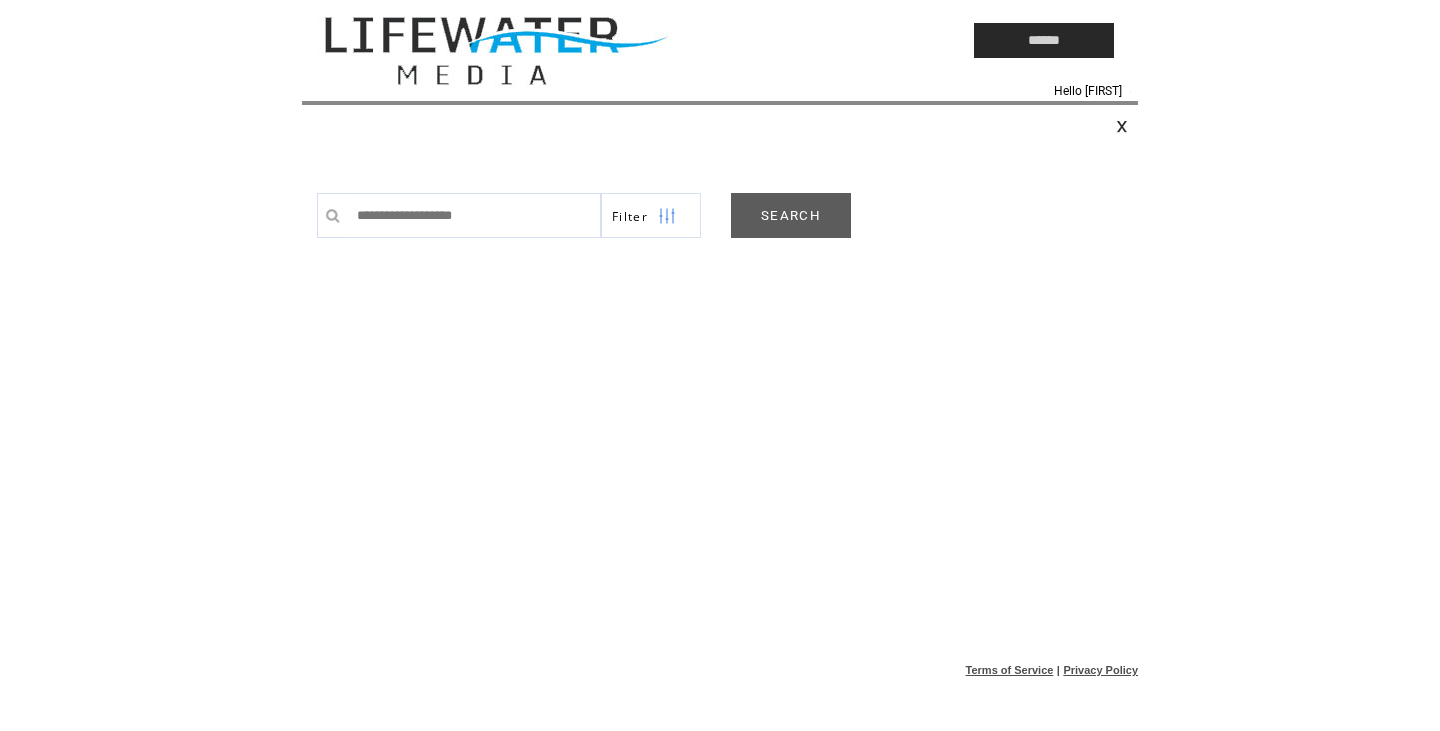 scroll, scrollTop: 0, scrollLeft: 0, axis: both 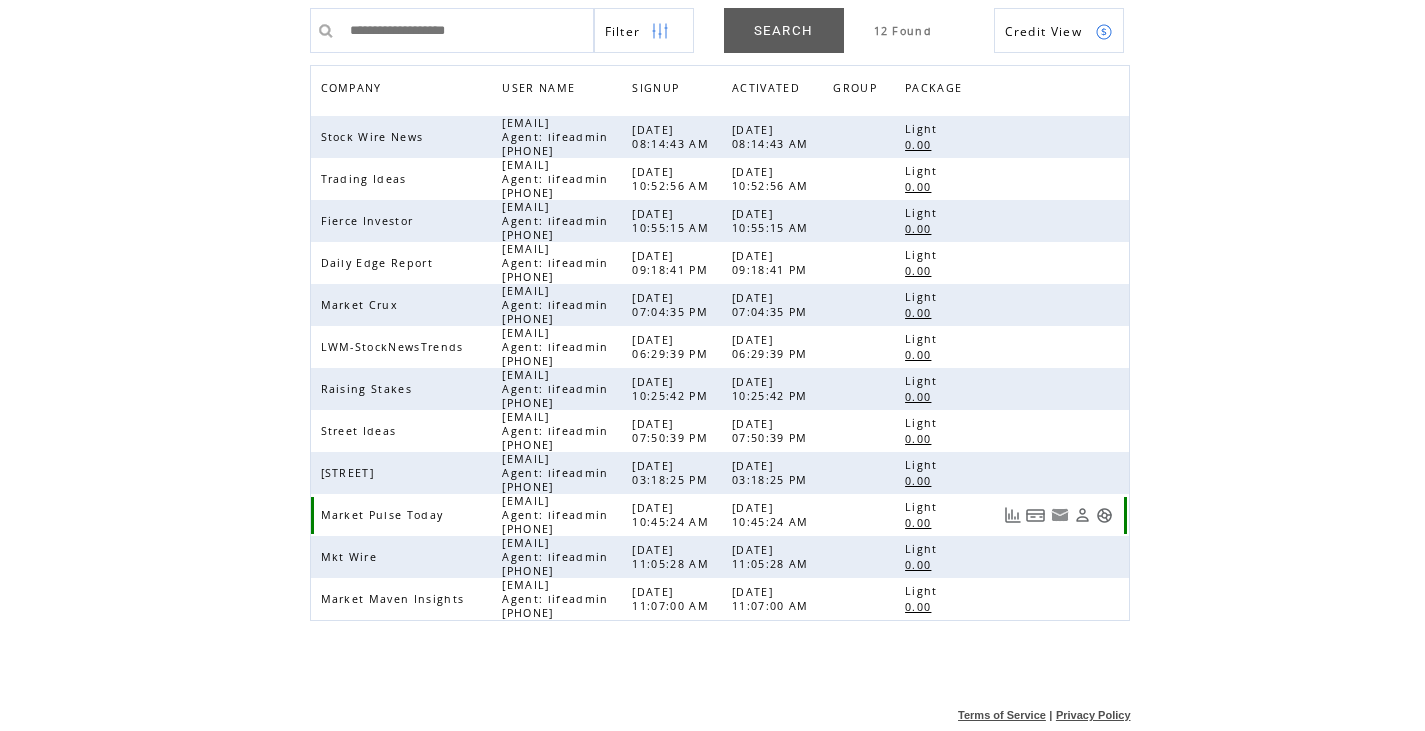 click at bounding box center (1104, 515) 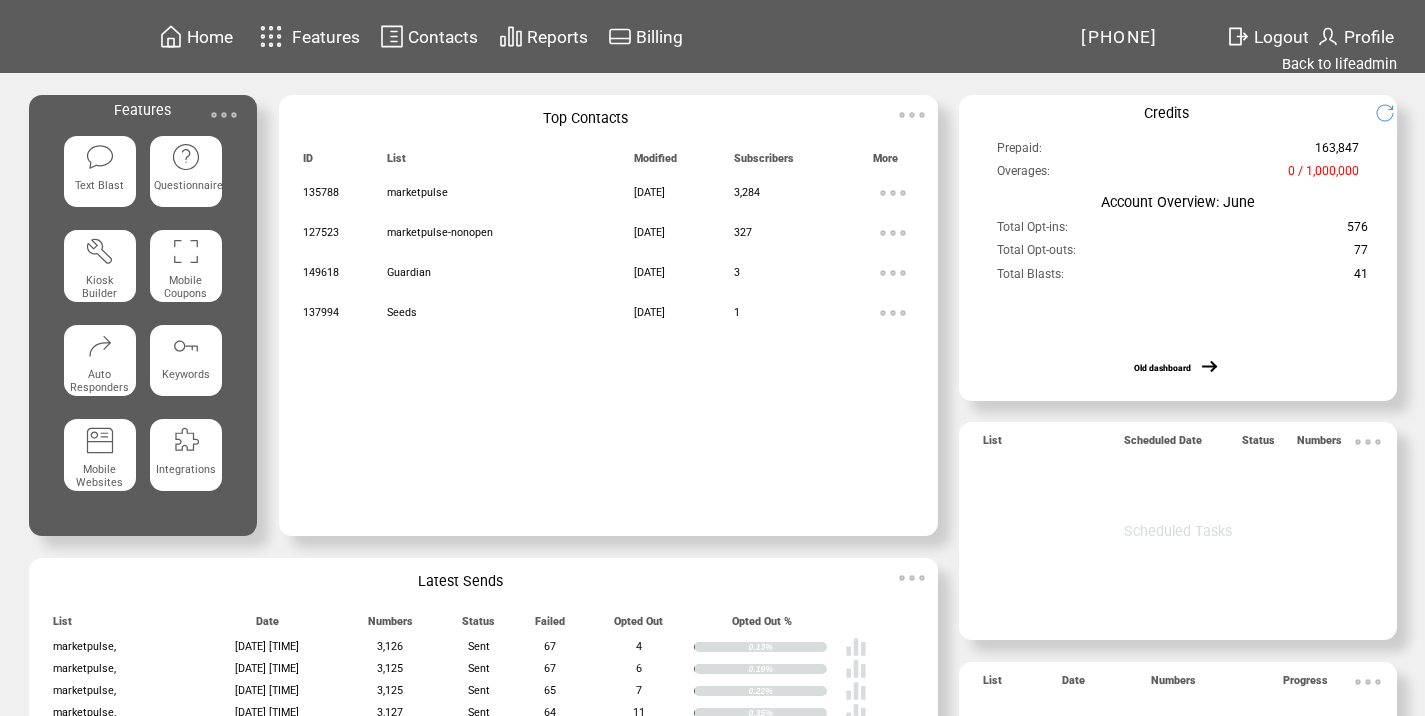 scroll, scrollTop: 0, scrollLeft: 0, axis: both 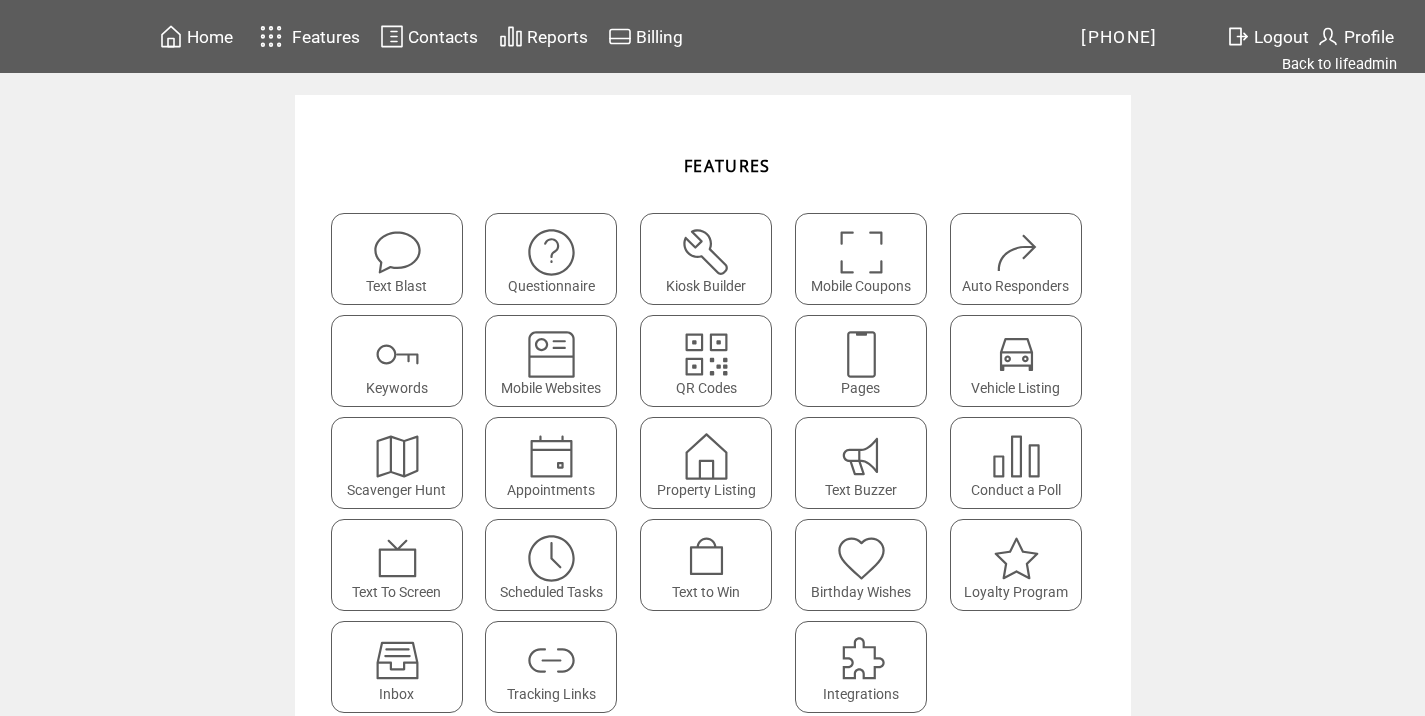 click on "Tracking Links" 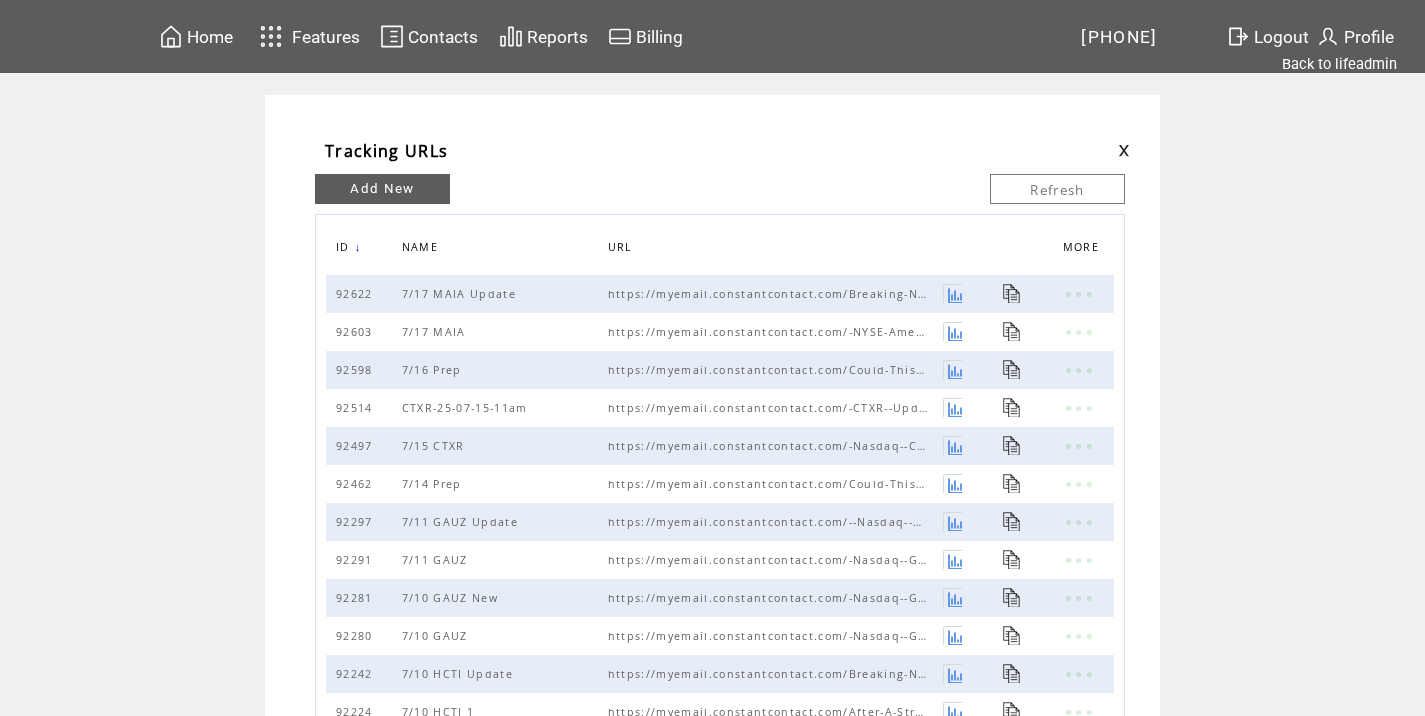 scroll, scrollTop: 0, scrollLeft: 0, axis: both 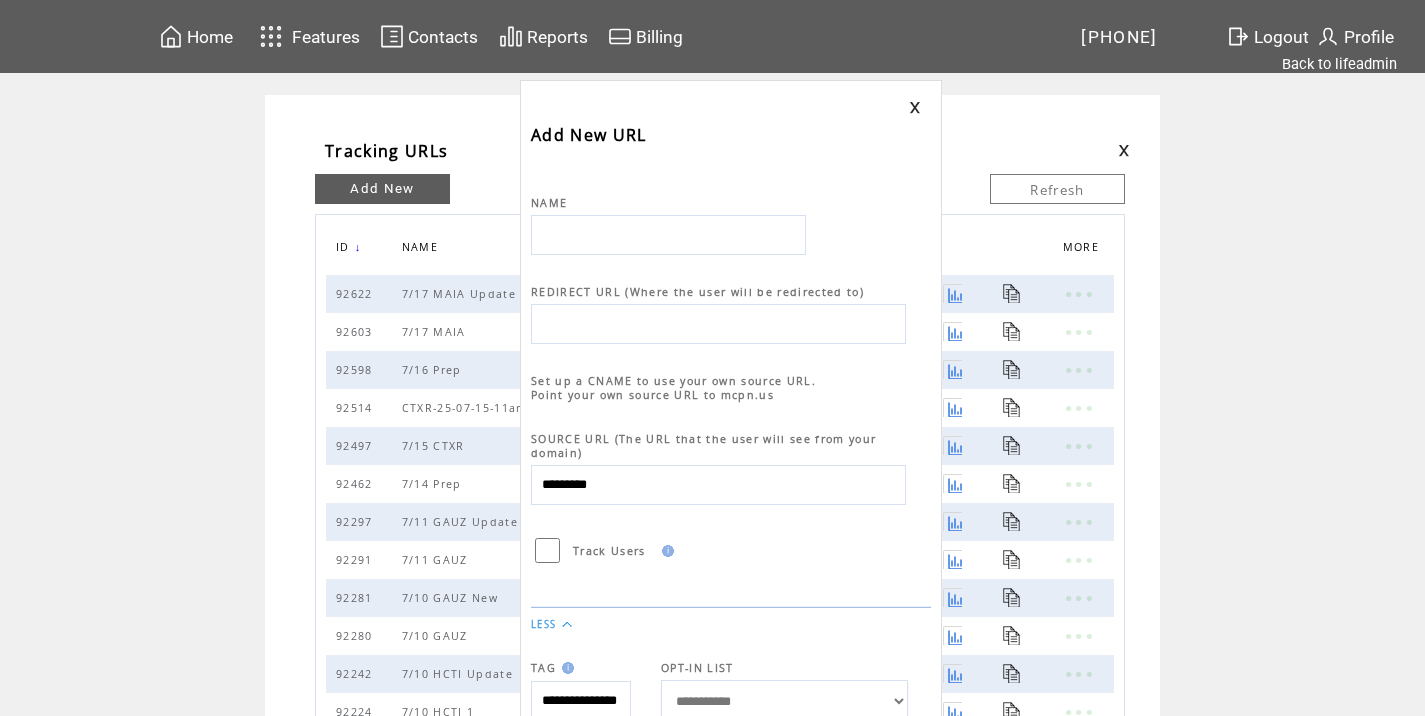 drag, startPoint x: 0, startPoint y: 0, endPoint x: 621, endPoint y: 225, distance: 660.50433 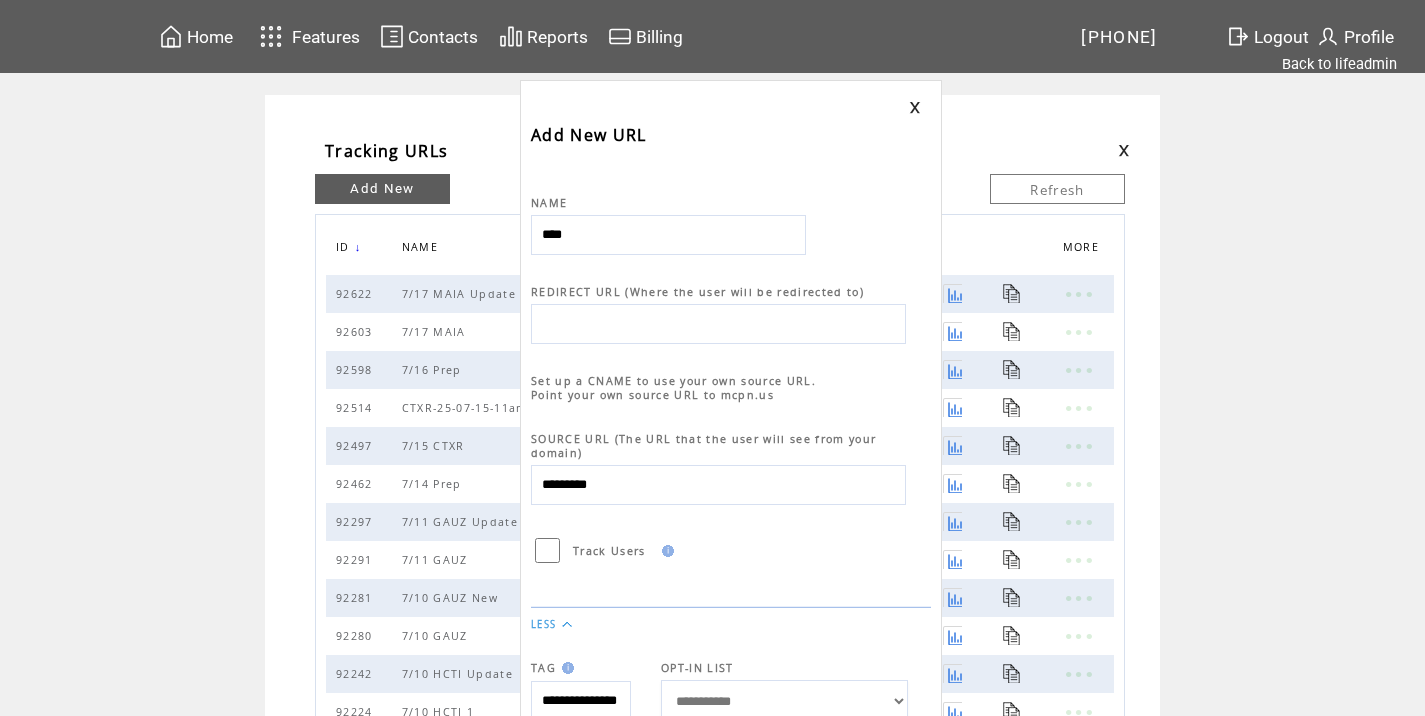 type on "*********" 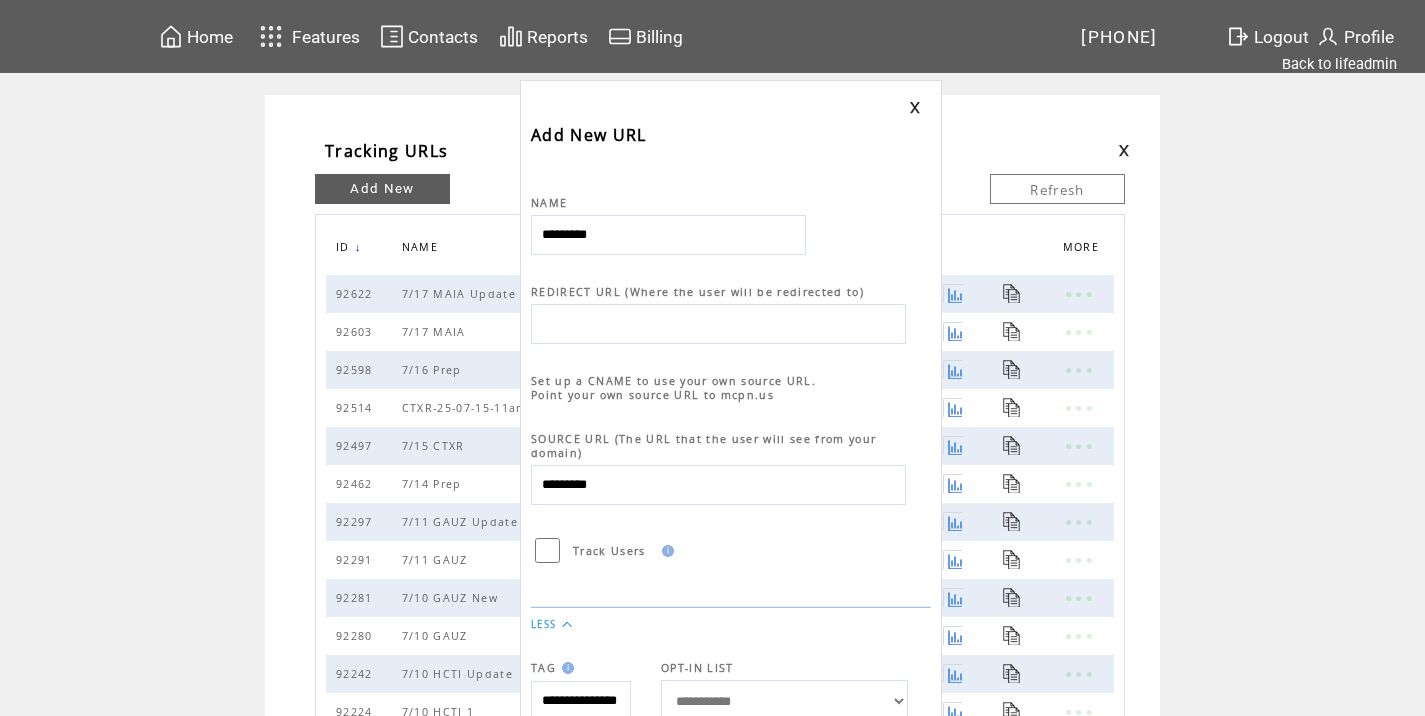 click at bounding box center (718, 324) 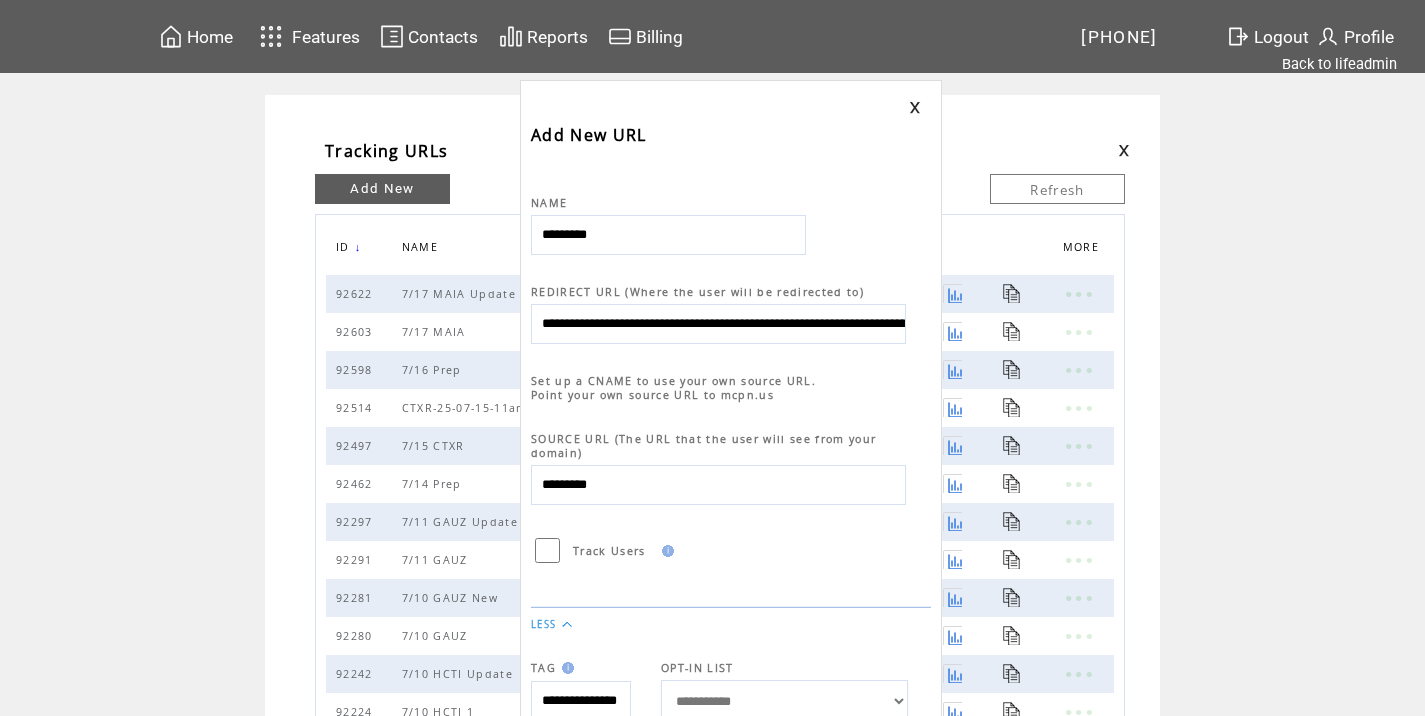 scroll, scrollTop: 0, scrollLeft: 921, axis: horizontal 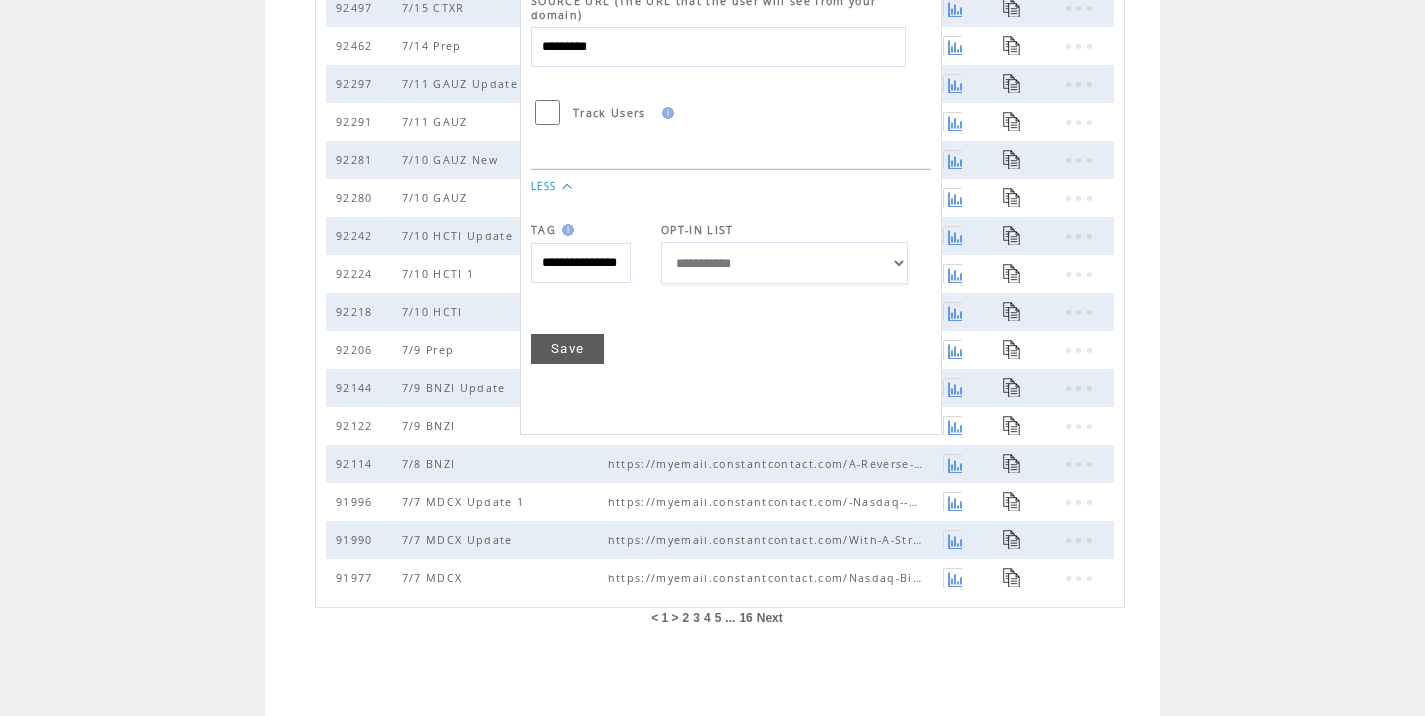 type on "**********" 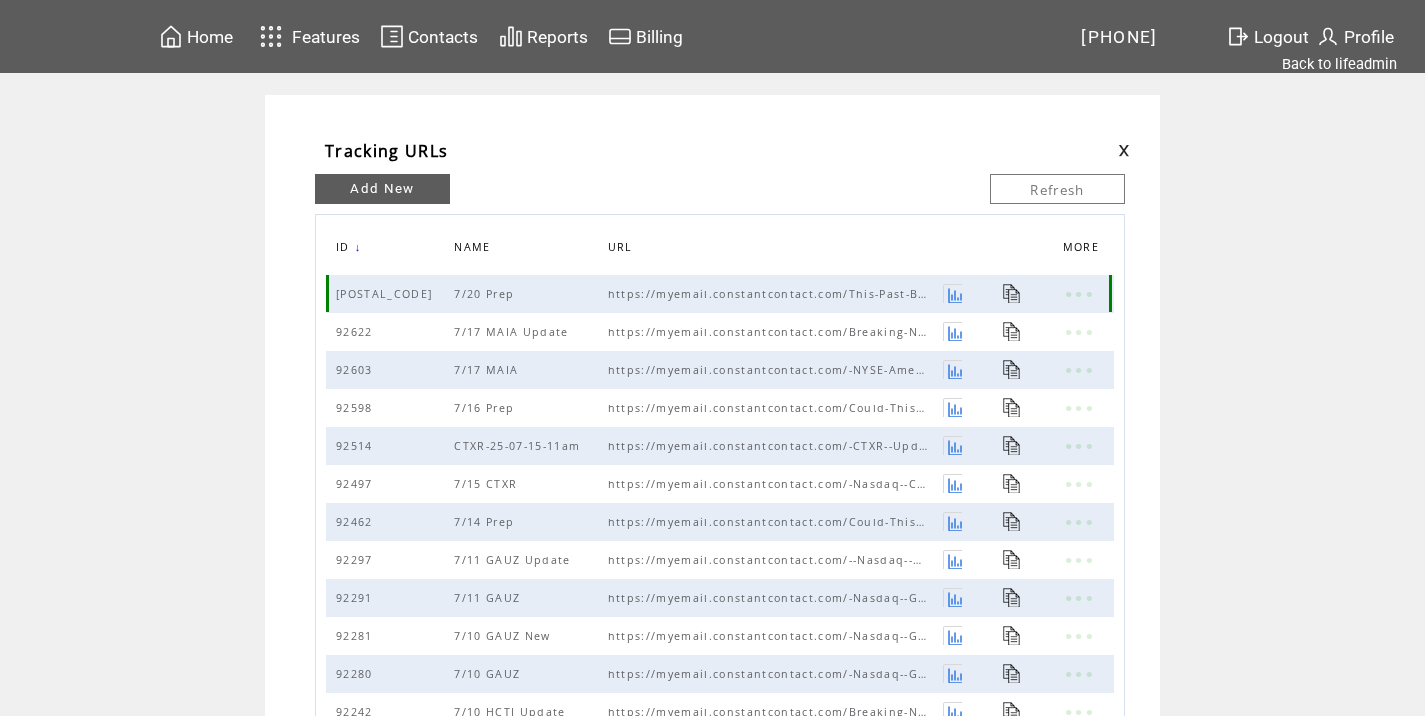 click at bounding box center [1012, 293] 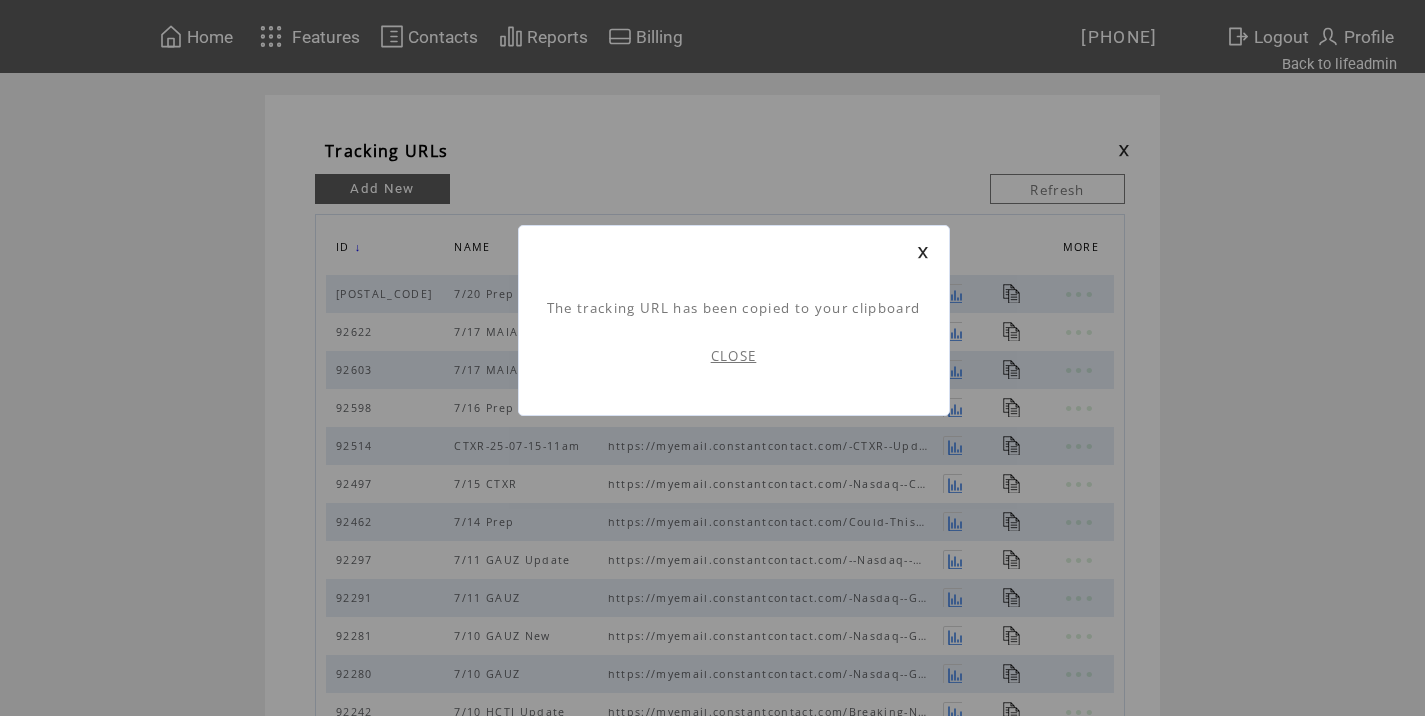 scroll, scrollTop: 1, scrollLeft: 0, axis: vertical 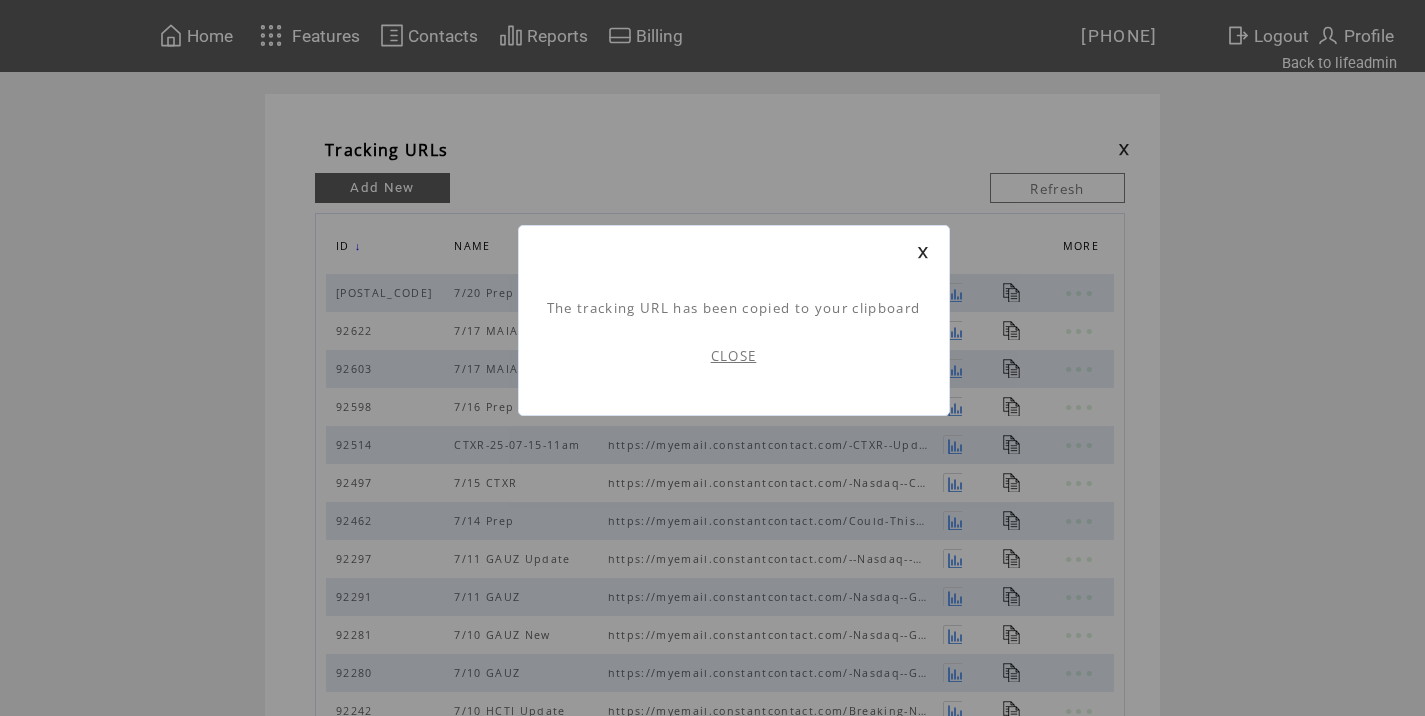 click on "CLOSE" at bounding box center (734, 356) 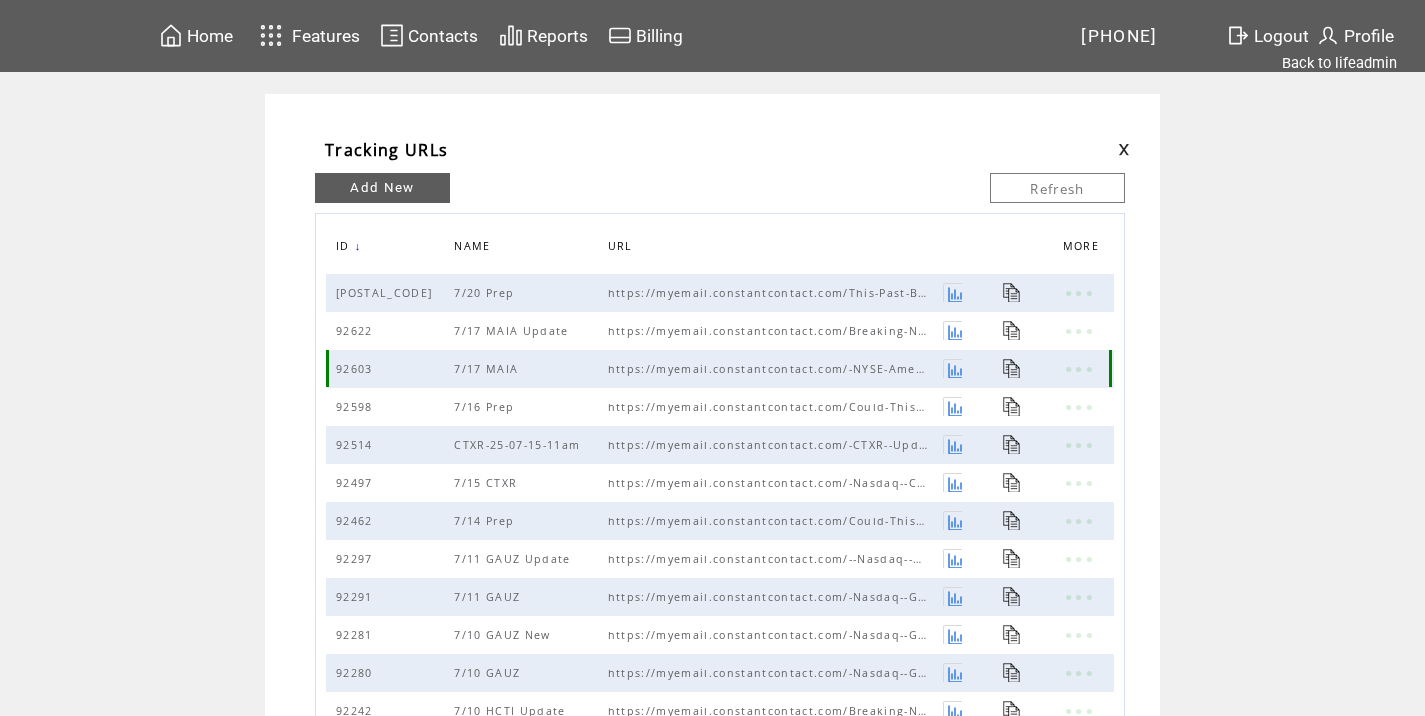 scroll, scrollTop: 0, scrollLeft: 0, axis: both 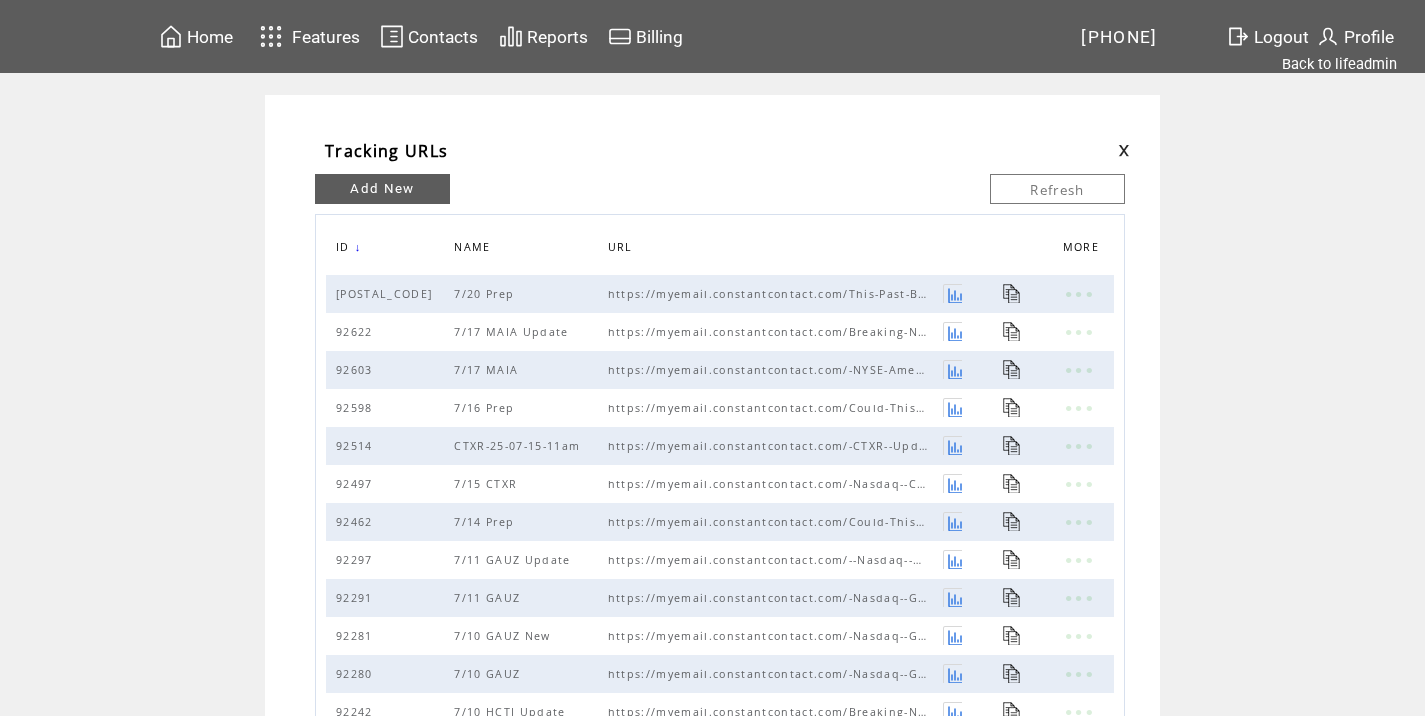 click at bounding box center (1124, 150) 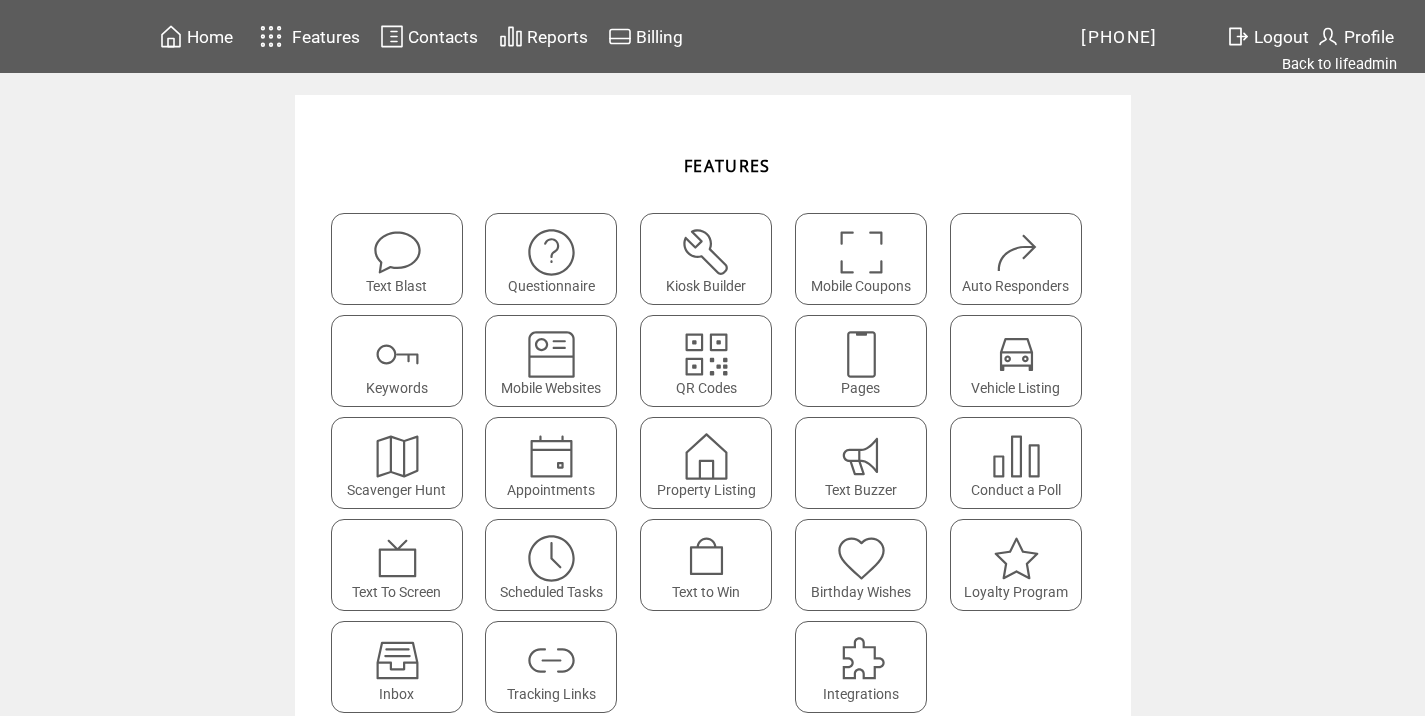 scroll, scrollTop: 0, scrollLeft: 0, axis: both 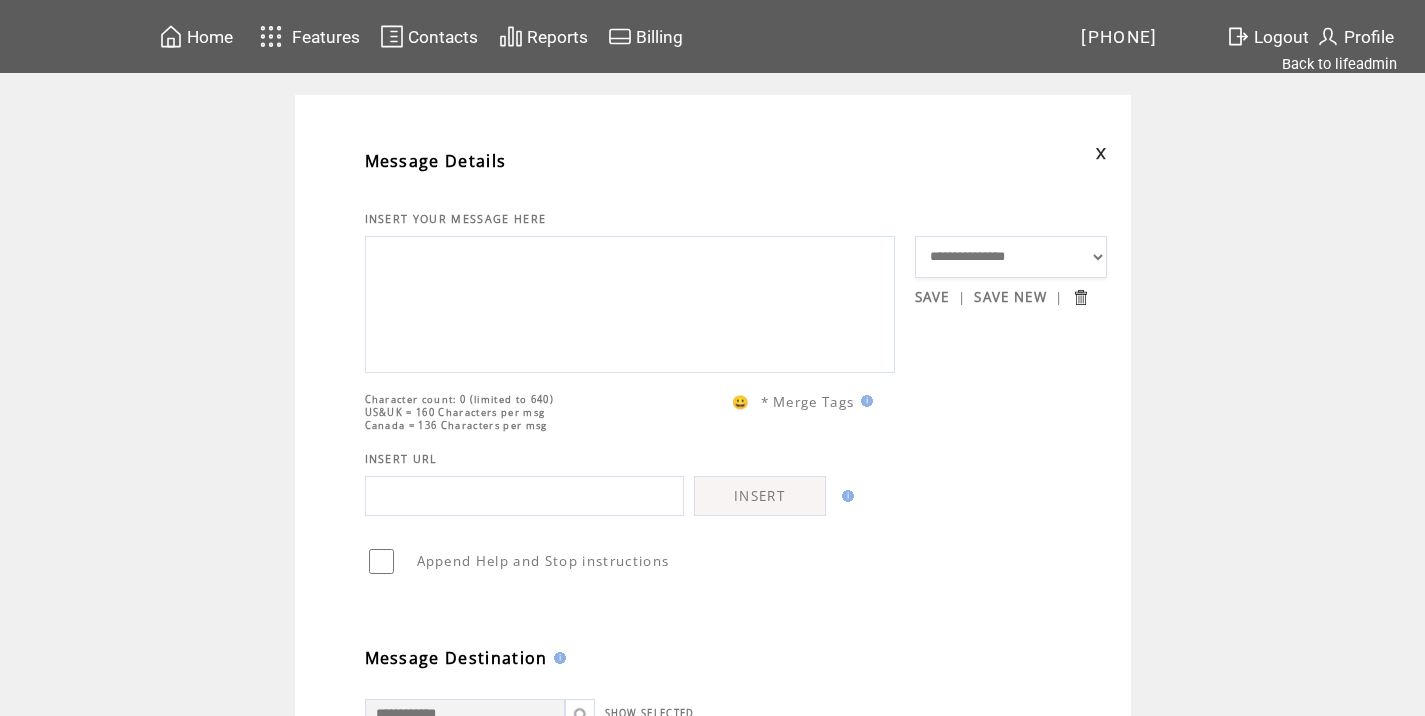 click at bounding box center [630, 302] 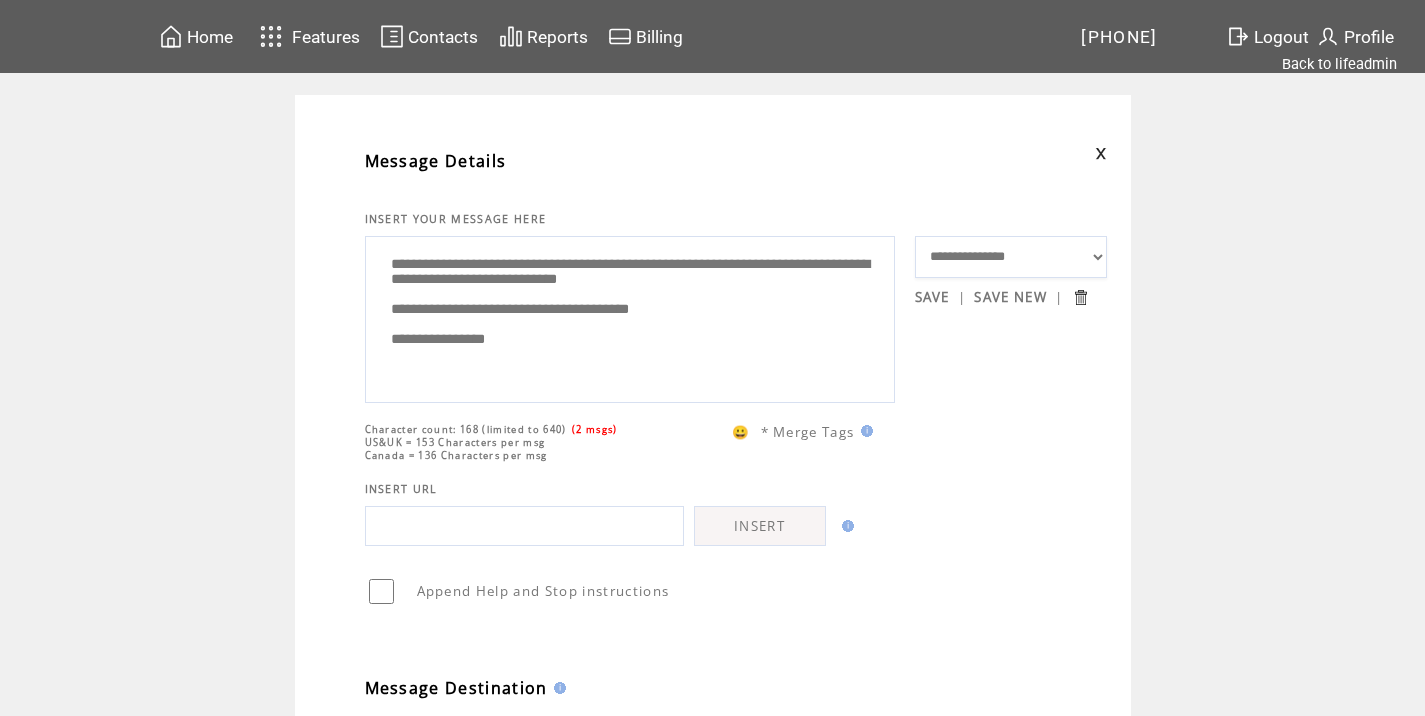 scroll, scrollTop: 0, scrollLeft: 0, axis: both 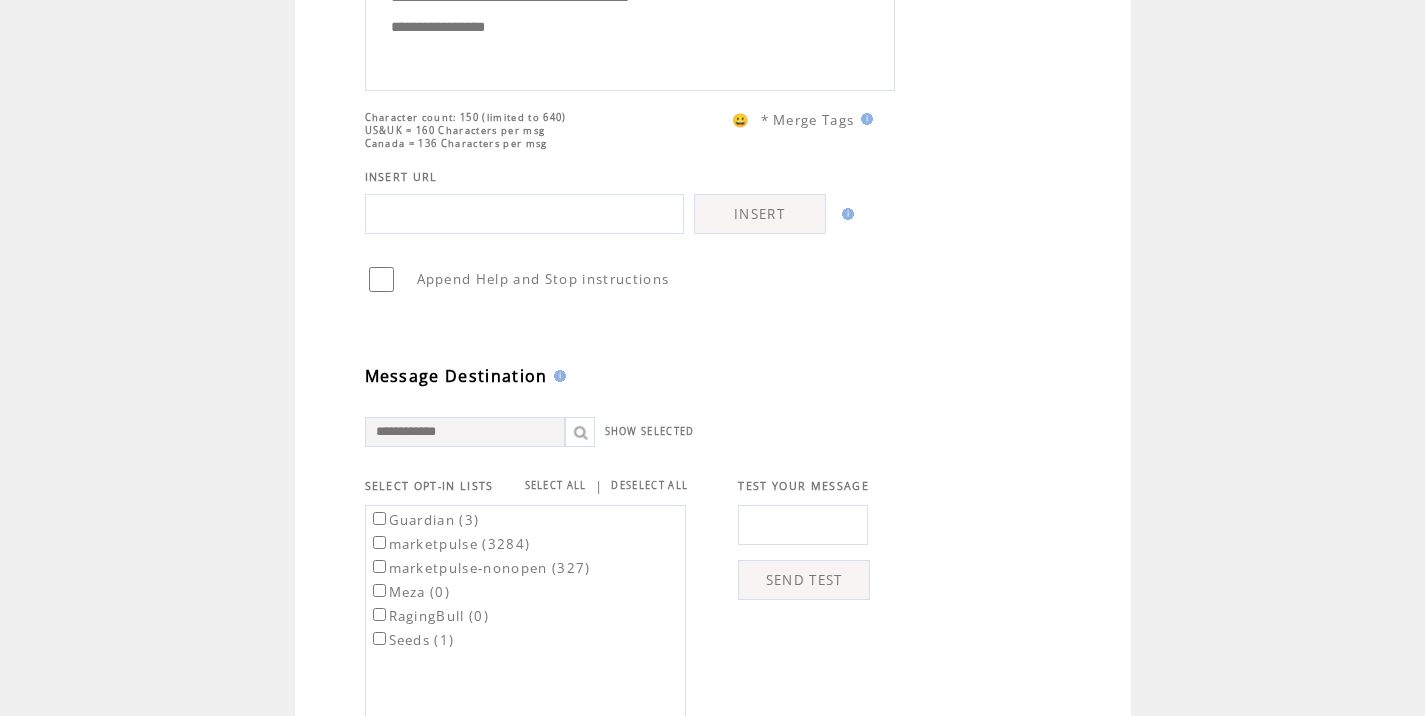 type on "**********" 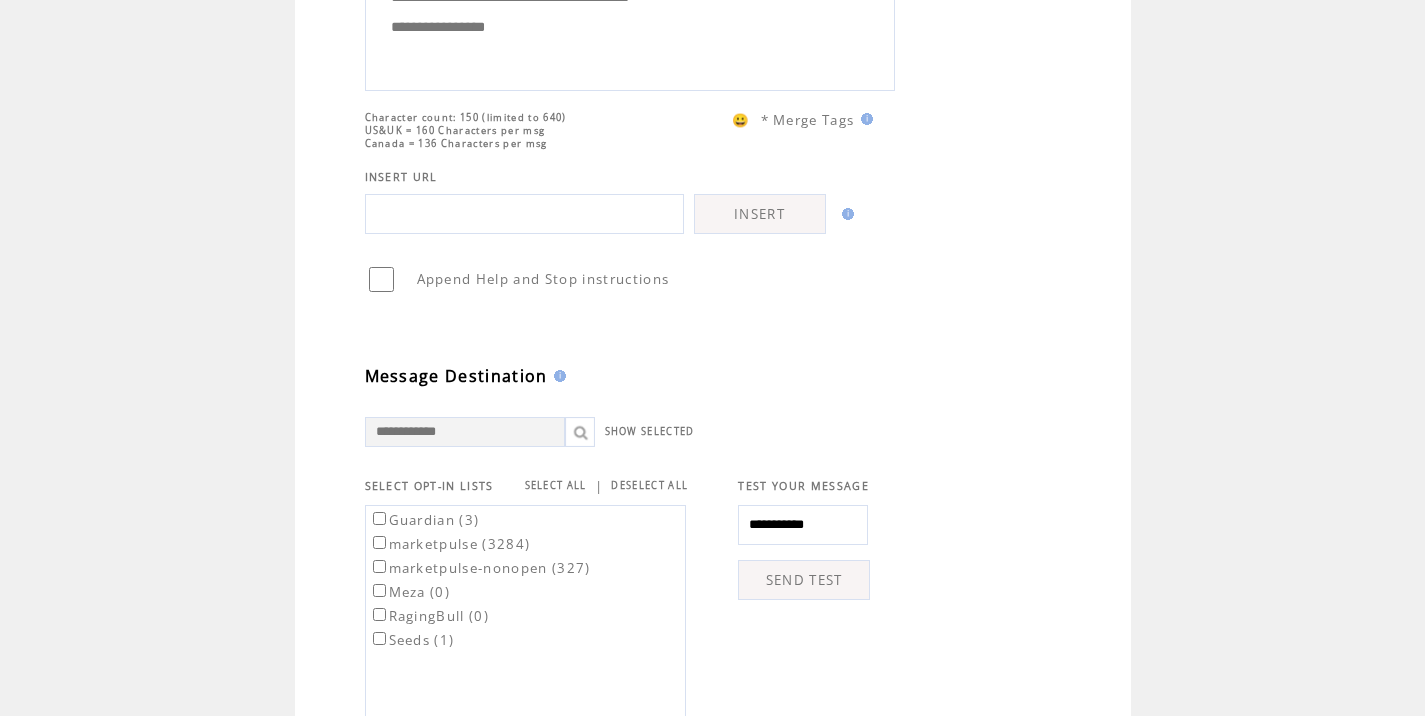 click on "SEND TEST" at bounding box center (804, 580) 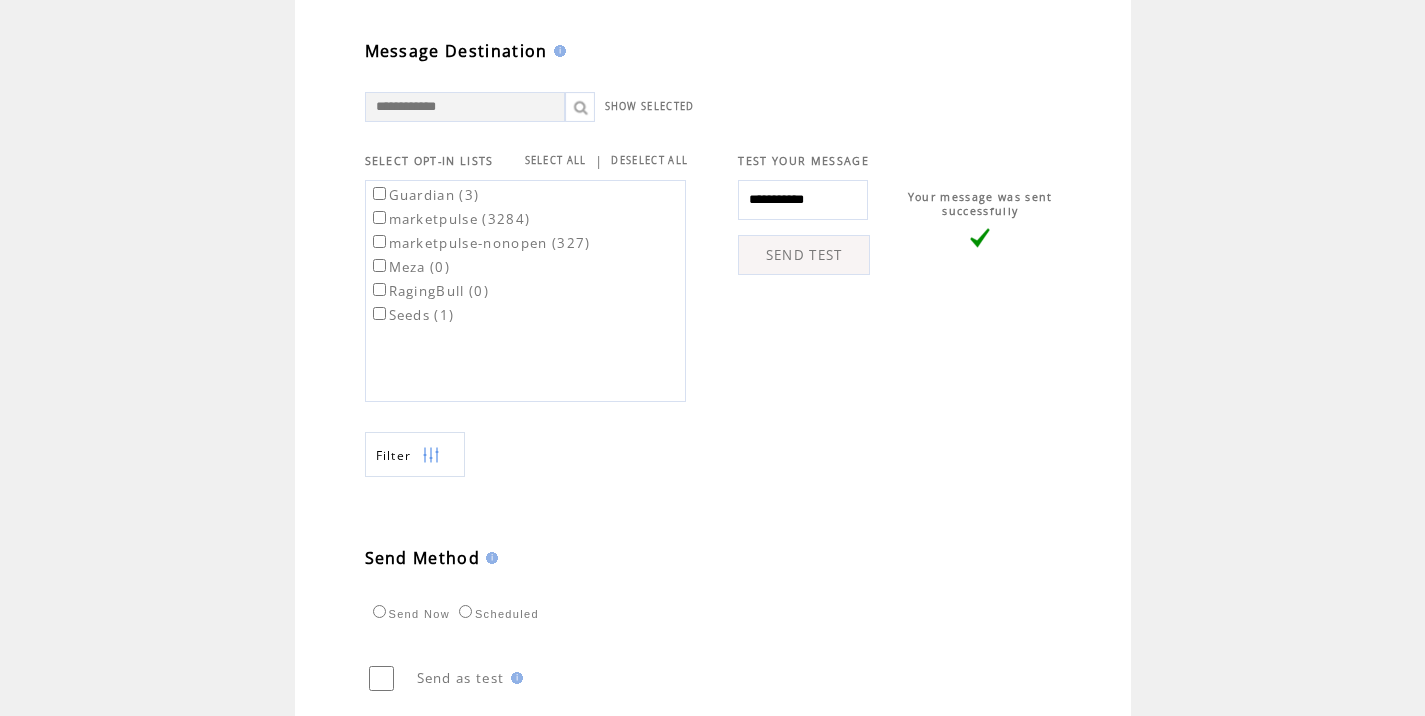 scroll, scrollTop: 634, scrollLeft: 15, axis: both 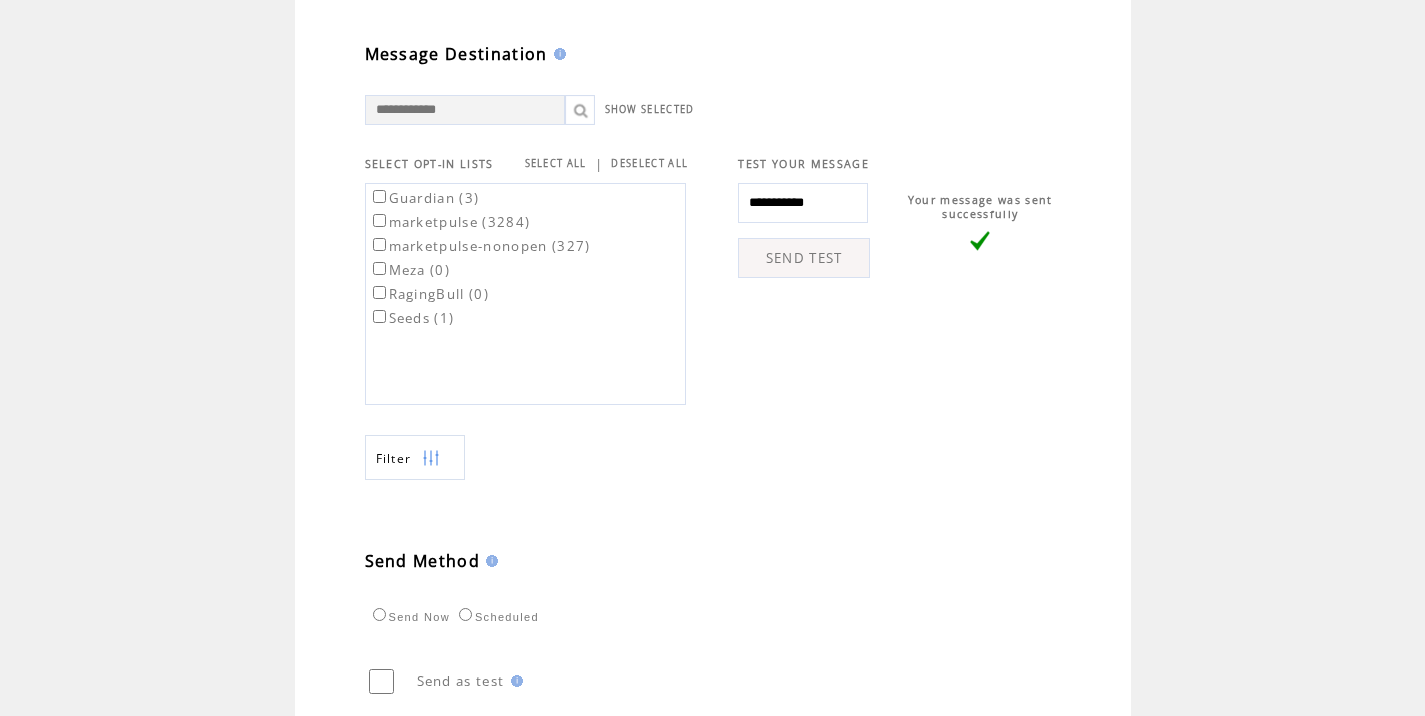click on "marketpulse (3284)" at bounding box center [450, 222] 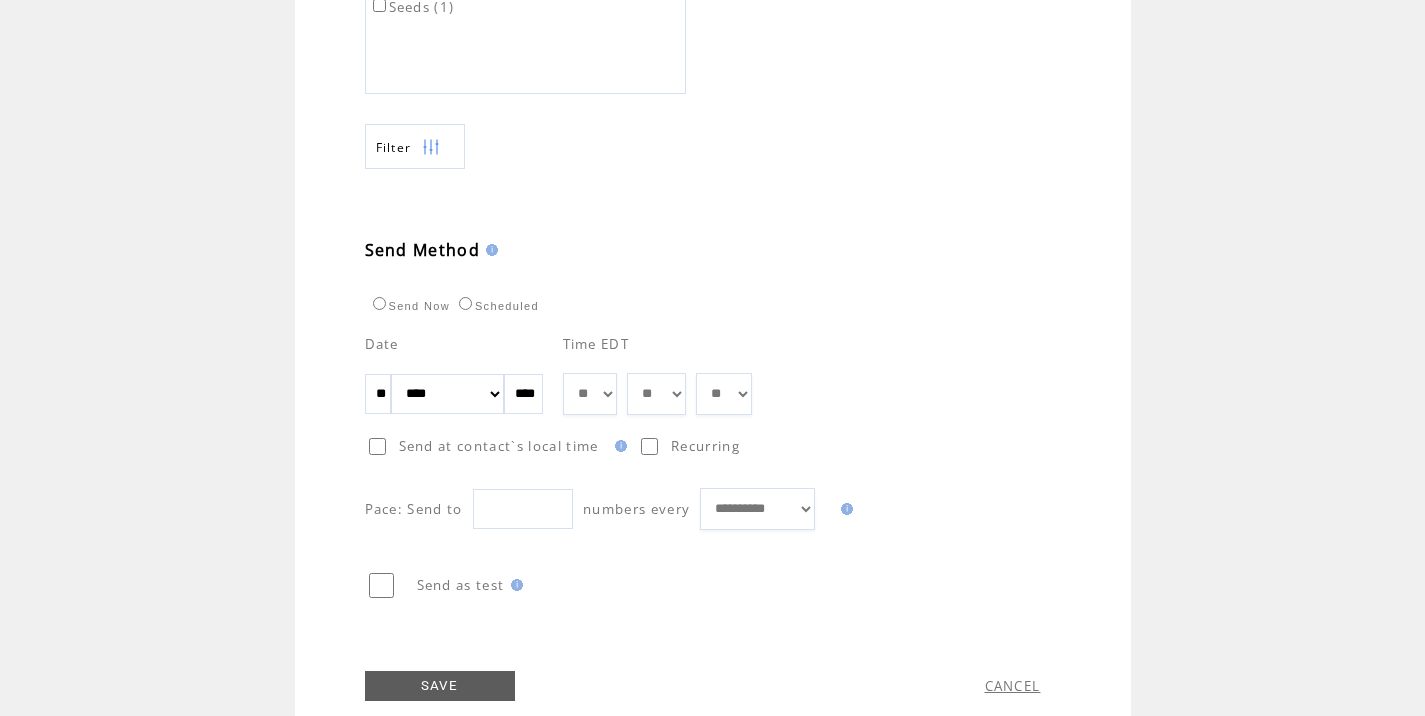 scroll, scrollTop: 989, scrollLeft: 15, axis: both 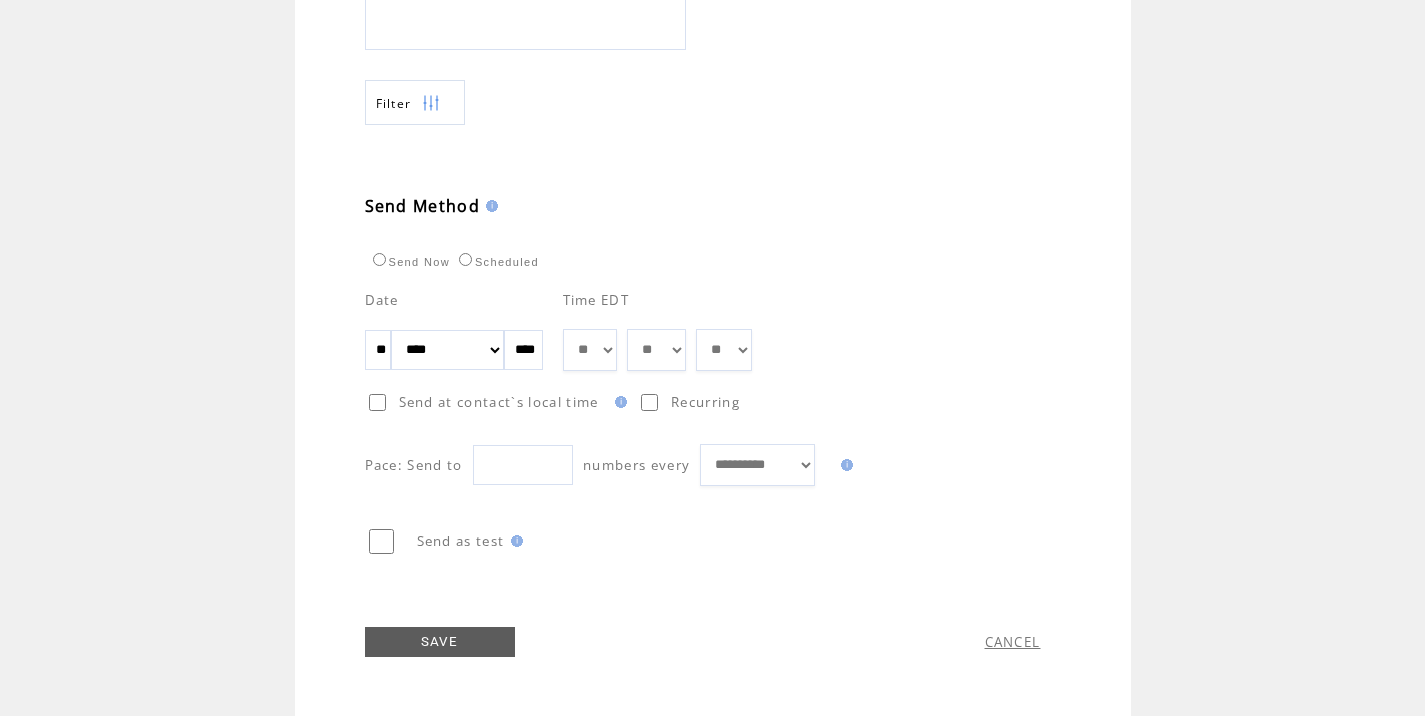 click on "** 	 ** 	 ** 	 ** 	 ** 	 ** 	 ** 	 ** 	 ** 	 ** 	 ** 	 ** 	 **" at bounding box center [590, 350] 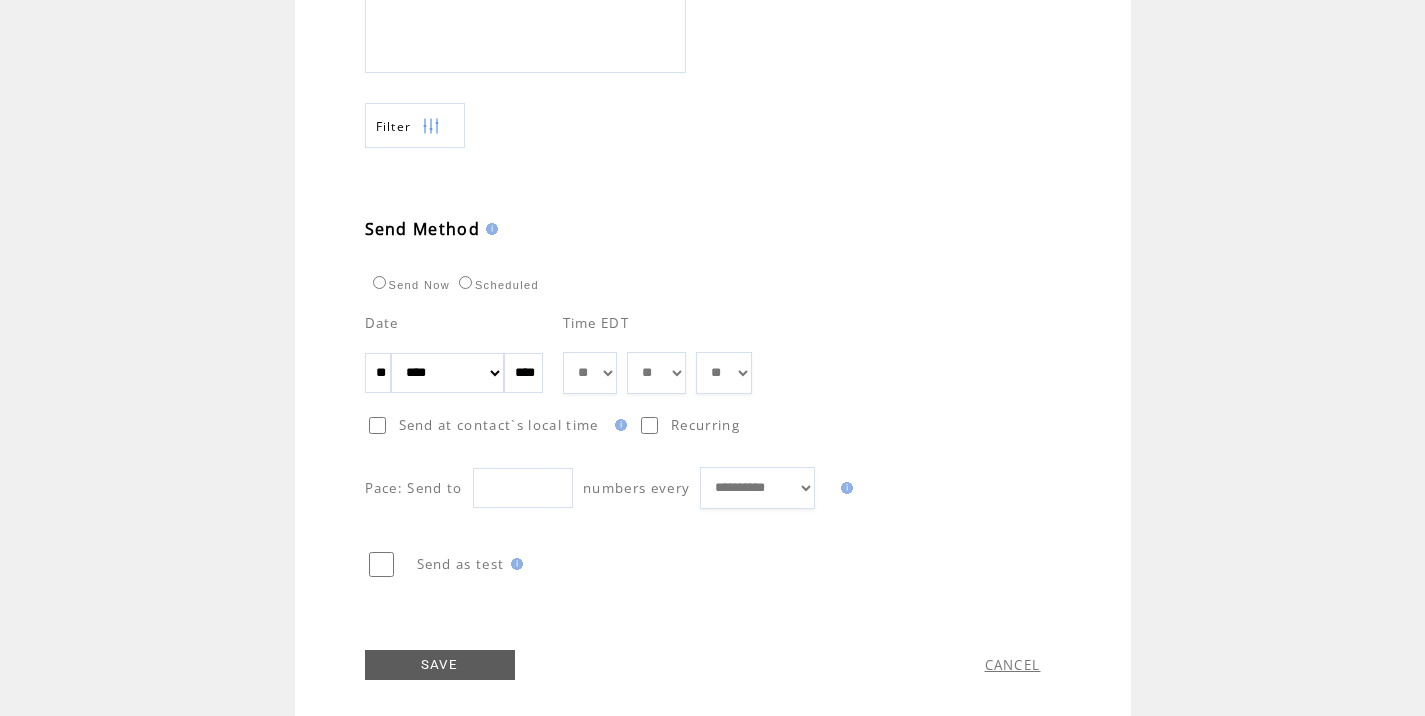 scroll, scrollTop: 989, scrollLeft: 15, axis: both 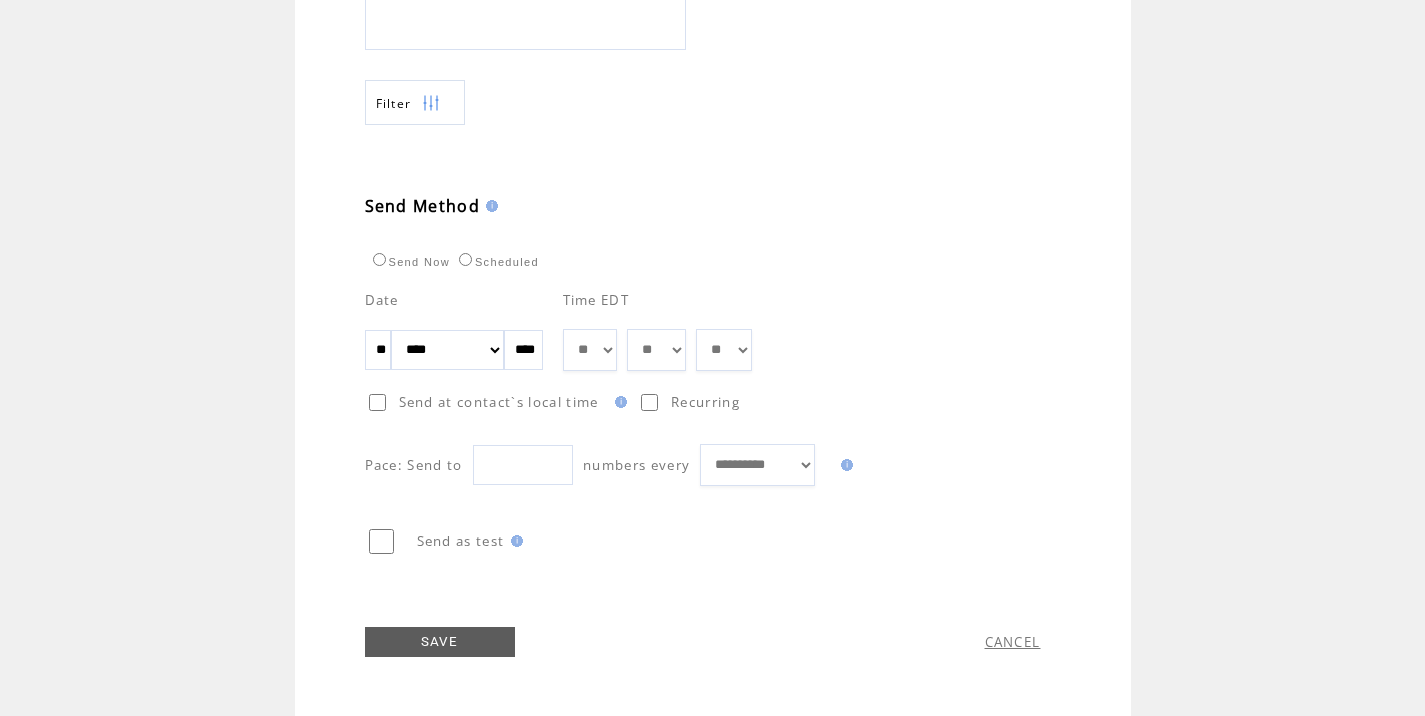 click on "SAVE" at bounding box center (440, 642) 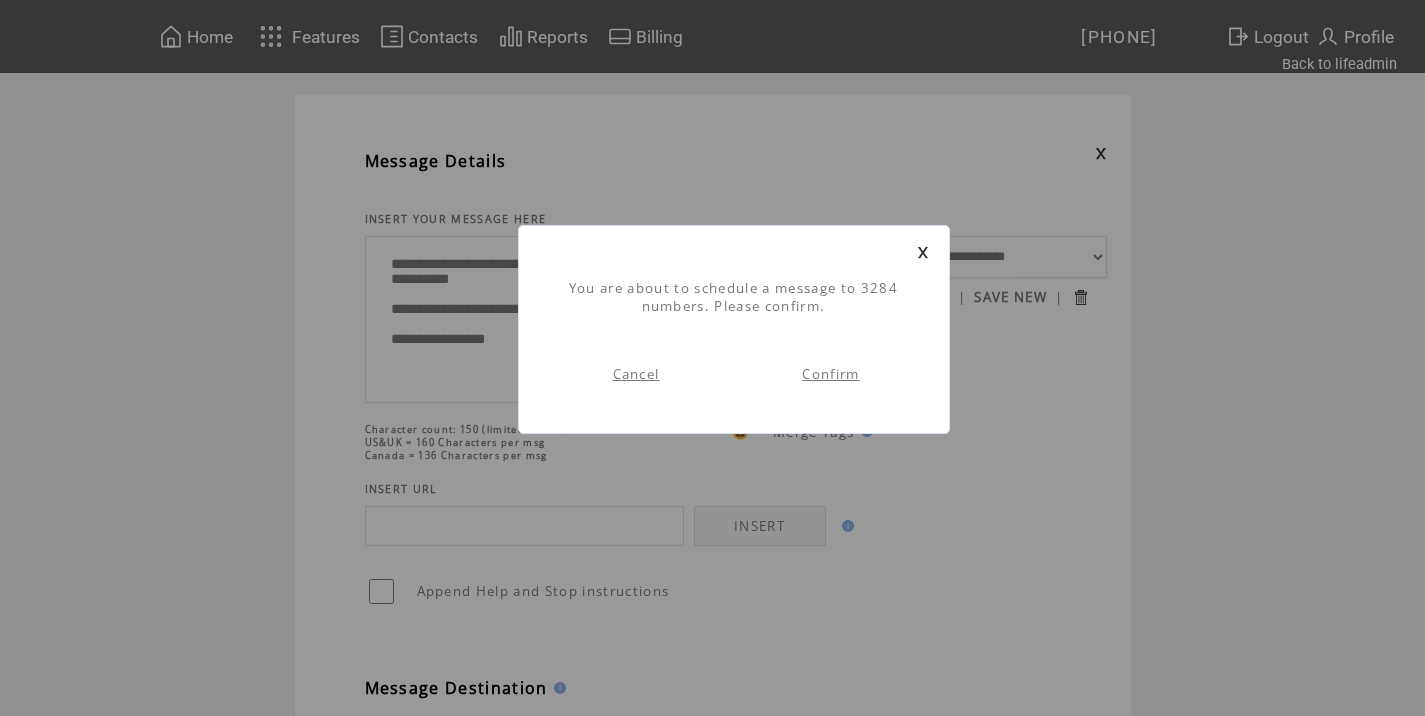 scroll, scrollTop: 1, scrollLeft: 0, axis: vertical 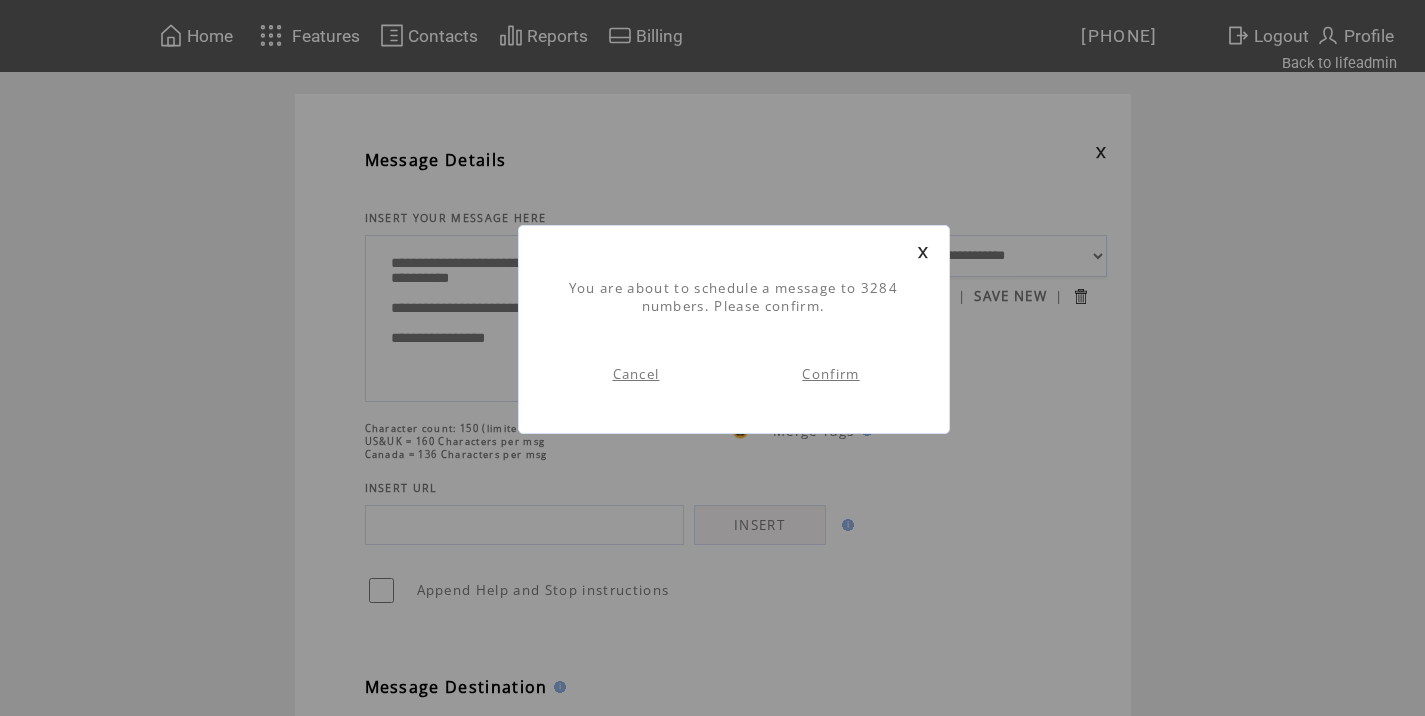 click on "Confirm" at bounding box center (830, 374) 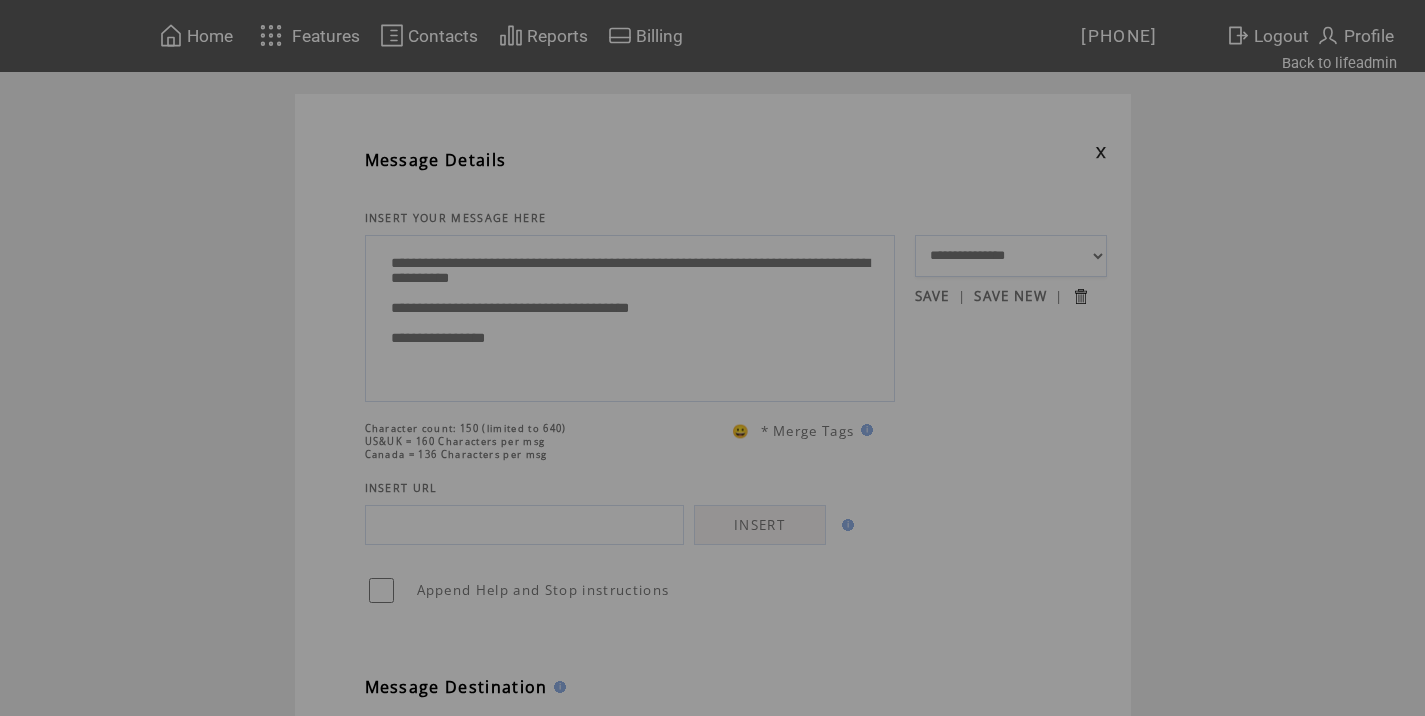 scroll, scrollTop: 0, scrollLeft: 0, axis: both 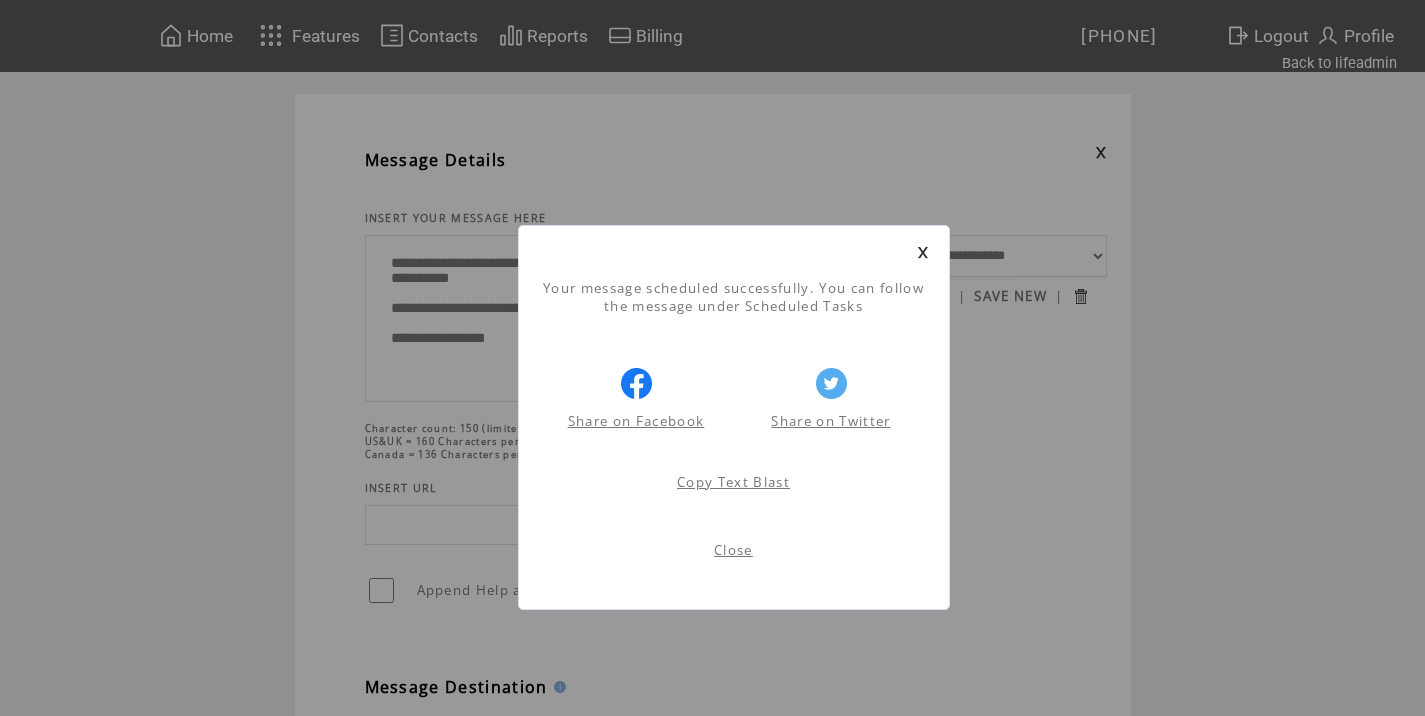 click on "Close" at bounding box center (733, 550) 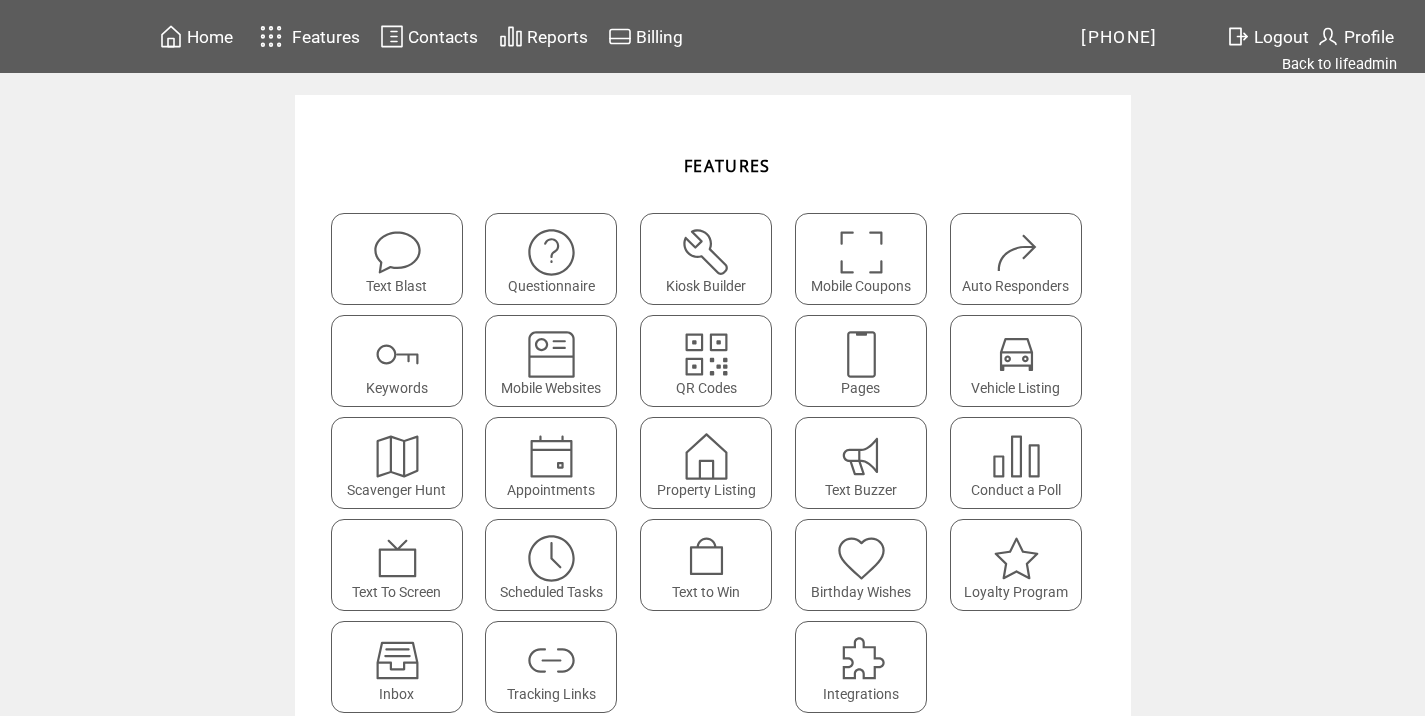 scroll, scrollTop: 0, scrollLeft: 0, axis: both 